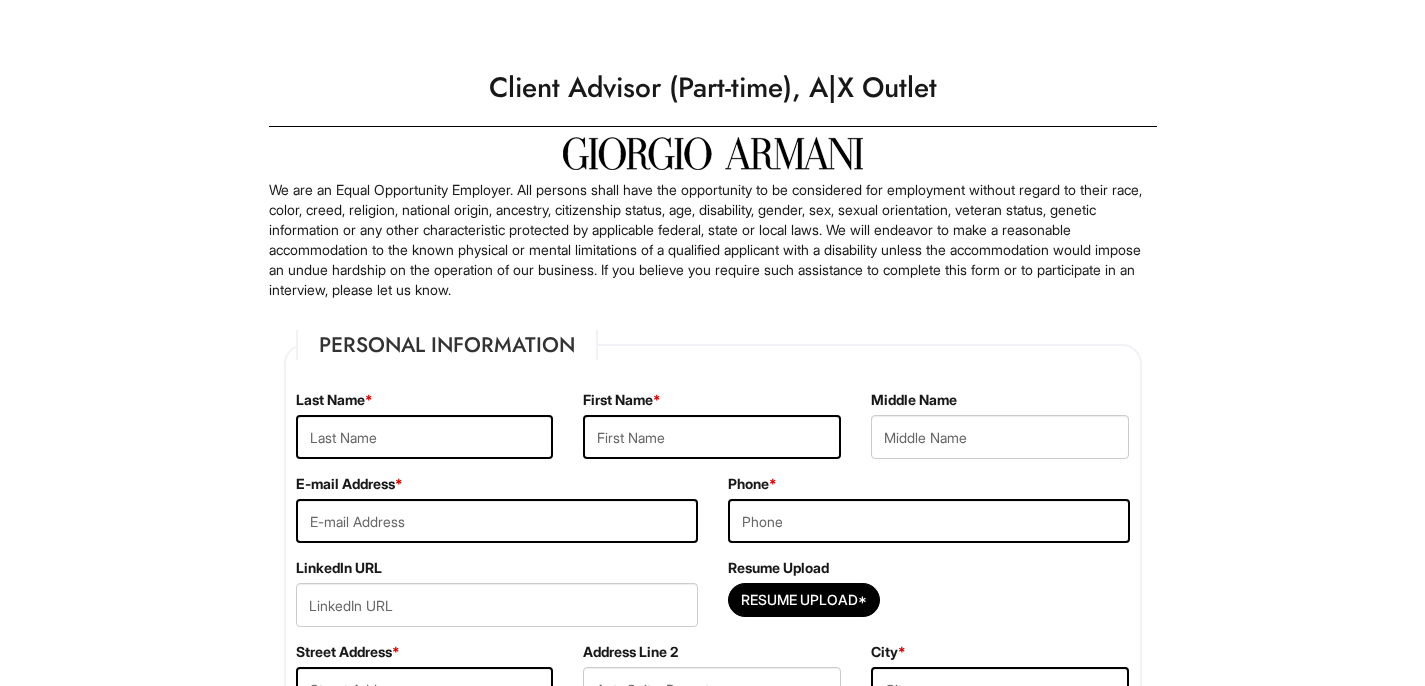 scroll, scrollTop: 0, scrollLeft: 0, axis: both 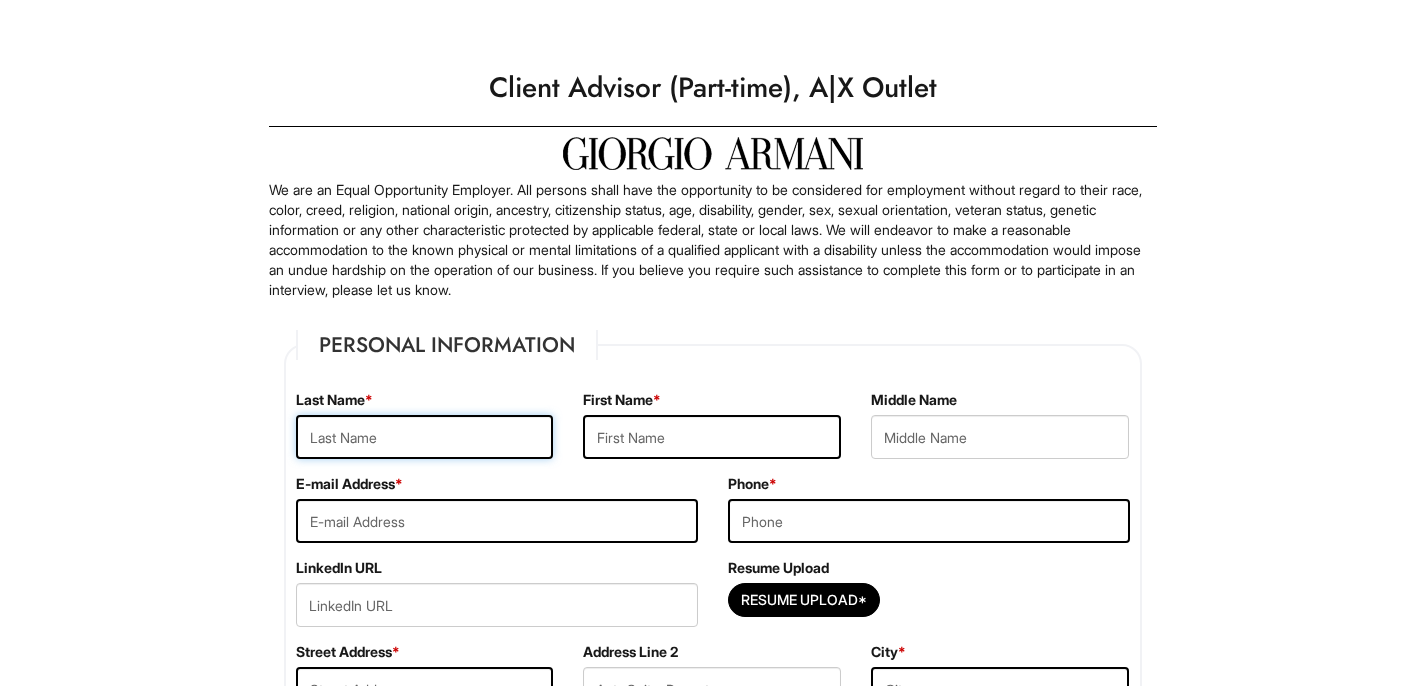 click at bounding box center [425, 437] 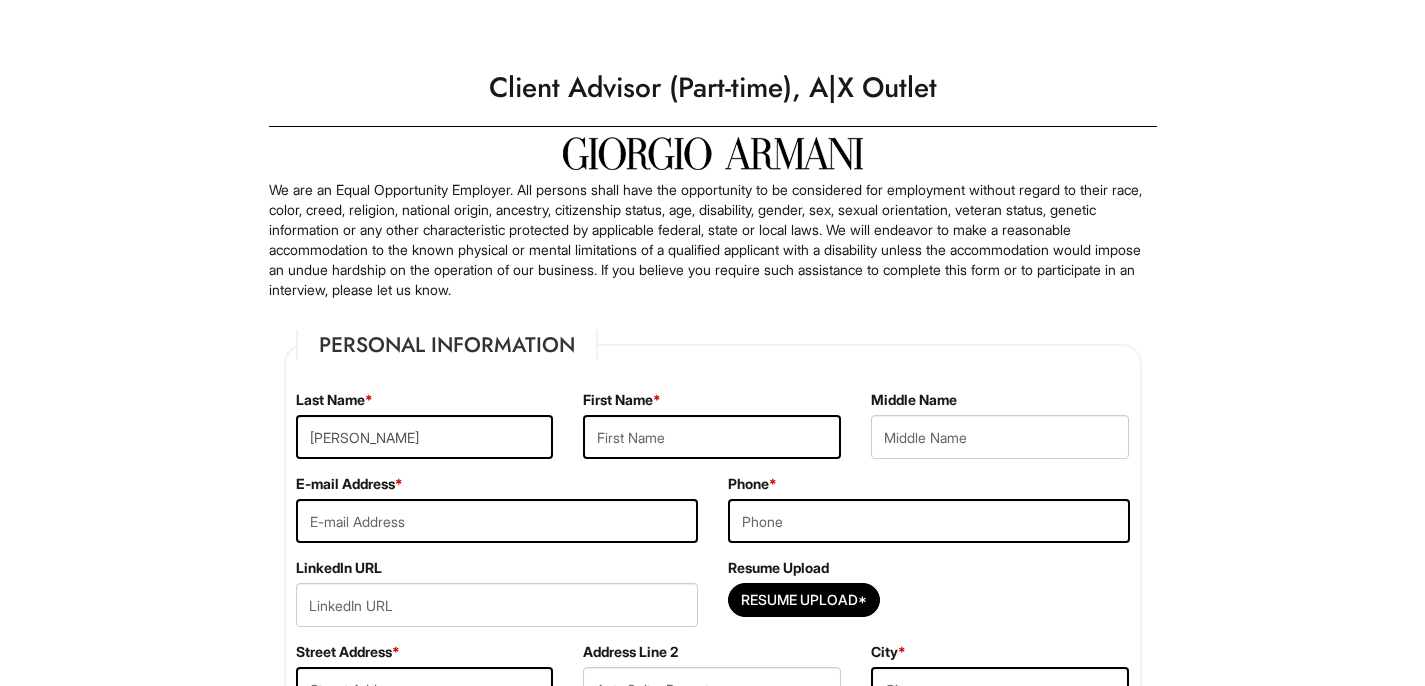 type on "Jocelyn" 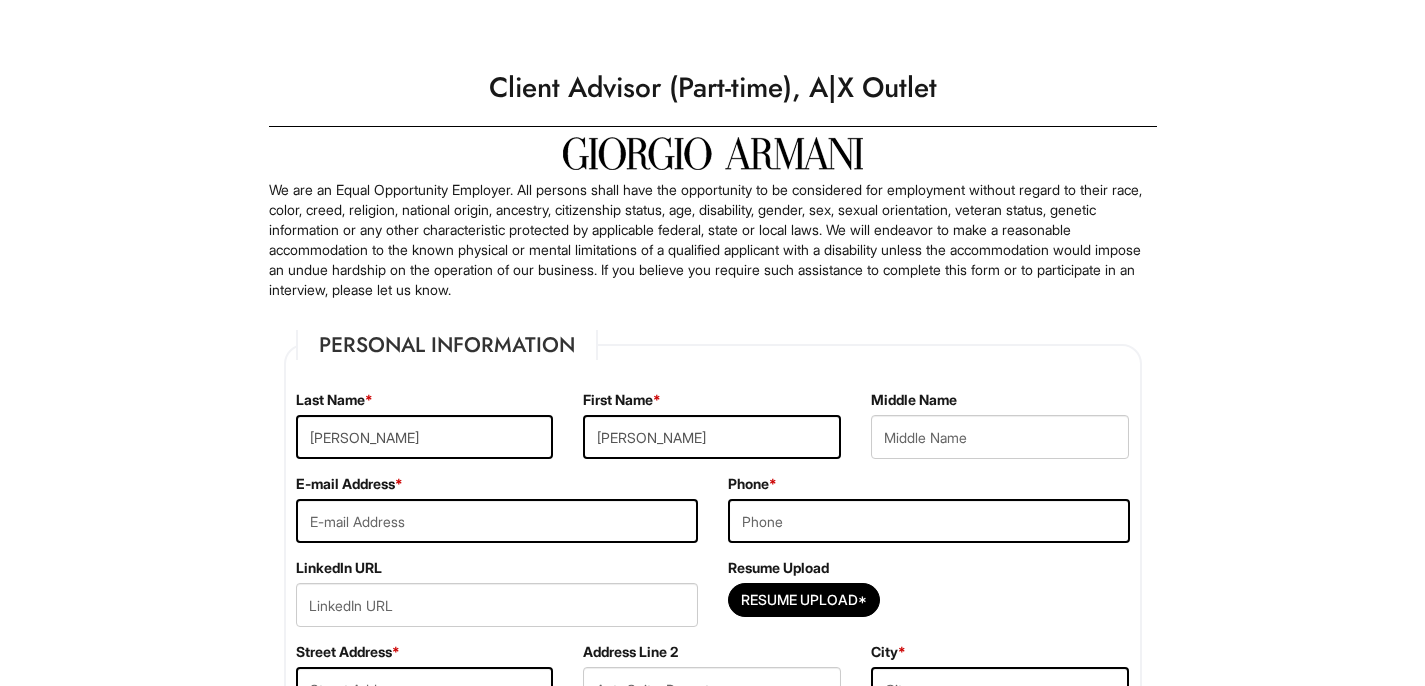 type on "1008.jocelyn@gmail.com" 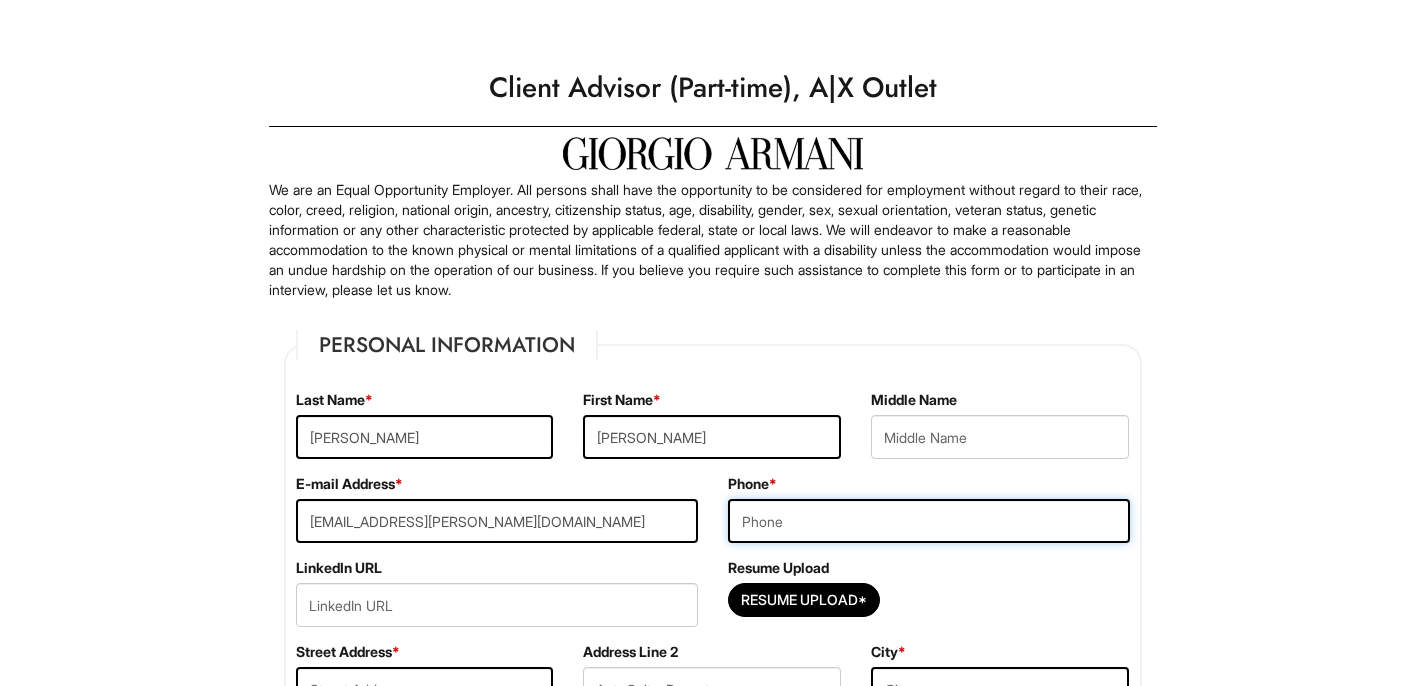 type on "9286059702" 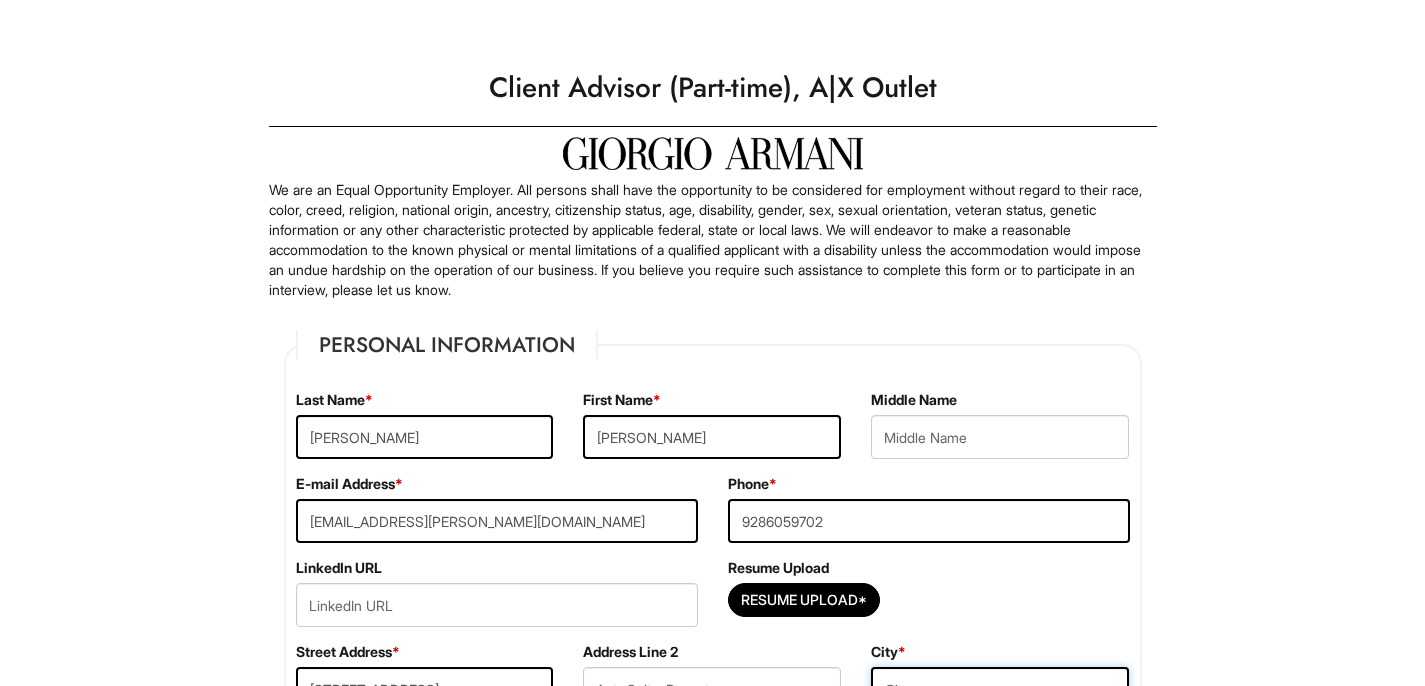 type on "Bullhead City" 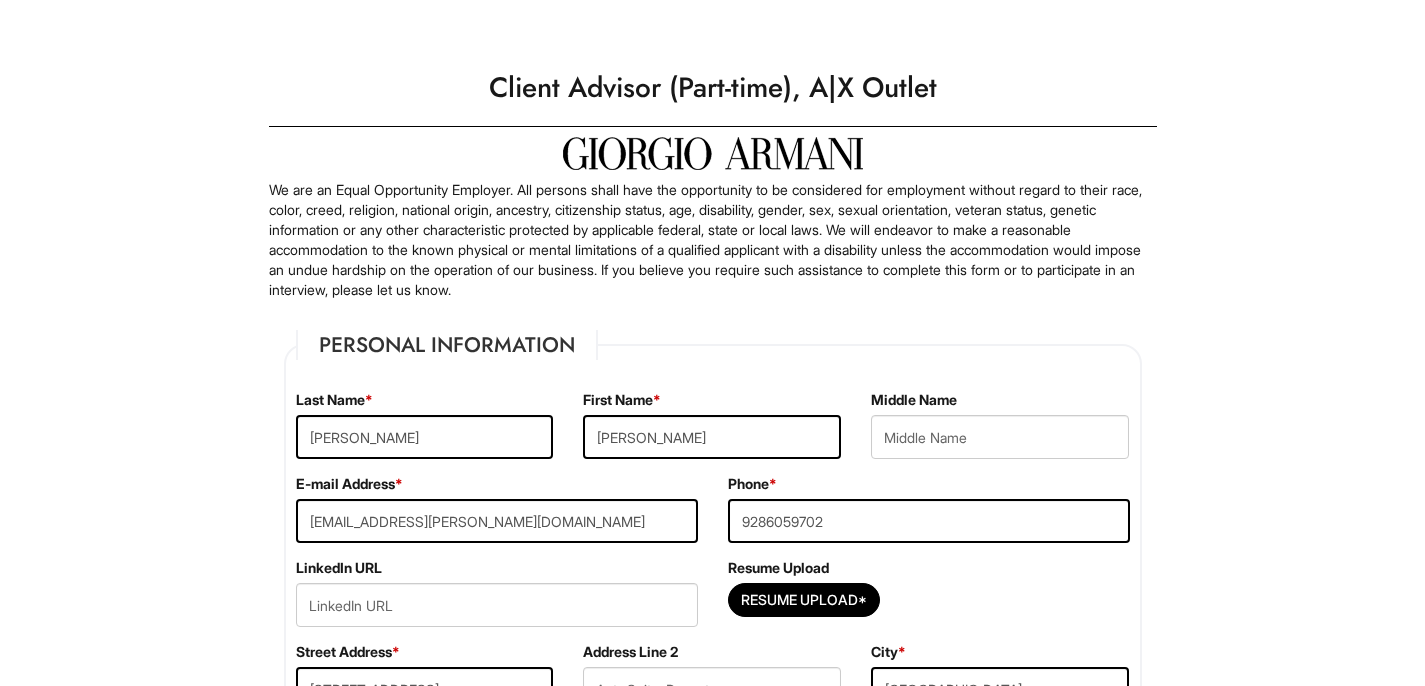 select on "AZ" 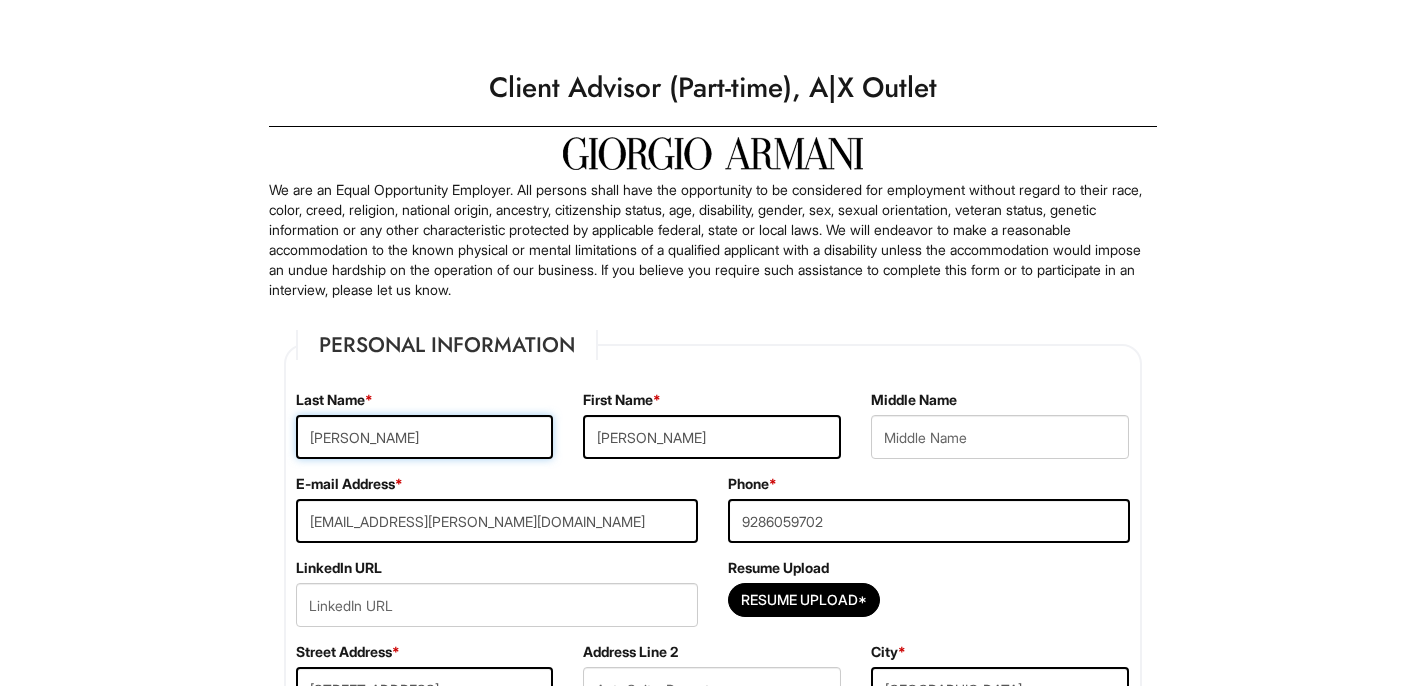 click on "Ortega Rojas" at bounding box center (425, 437) 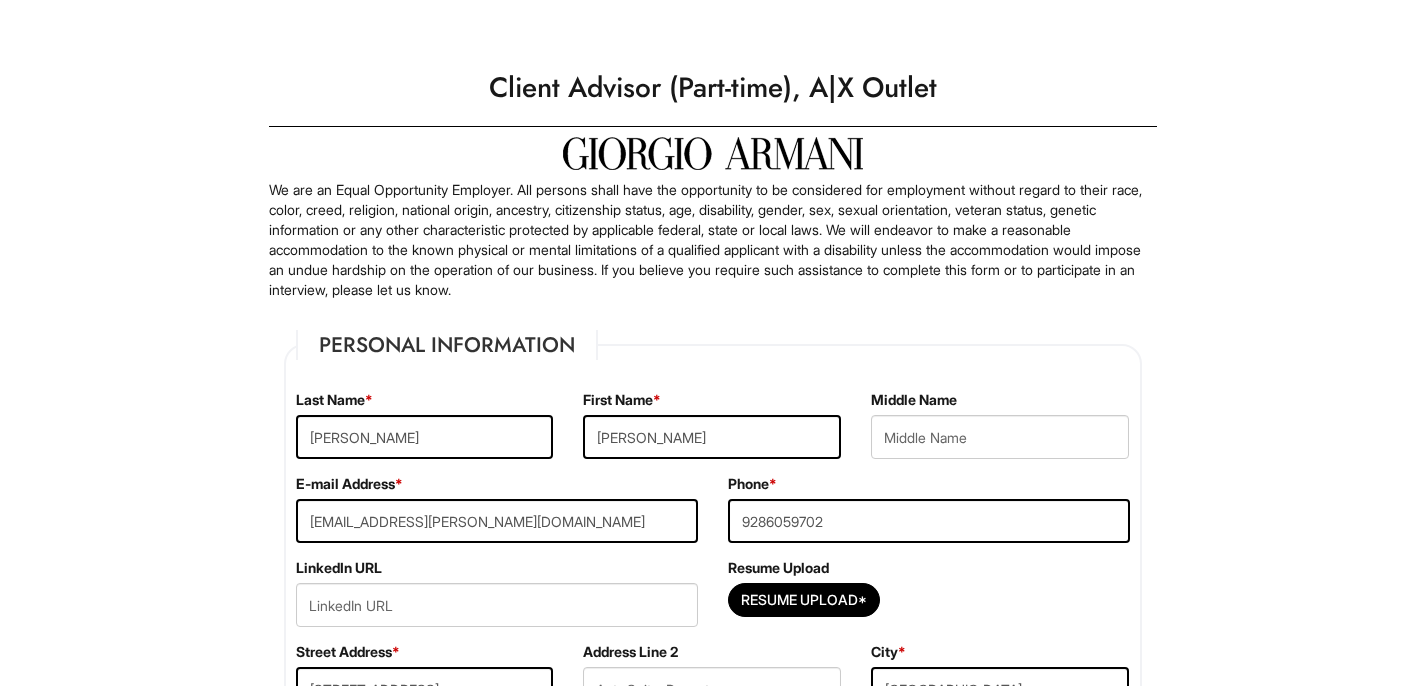 click on "Personal Information
Last Name  *   Ortega
First Name  *   Jocelyn
Middle Name
E-mail Address  *   1008.jocelyn@gmail.com
Phone  *   9286059702
LinkedIn URL
Resume Upload   Resume Upload*
Street Address  *   2209 Lakeside Dr
Address Line 2
City  *   Bullhead City
State/Province  *   State/Province ALABAMA ALASKA ARIZONA ARKANSAS CALIFORNIA COLORADO CONNECTICUT DELAWARE DISTRICT OF COLUMBIA FLORIDA GEORGIA HAWAII IDAHO ILLINOIS INDIANA IOWA KANSAS KENTUCKY LOUISIANA MAINE MARYLAND MASSACHUSETTS MICHIGAN MINNESOTA MISSISSIPPI MISSOURI MONTANA NEBRASKA NEVADA NEW HAMPSHIRE NEW JERSEY NEW MEXICO NEW YORK NORTH CAROLINA NORTH DAKOTA OHIO OKLAHOMA OREGON PENNSYLVANIA RHODE ISLAND SOUTH CAROLINA SOUTH DAKOTA TENNESSEE TEXAS UTAH VERMONT VIRGINIA WASHINGTON WEST VIRGINIA WISCONSIN WYOMING CA-ALBERTA CA-BRITISH COLUMBIA CA-MANITOBA CA-NEW BRUNSWICK CA-NEWFOUNDLAND CA-NOVA SCOTIA CA-NORTHWEST TERRITORIES CA-NUNAVUT CA-ONTARIO CA-PRINCE EDWARD ISLAND CA-QUEBEC US-GUAM
*" at bounding box center [713, 576] 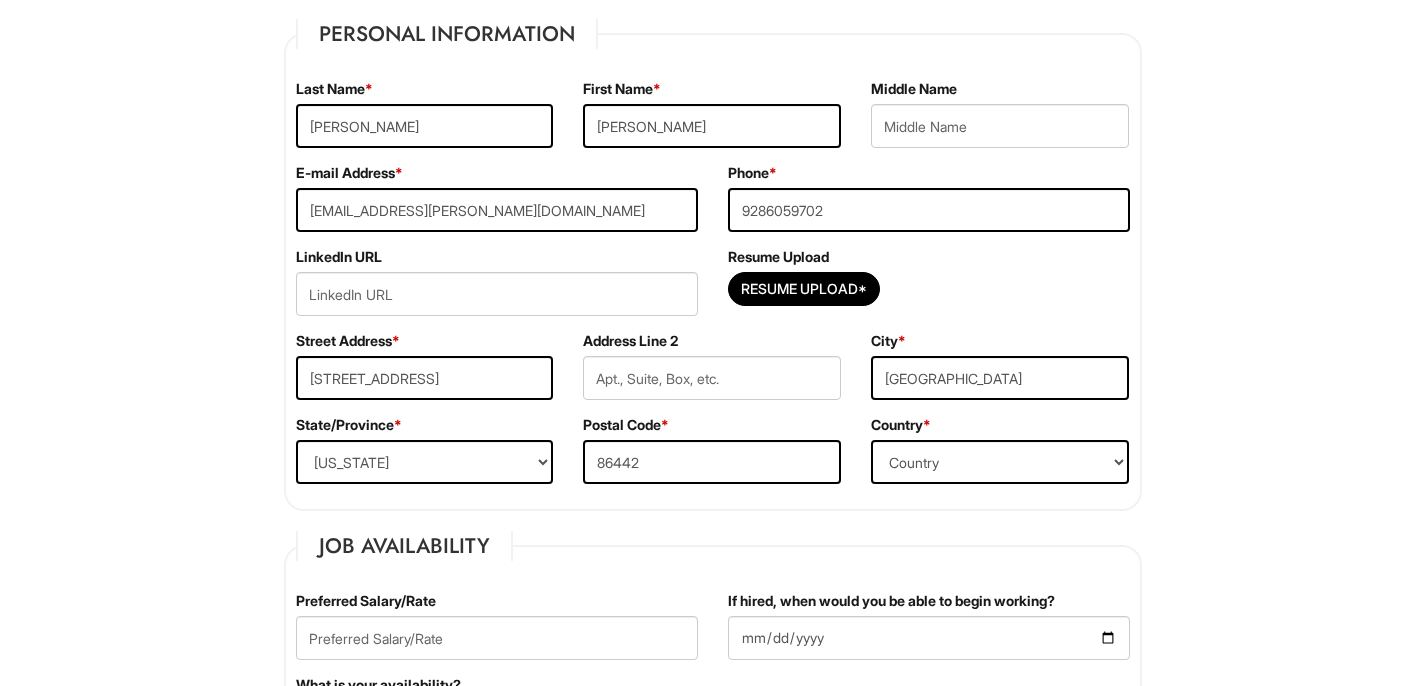 scroll, scrollTop: 320, scrollLeft: 0, axis: vertical 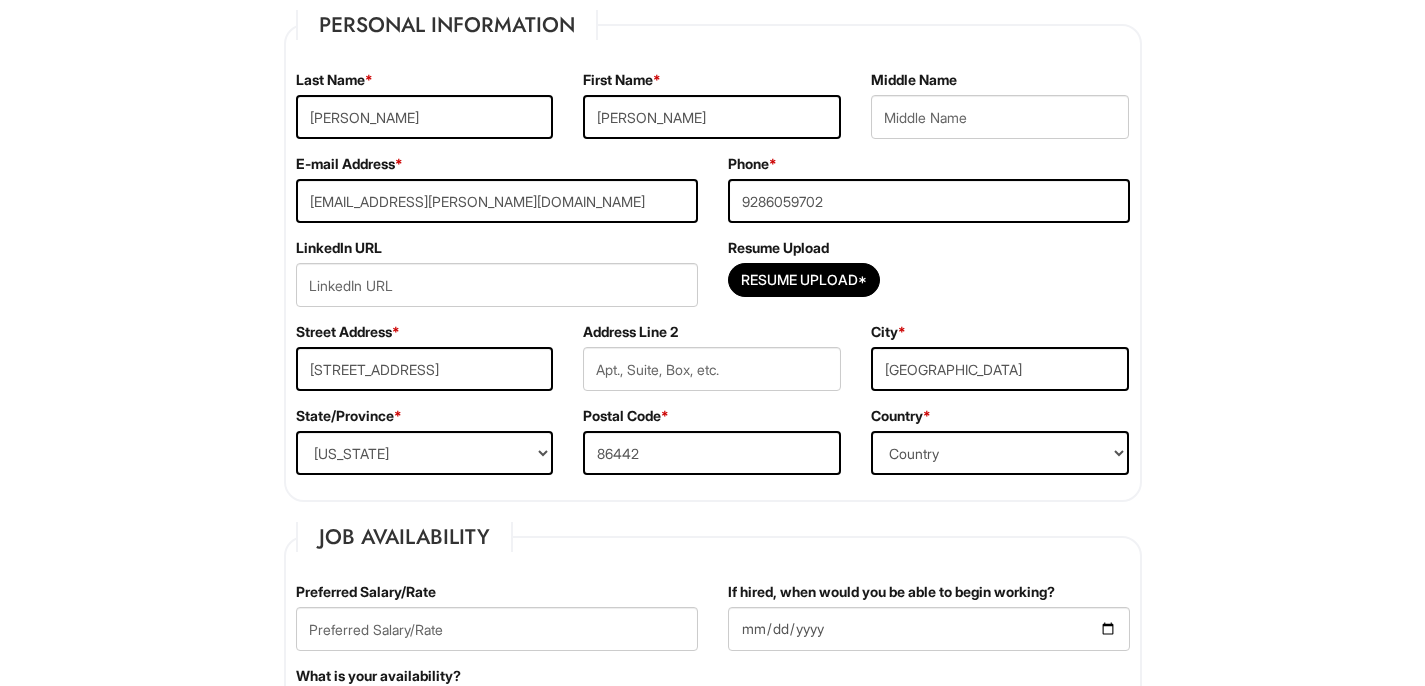 click on "Street Address  *   2209 Lakeside Dr" at bounding box center (425, 364) 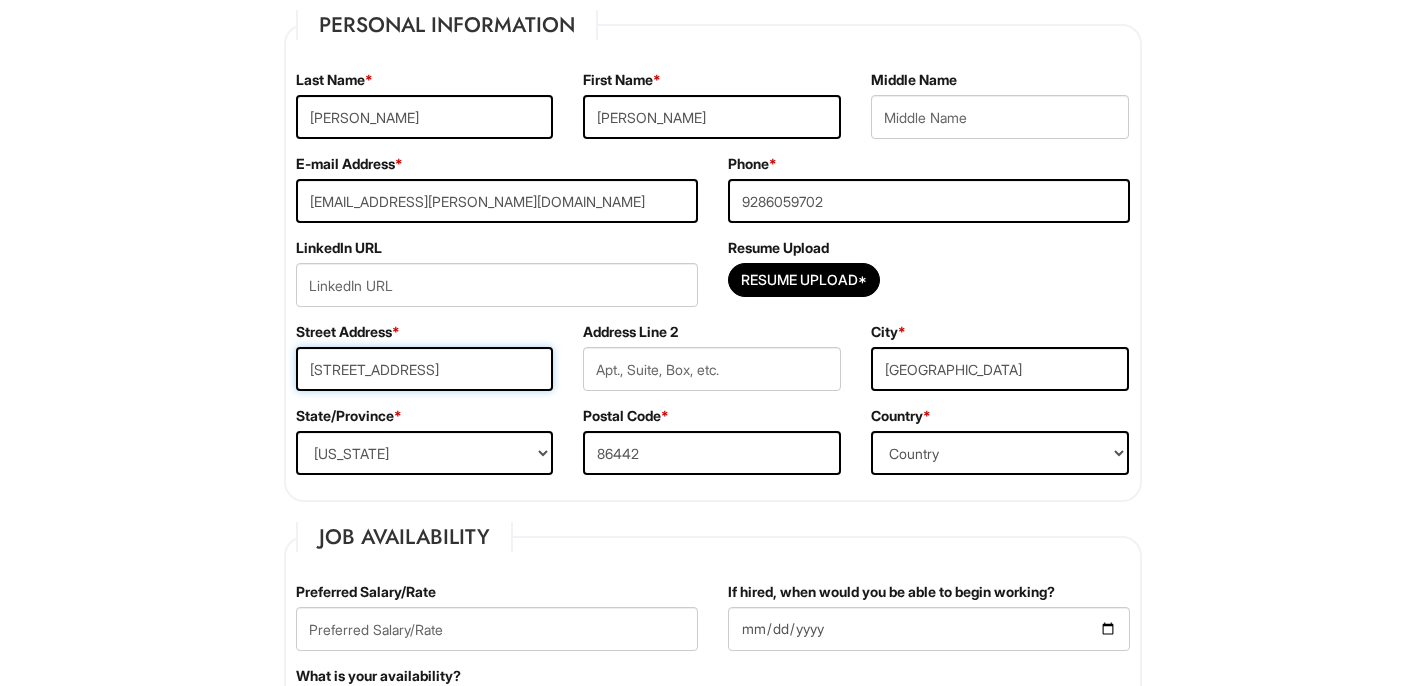 click on "2209 Lakeside Dr" at bounding box center (425, 369) 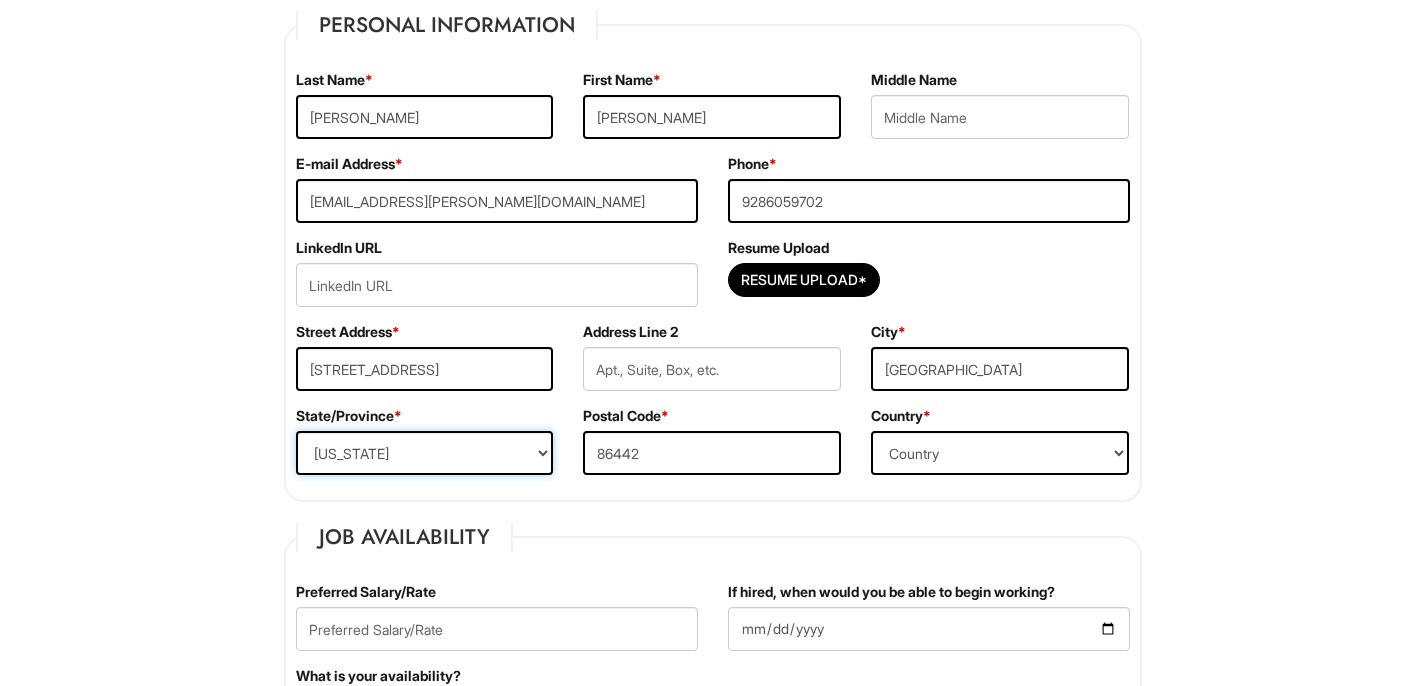 click on "State/Province ALABAMA ALASKA ARIZONA ARKANSAS CALIFORNIA COLORADO CONNECTICUT DELAWARE DISTRICT OF COLUMBIA FLORIDA GEORGIA HAWAII IDAHO ILLINOIS INDIANA IOWA KANSAS KENTUCKY LOUISIANA MAINE MARYLAND MASSACHUSETTS MICHIGAN MINNESOTA MISSISSIPPI MISSOURI MONTANA NEBRASKA NEVADA NEW HAMPSHIRE NEW JERSEY NEW MEXICO NEW YORK NORTH CAROLINA NORTH DAKOTA OHIO OKLAHOMA OREGON PENNSYLVANIA RHODE ISLAND SOUTH CAROLINA SOUTH DAKOTA TENNESSEE TEXAS UTAH VERMONT VIRGINIA WASHINGTON WEST VIRGINIA WISCONSIN WYOMING CA-ALBERTA CA-BRITISH COLUMBIA CA-MANITOBA CA-NEW BRUNSWICK CA-NEWFOUNDLAND CA-NOVA SCOTIA CA-NORTHWEST TERRITORIES CA-NUNAVUT CA-ONTARIO CA-PRINCE EDWARD ISLAND CA-QUEBEC CA-SASKATCHEWAN CA-YUKON TERRITORY US-AMERICAN SAMOA US-FEDERATED STATES OF MICRONESIA US-GUAM US-MARSHALL ISLANDS US-NORTHERN MARIANA ISLANDS US-PALAU US-PUERTO RICO" at bounding box center [425, 453] 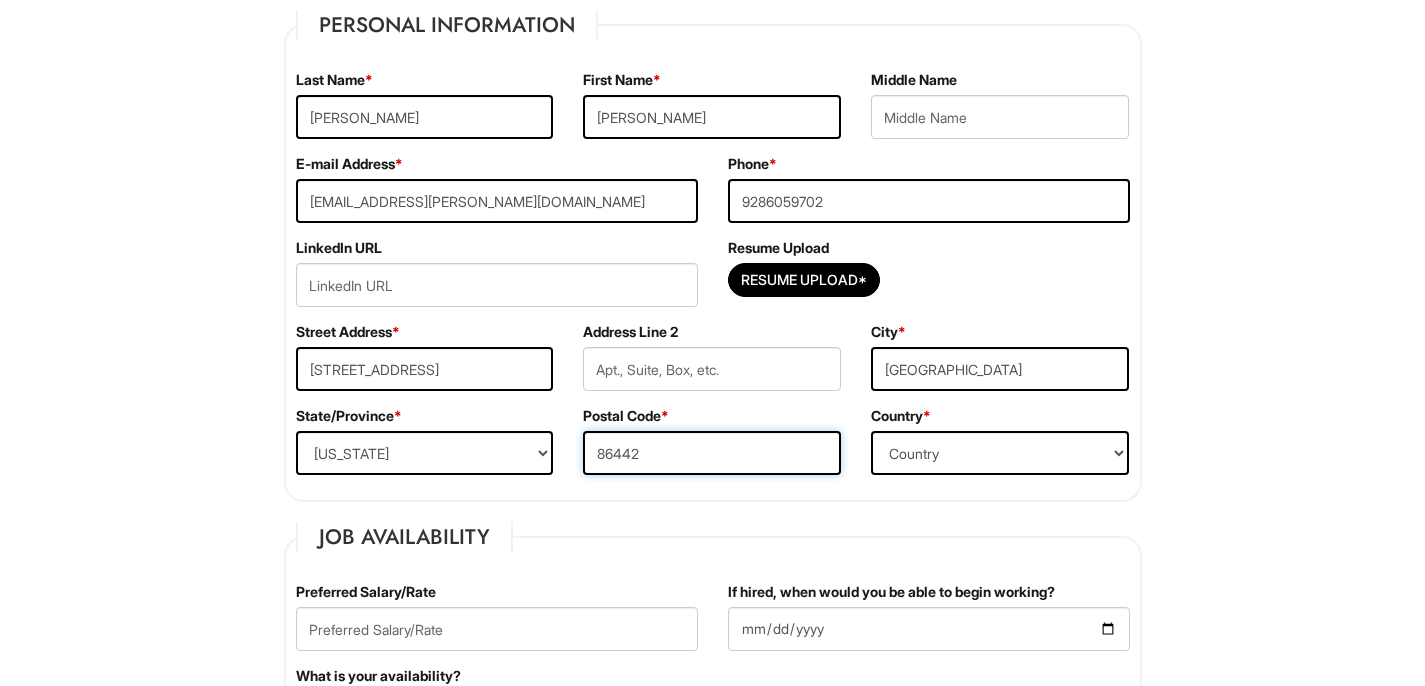 click on "86442" at bounding box center [712, 453] 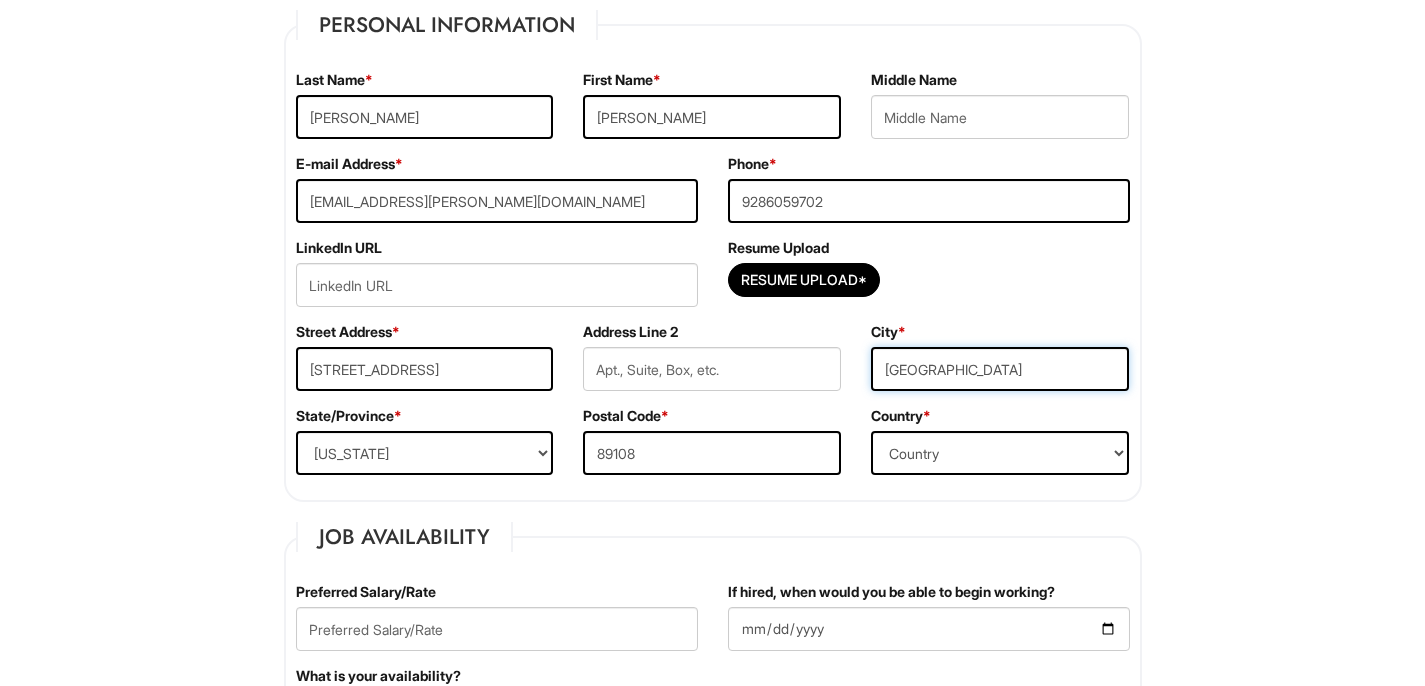 click on "Bullhead City" at bounding box center [1000, 369] 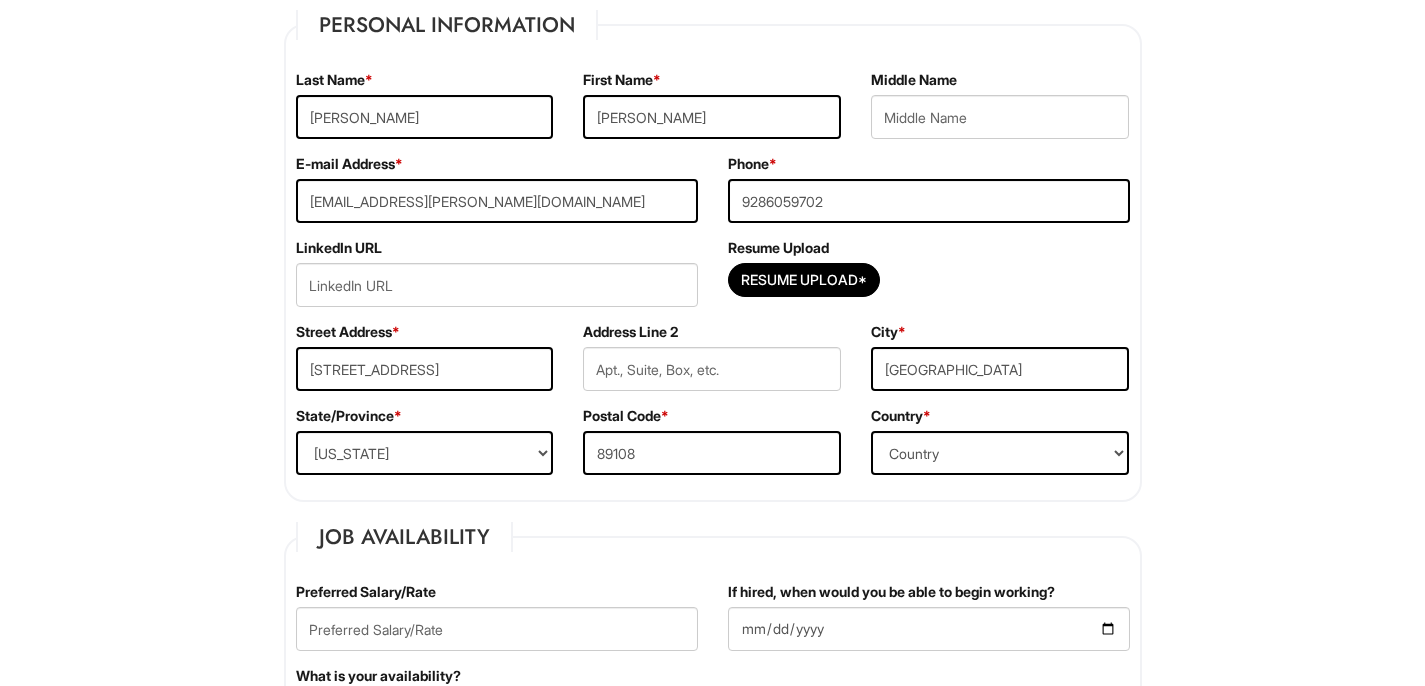 click on "Please Complete This Form 1 2 3 Client Advisor (Part-time), A|X Outlet PLEASE COMPLETE ALL REQUIRED FIELDS
We are an Equal Opportunity Employer. All persons shall have the opportunity to be considered for employment without regard to their race, color, creed, religion, national origin, ancestry, citizenship status, age, disability, gender, sex, sexual orientation, veteran status, genetic information or any other characteristic protected by applicable federal, state or local laws. We will endeavor to make a reasonable accommodation to the known physical or mental limitations of a qualified applicant with a disability unless the accommodation would impose an undue hardship on the operation of our business. If you believe you require such assistance to complete this form or to participate in an interview, please let us know.
Personal Information
Last Name  *   Ortega
First Name  *   Jocelyn
Middle Name
E-mail Address  *   1008.jocelyn@gmail.com
Phone  *   9286059702" at bounding box center (712, 1633) 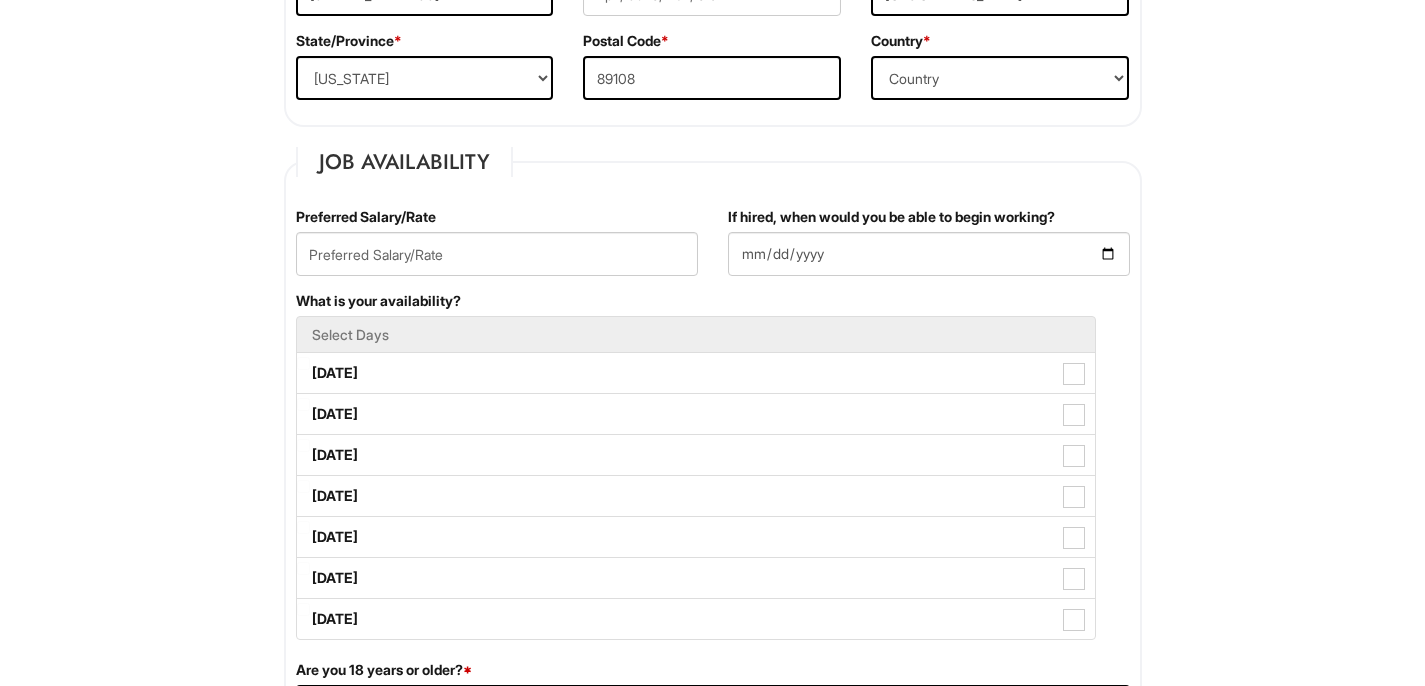 scroll, scrollTop: 720, scrollLeft: 0, axis: vertical 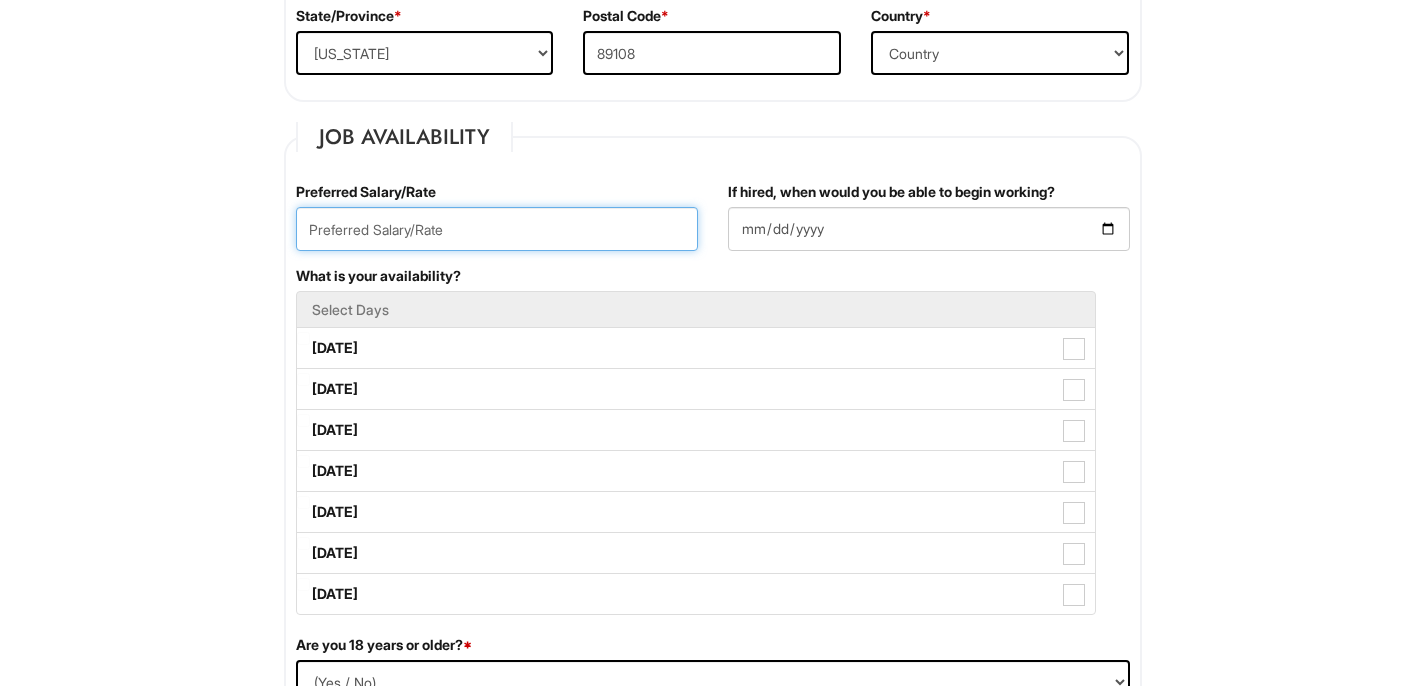 click at bounding box center [497, 229] 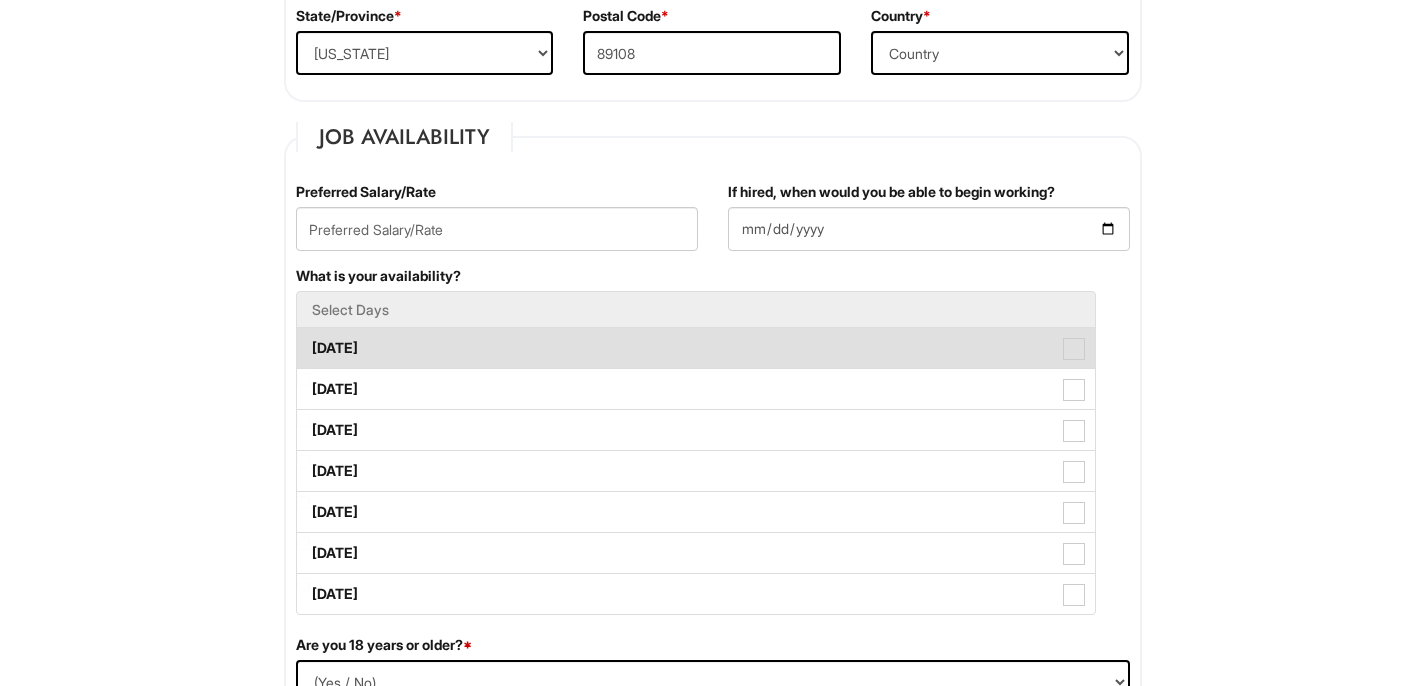 click on "Monday" at bounding box center [696, 348] 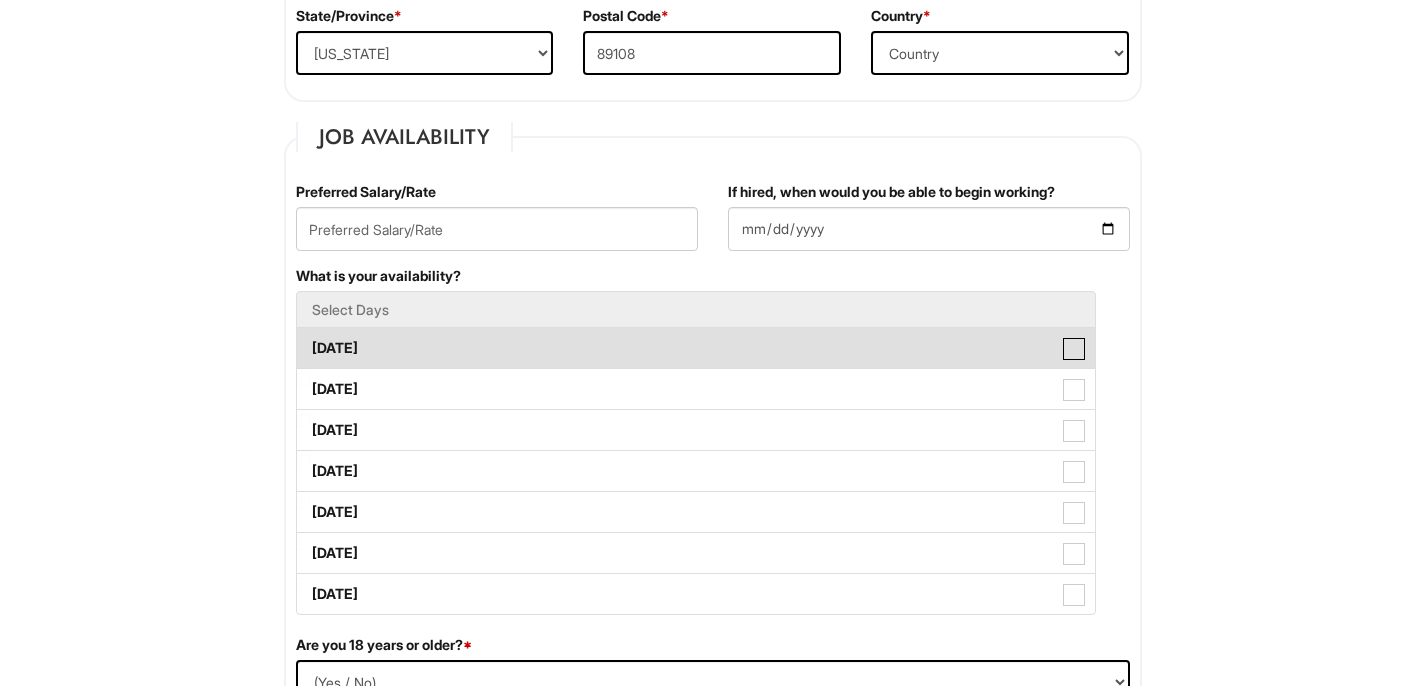 click on "Monday" at bounding box center [303, 338] 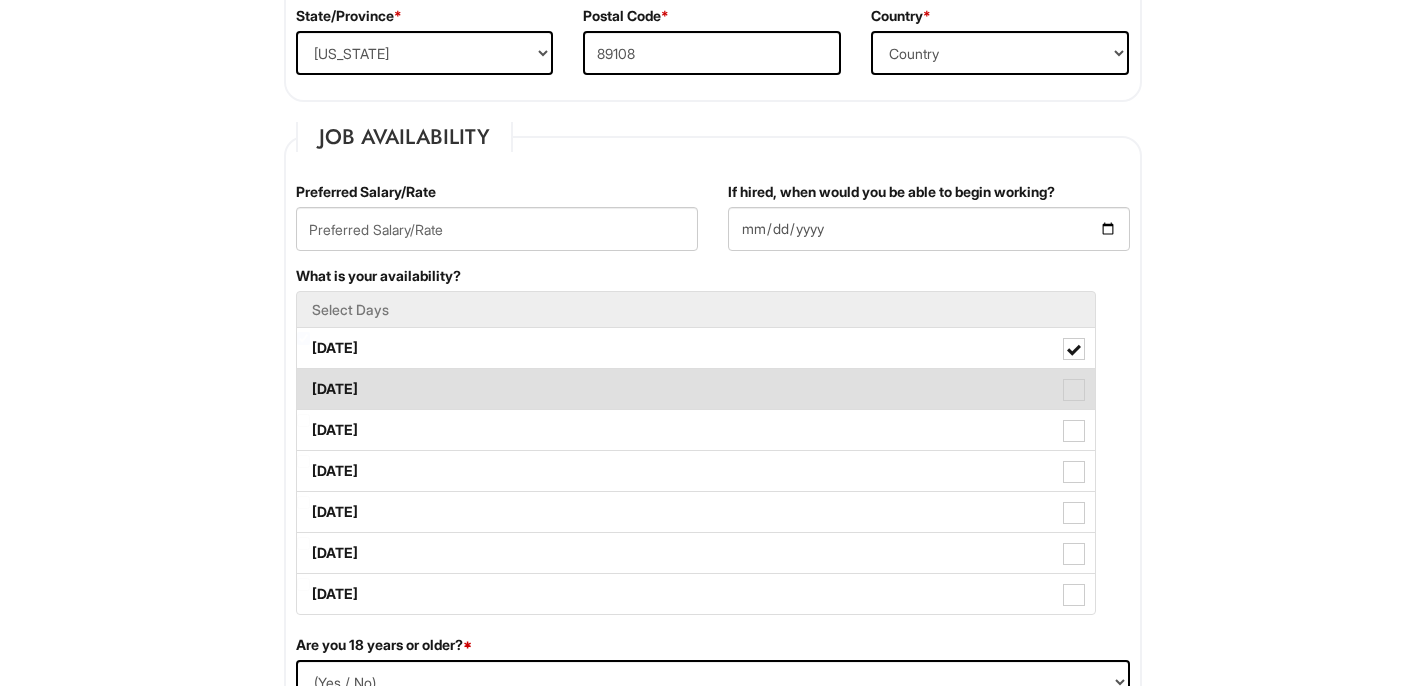 click on "Tuesday" at bounding box center [696, 389] 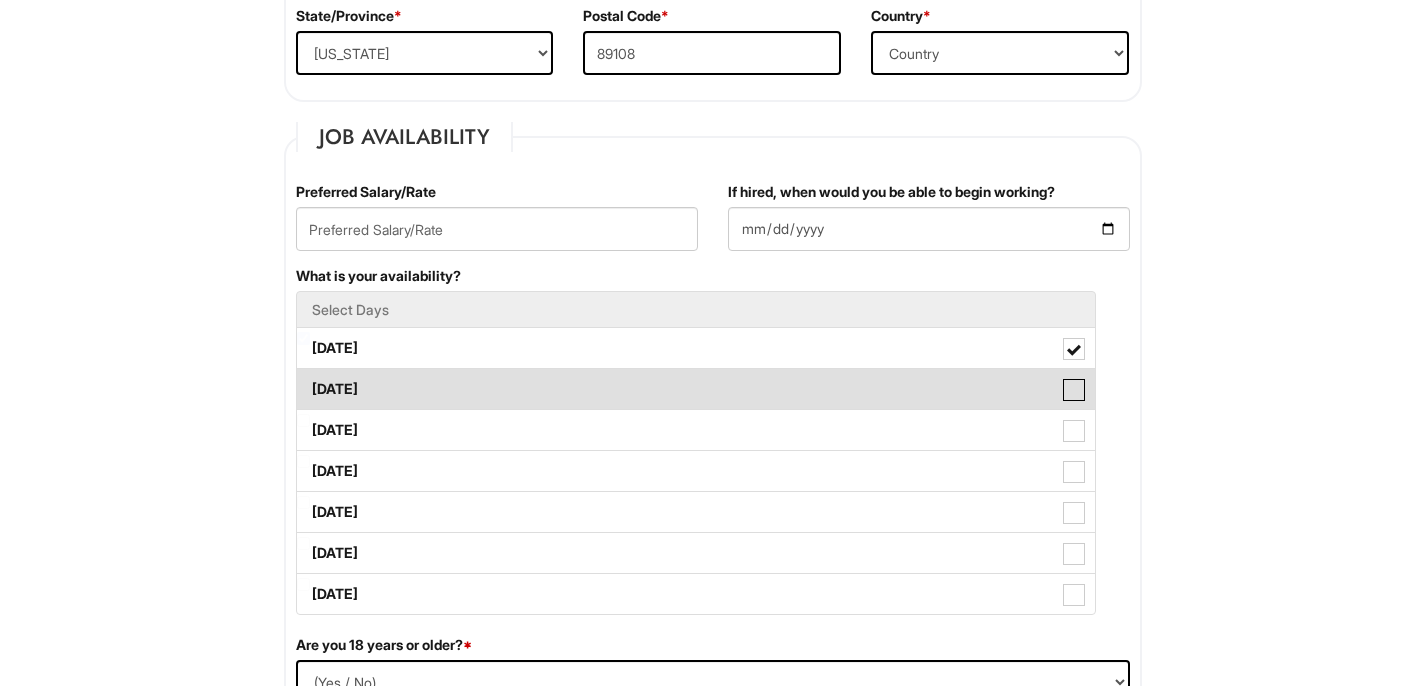 click on "Tuesday" at bounding box center (303, 379) 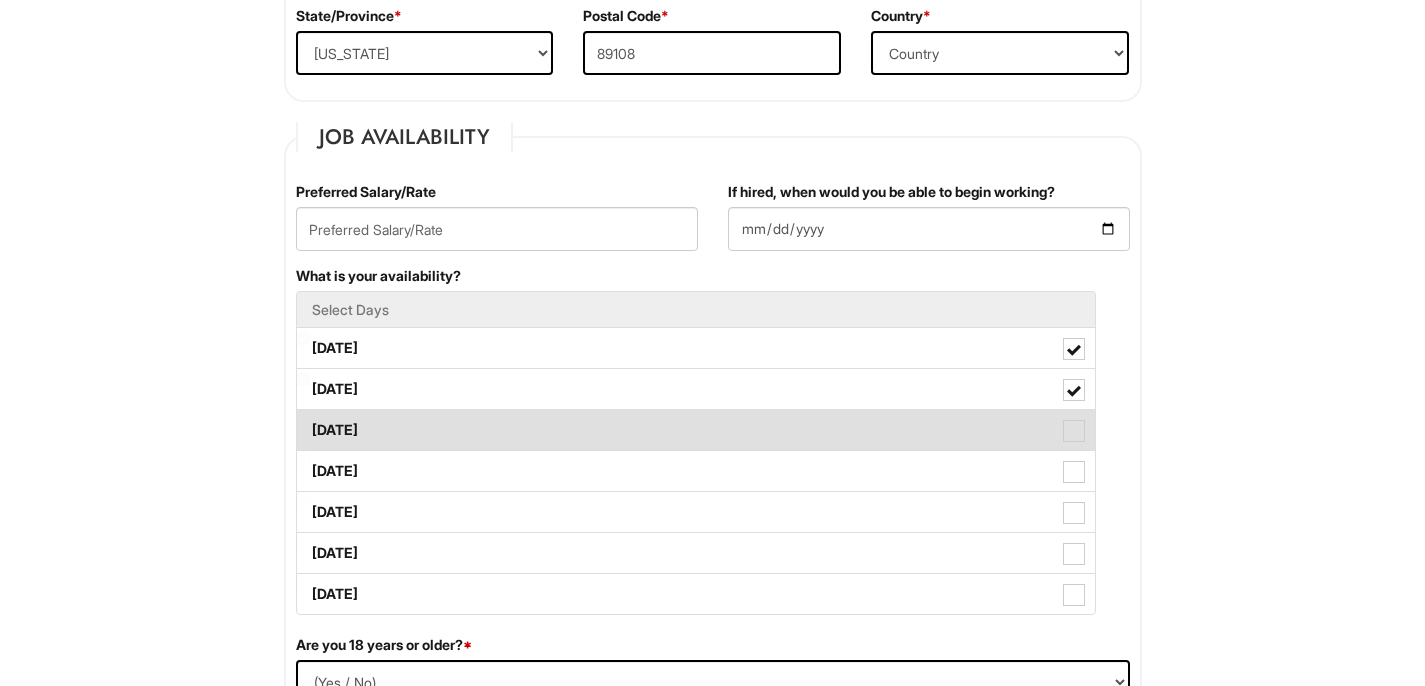 click on "Wednesday" at bounding box center [696, 430] 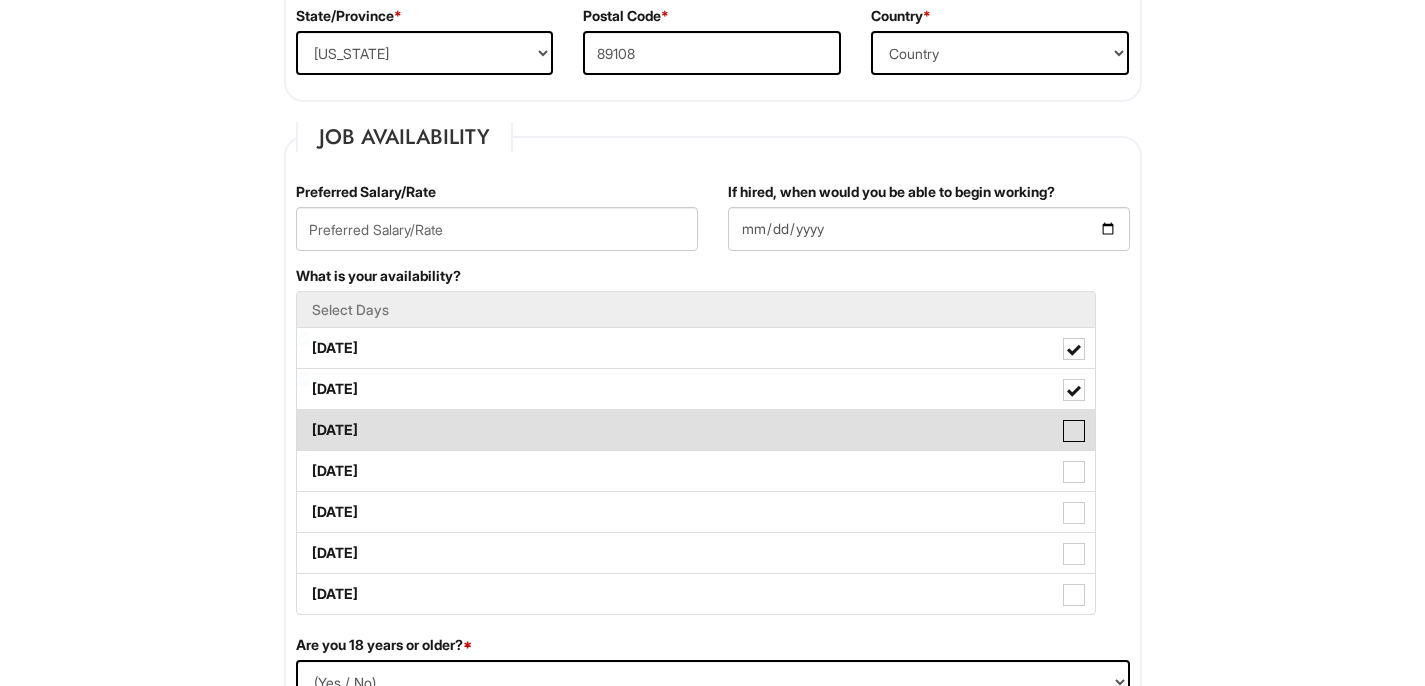 click on "Wednesday" at bounding box center [303, 420] 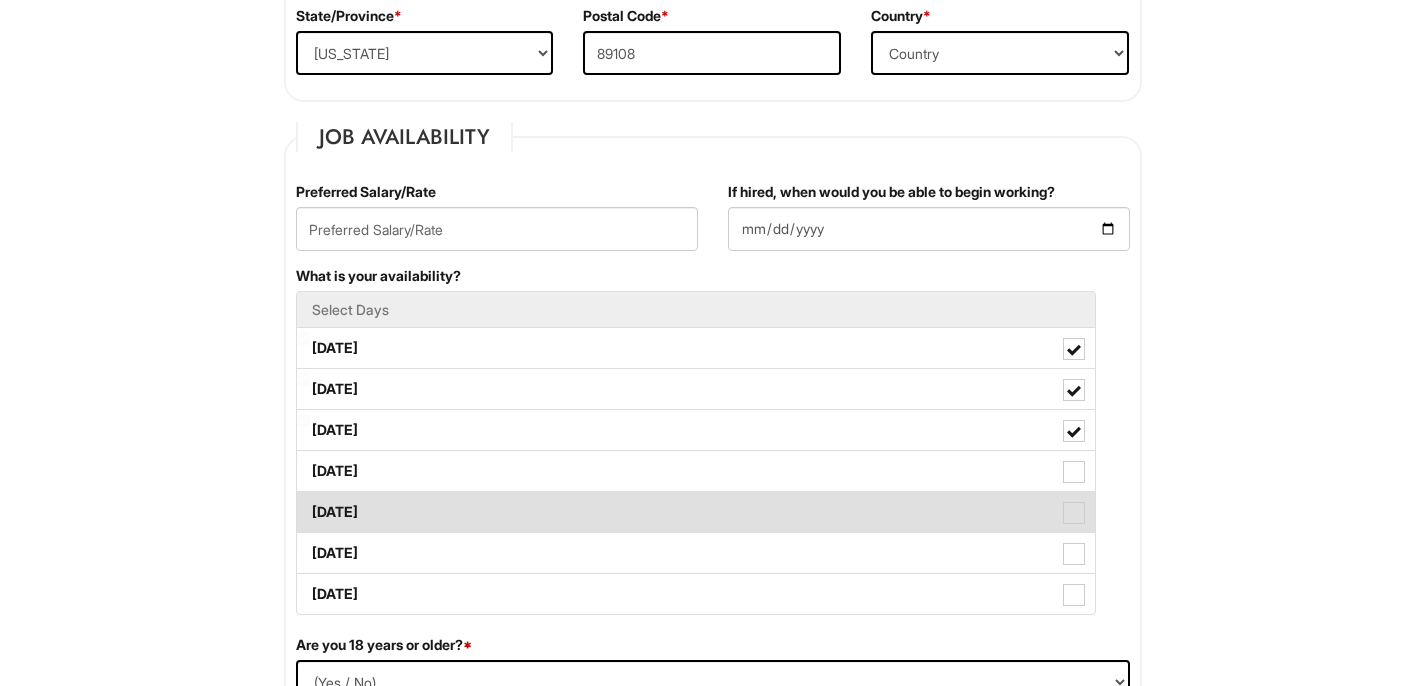 click on "Friday" at bounding box center (696, 512) 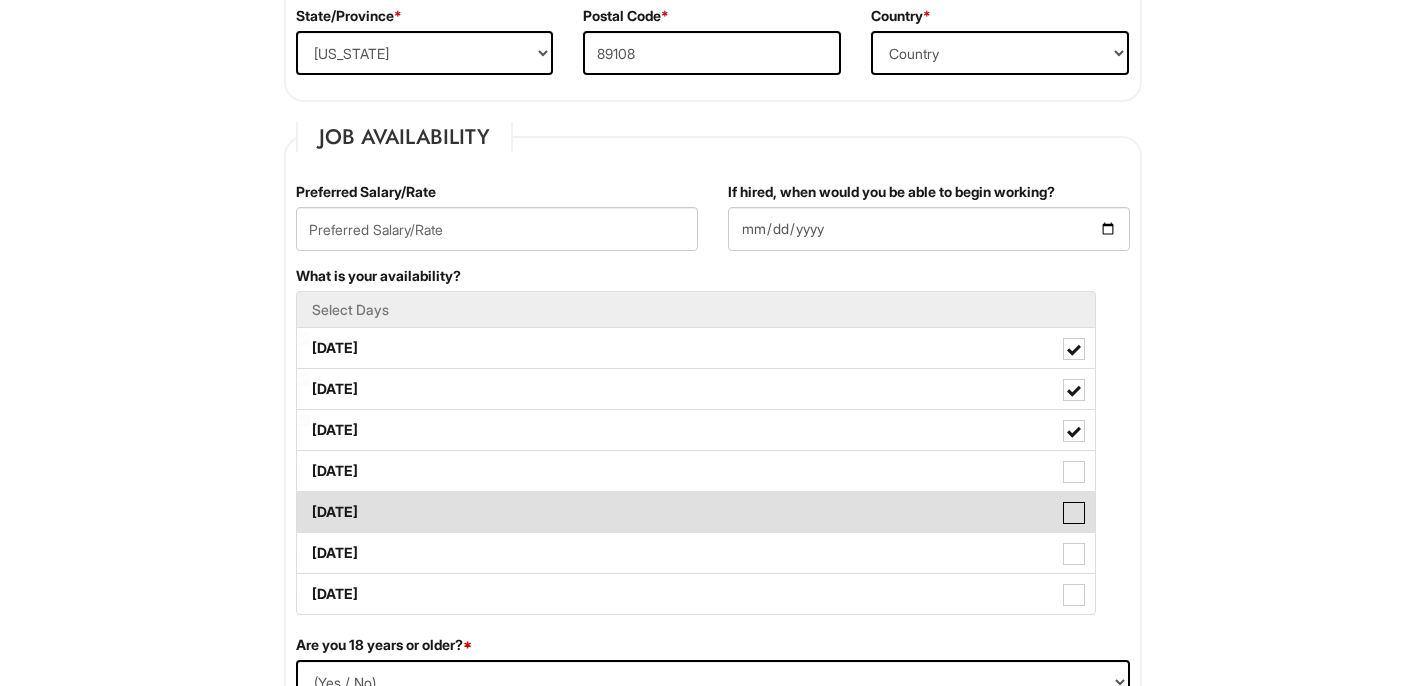 click on "Friday" at bounding box center (303, 502) 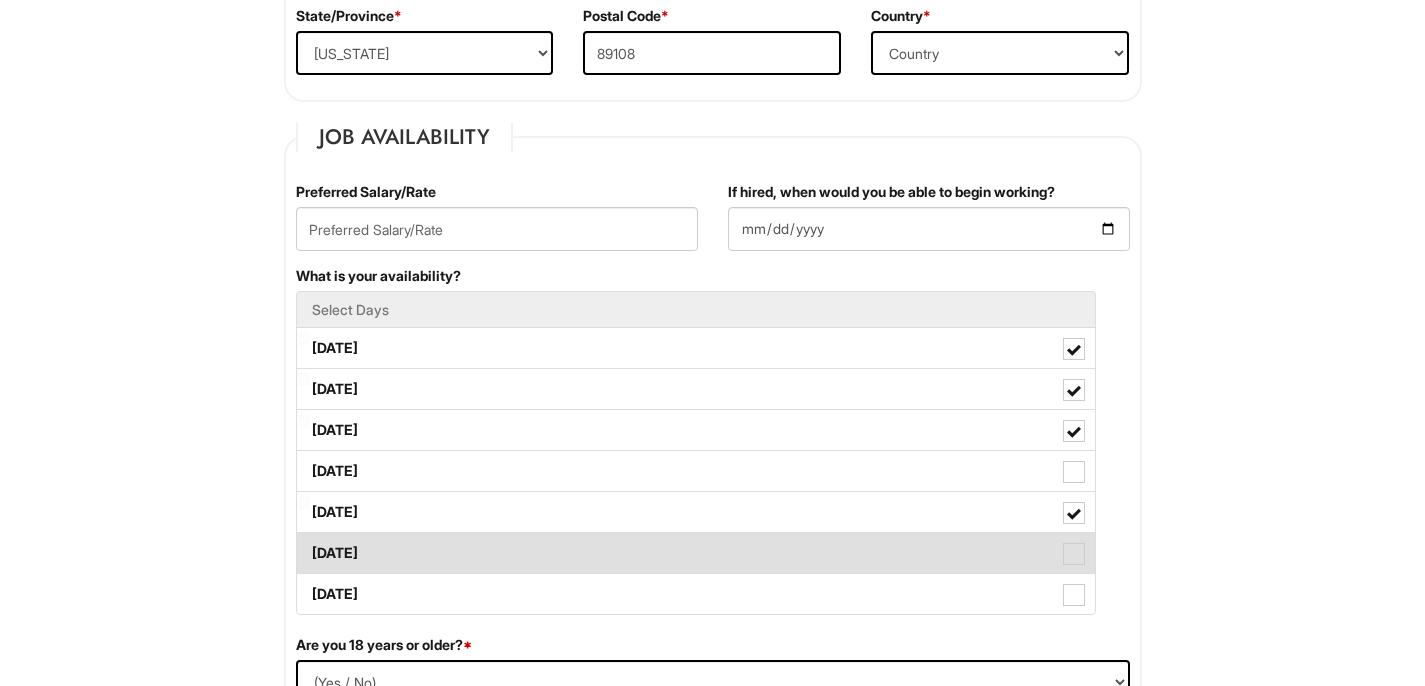 click on "Saturday" at bounding box center (696, 553) 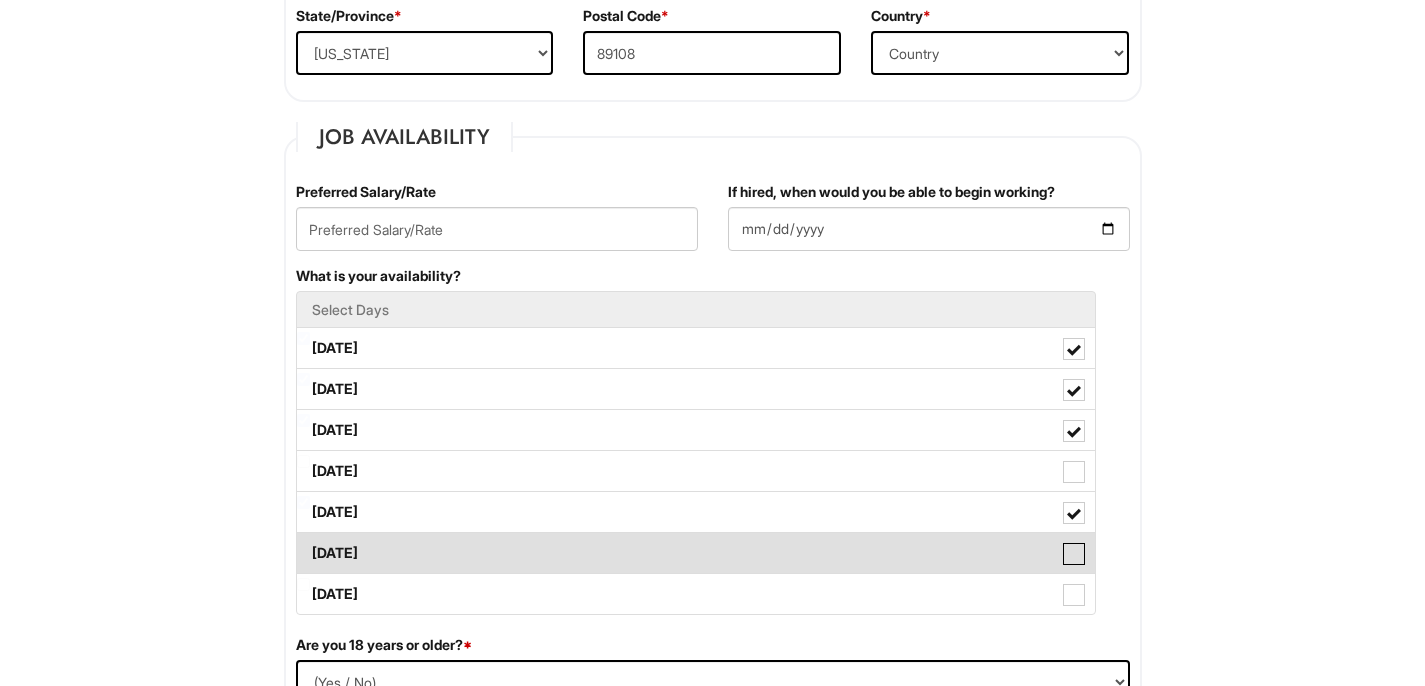 click on "Saturday" at bounding box center (303, 543) 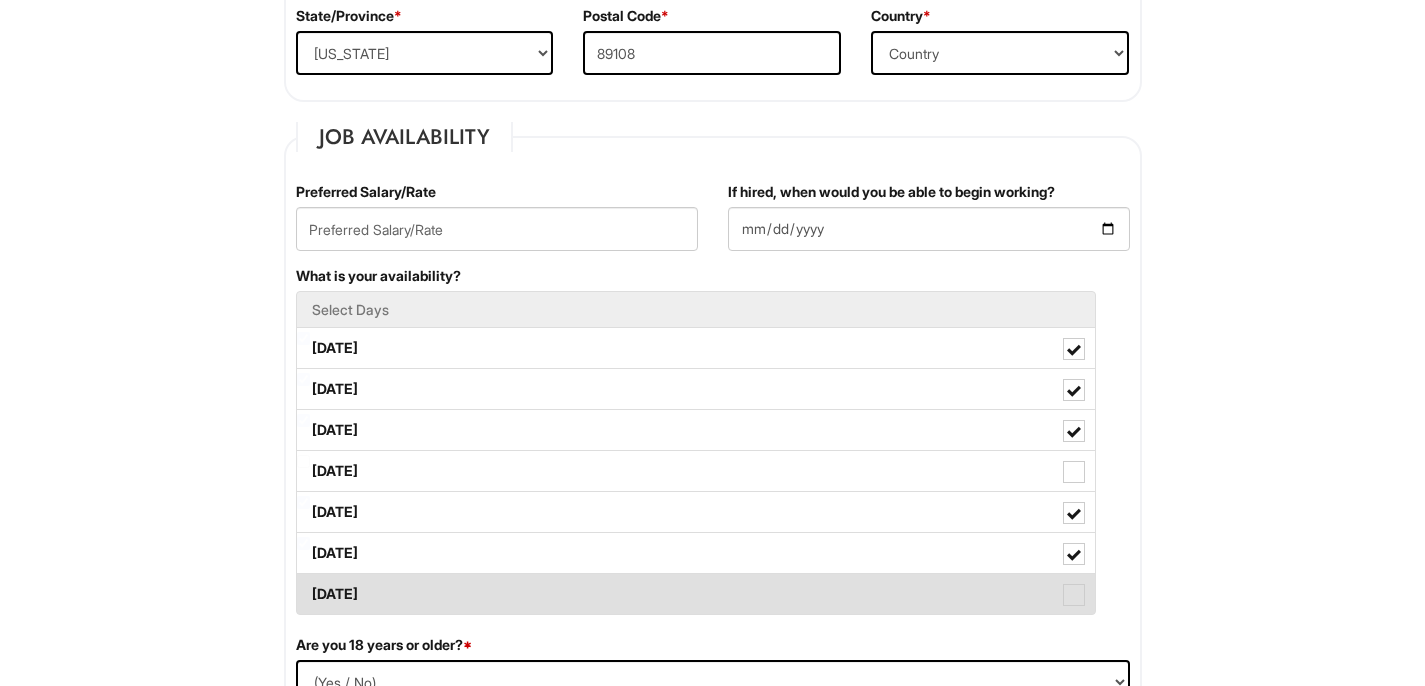 click on "Sunday" at bounding box center (696, 594) 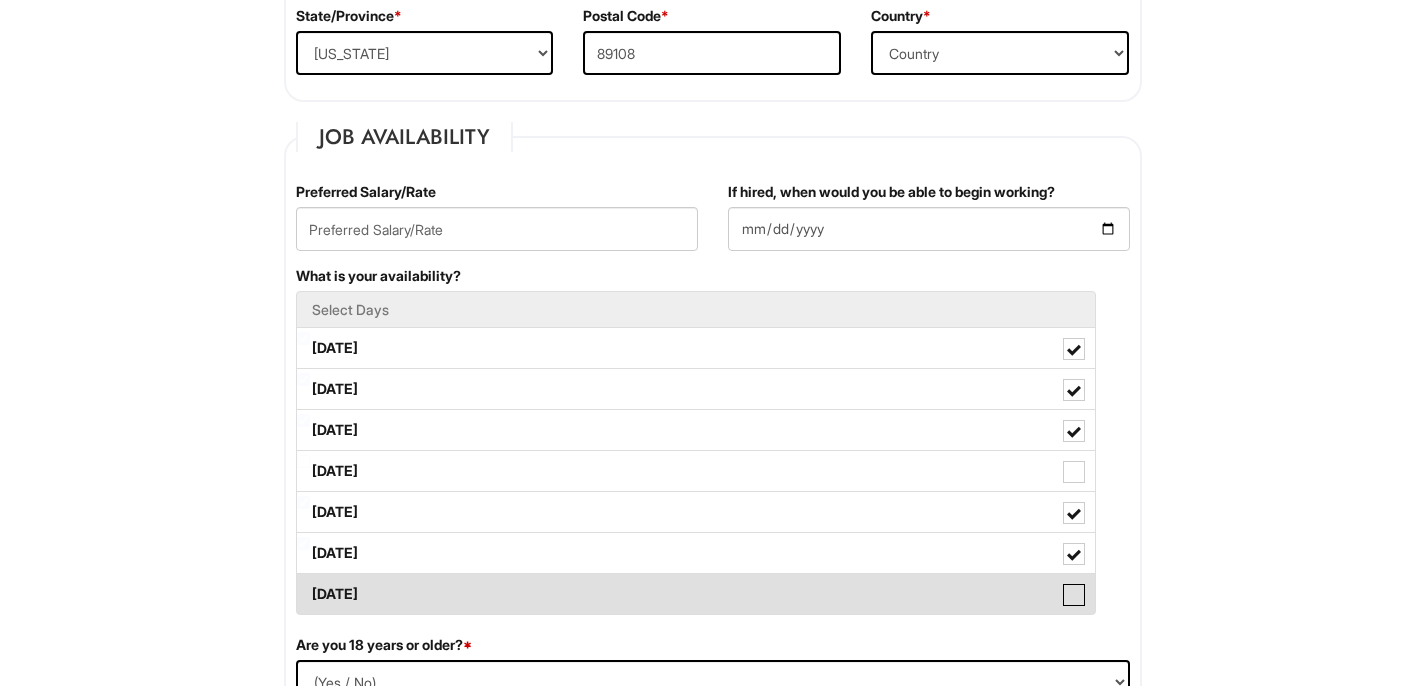 click on "Sunday" at bounding box center (303, 584) 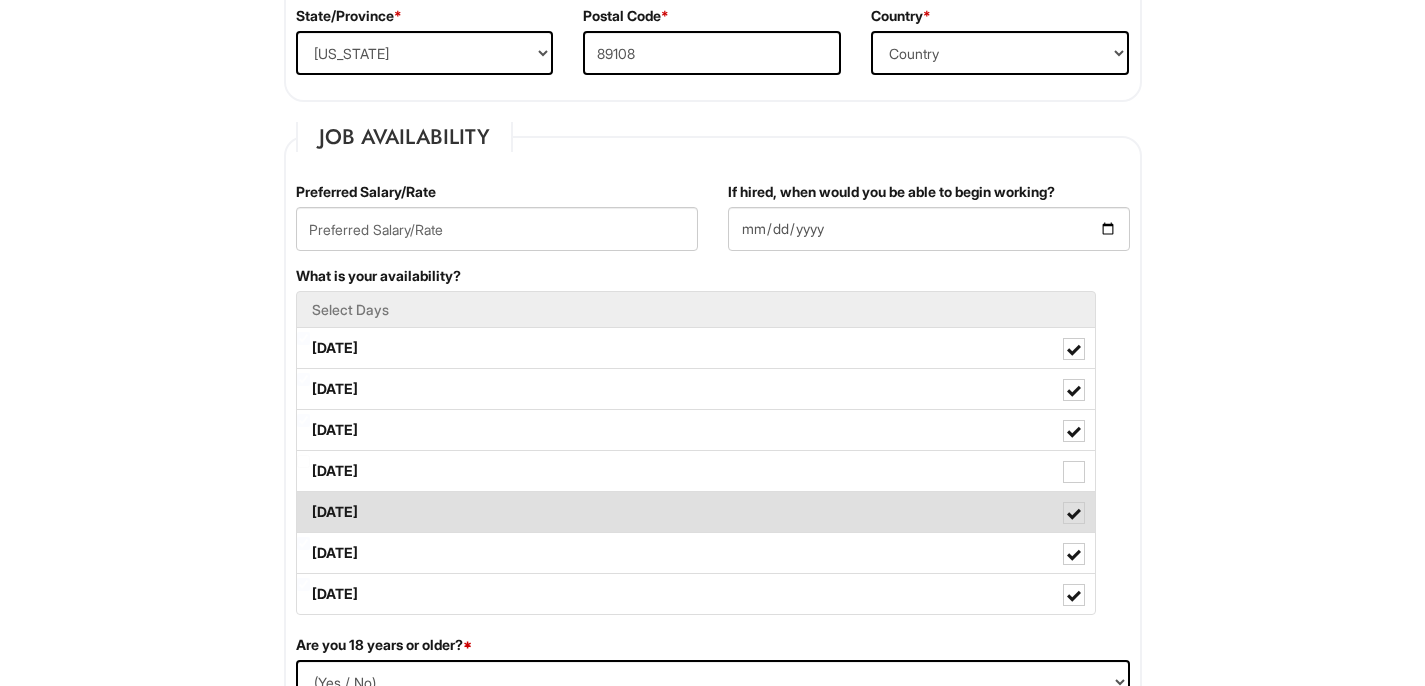 click on "Friday" at bounding box center [696, 512] 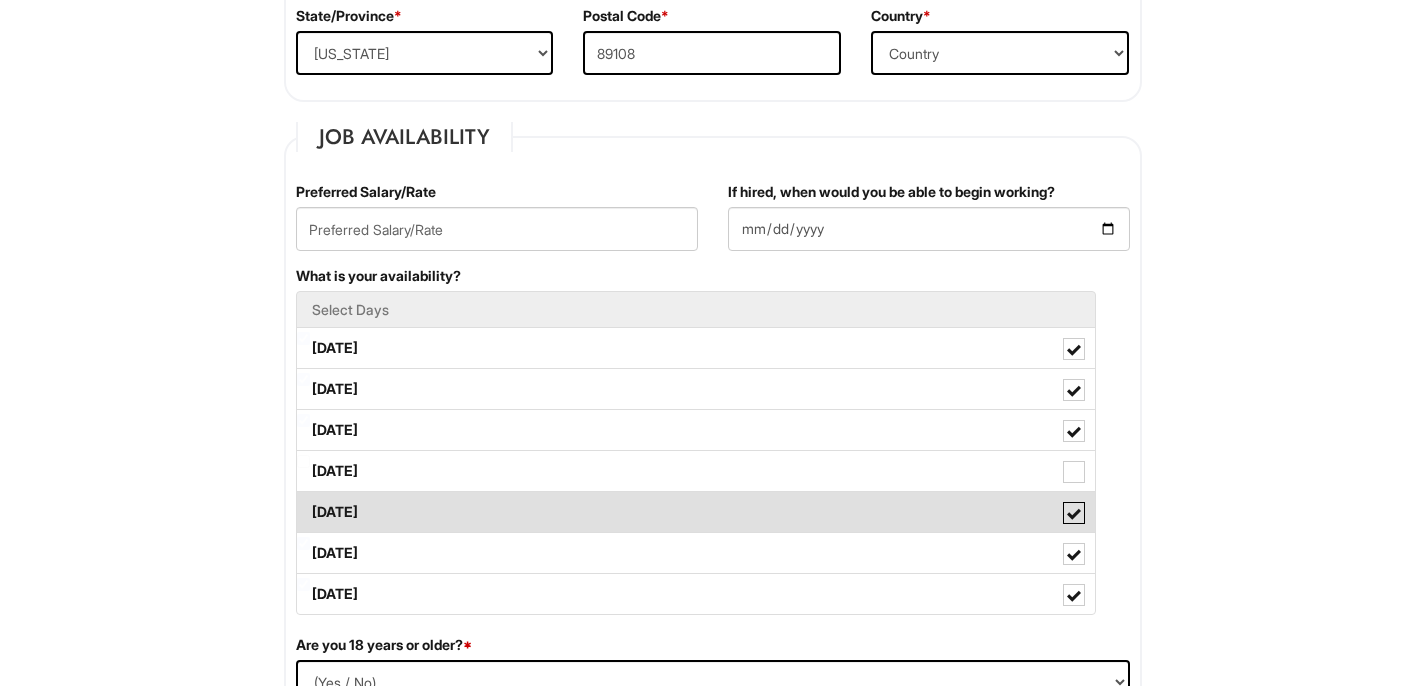click on "Friday" at bounding box center [303, 502] 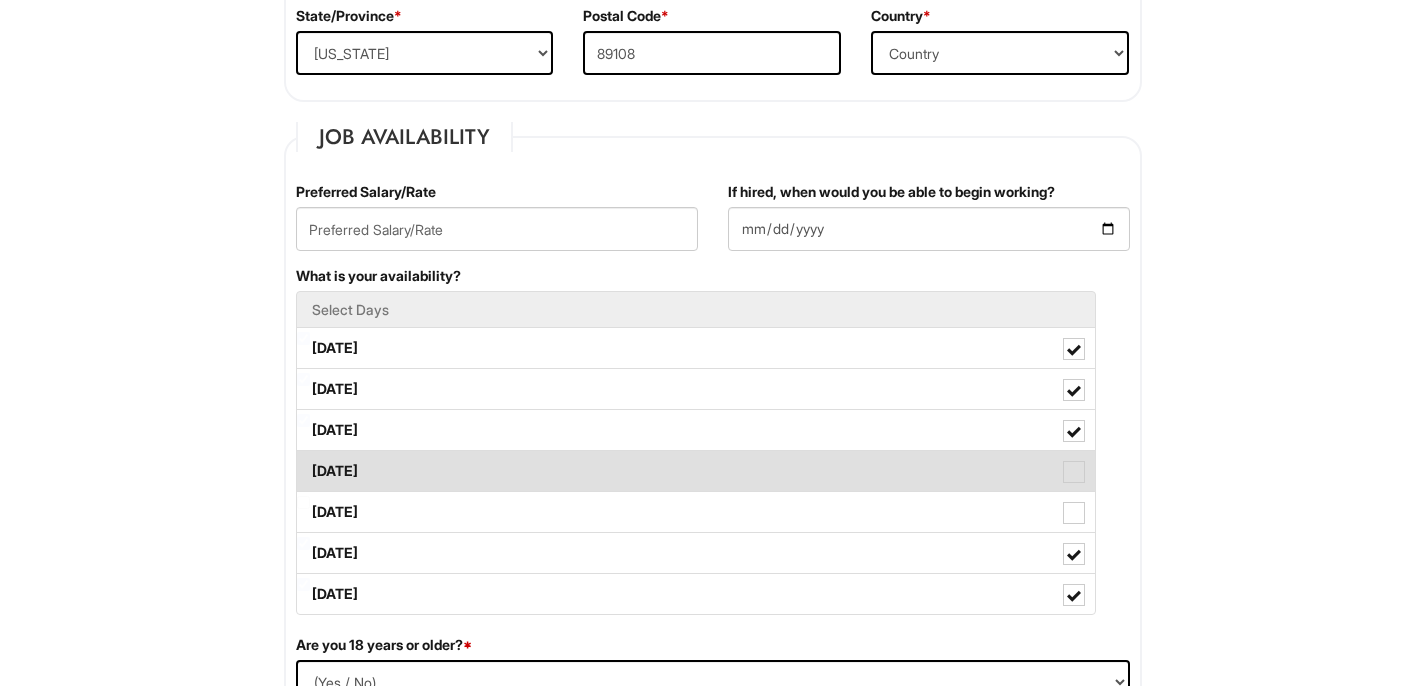 click on "Thursday" at bounding box center (696, 471) 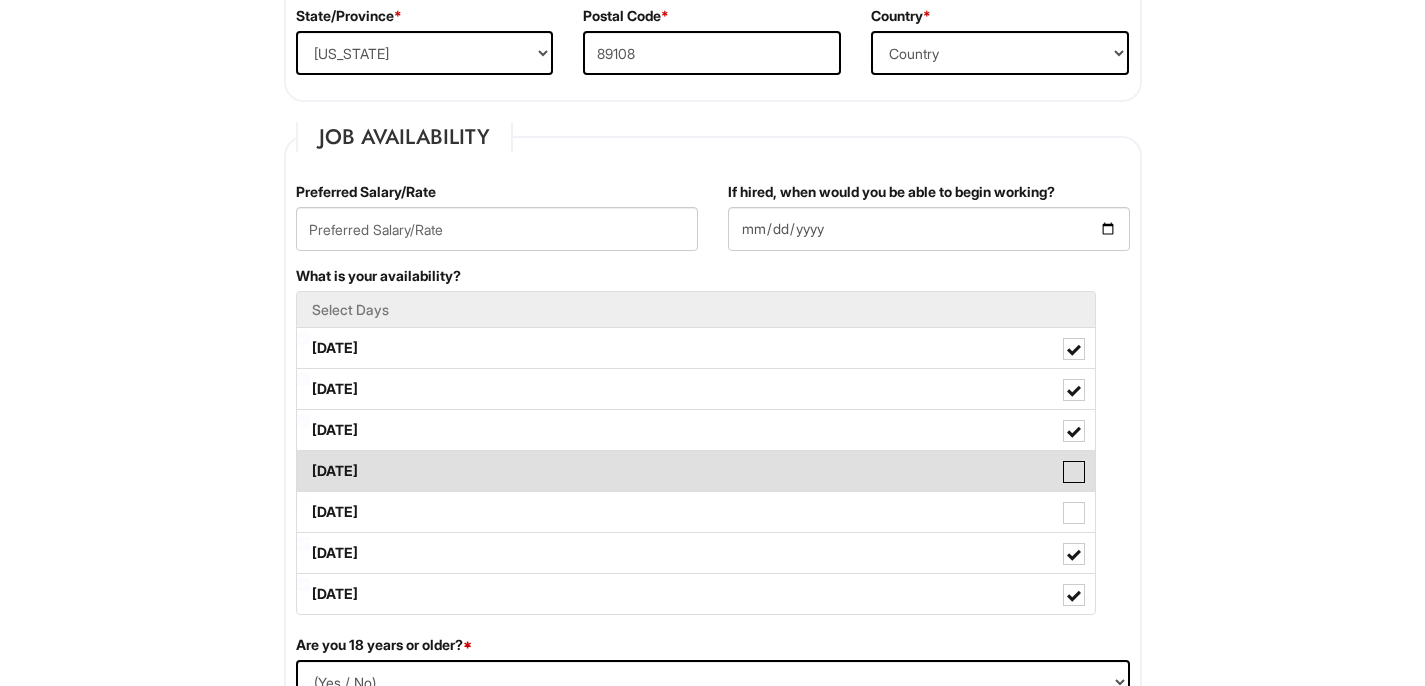 click on "Thursday" at bounding box center (303, 461) 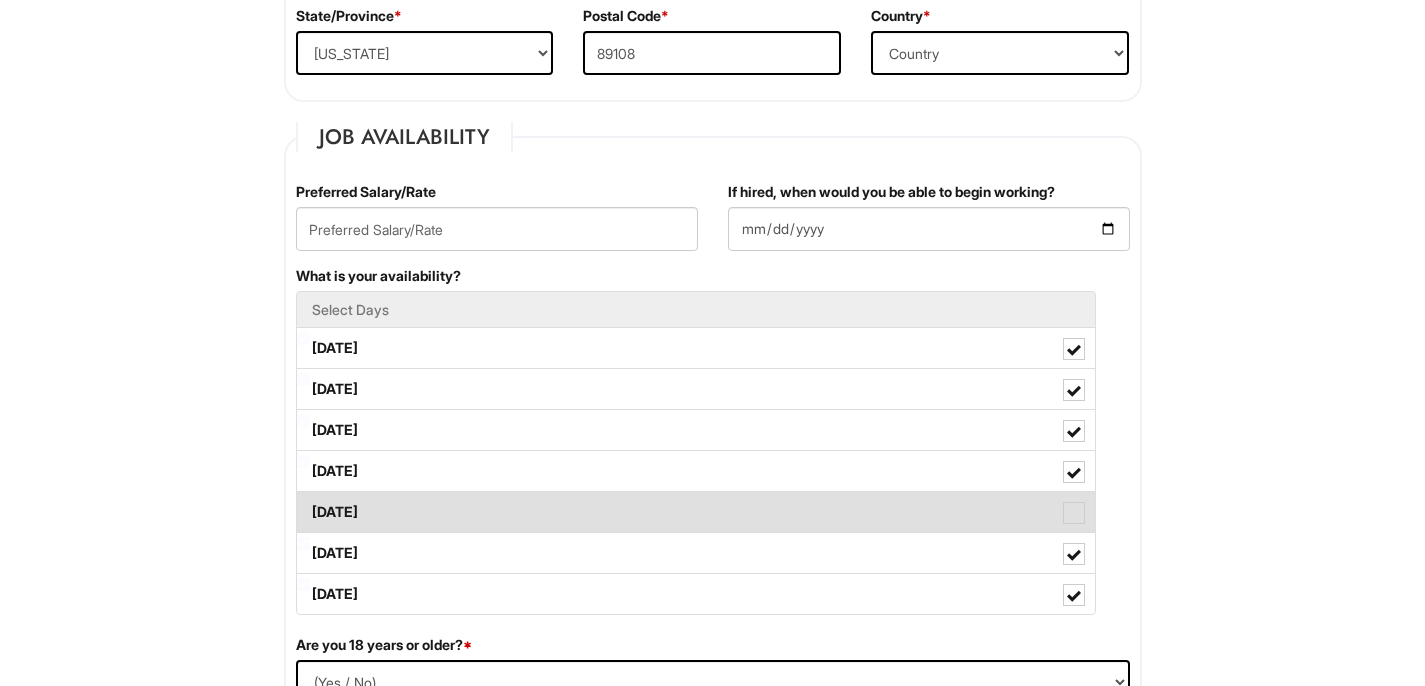 click on "Friday" at bounding box center [696, 512] 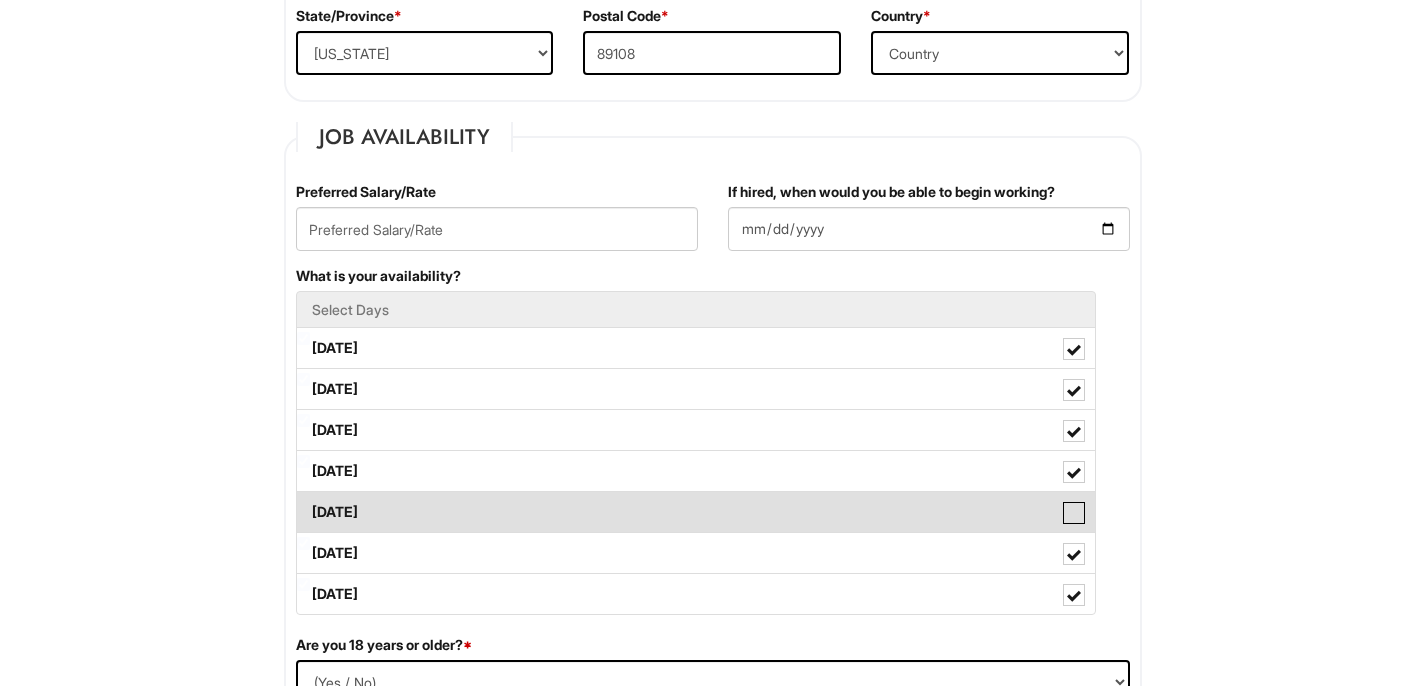 click on "Friday" at bounding box center (303, 502) 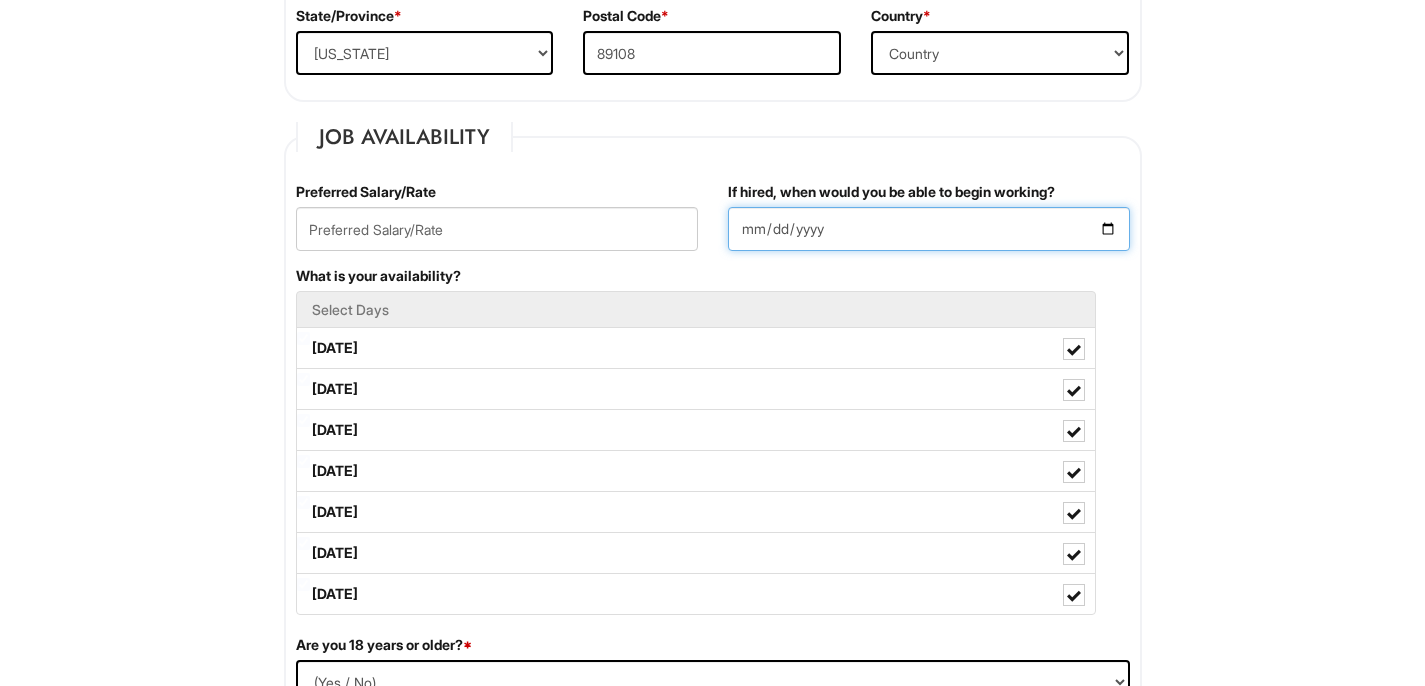 click on "If hired, when would you be able to begin working?" at bounding box center (929, 229) 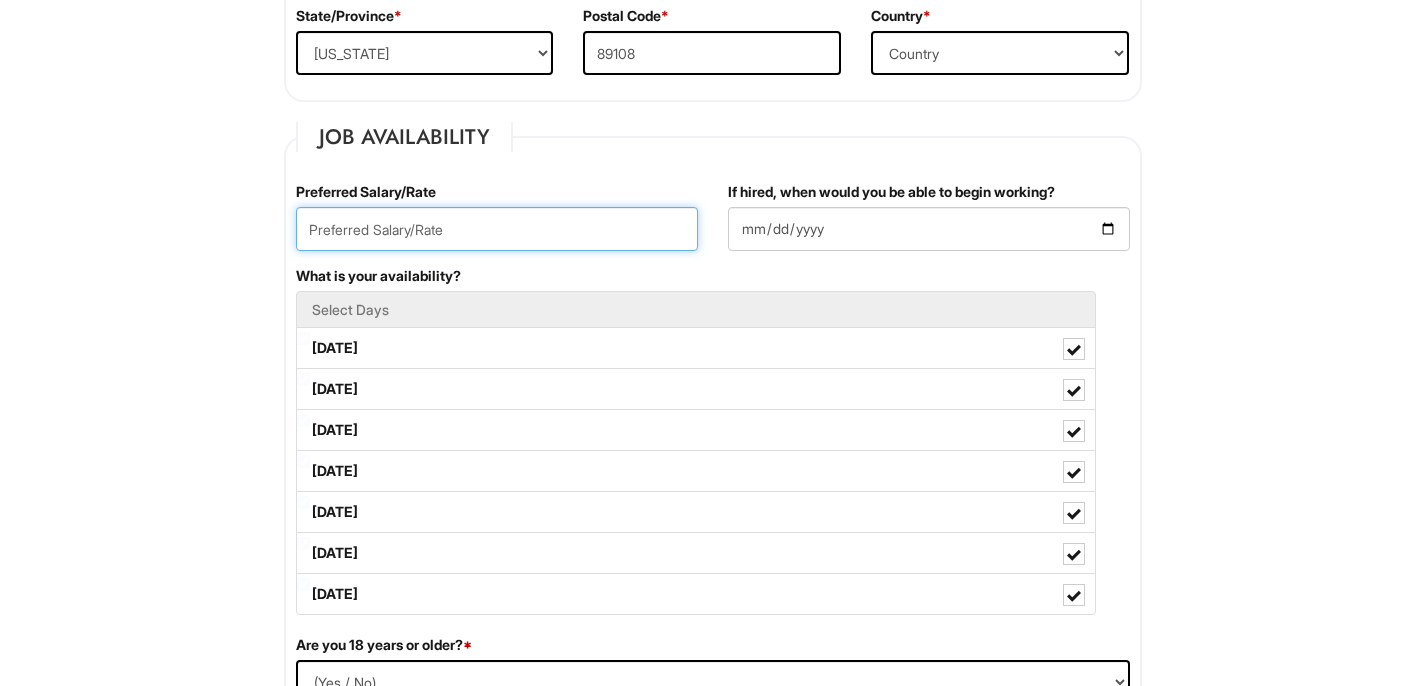 click at bounding box center [497, 229] 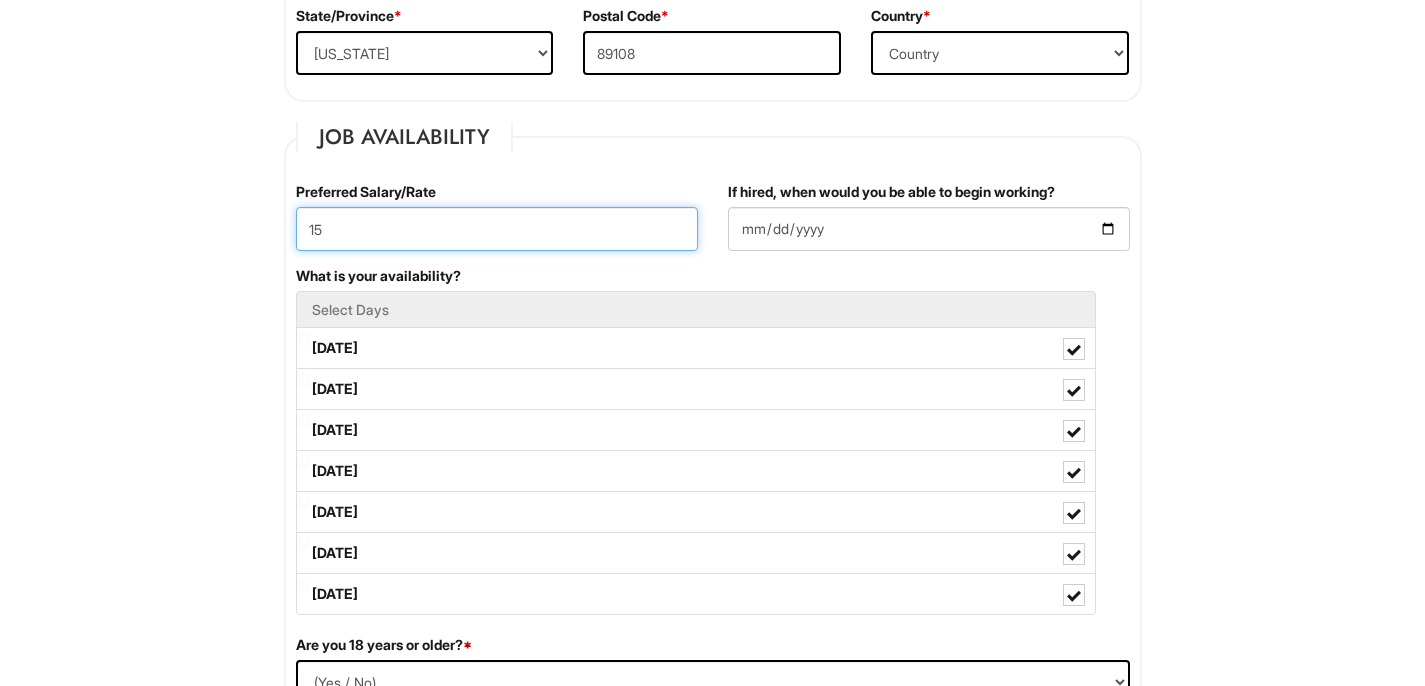 type on "15" 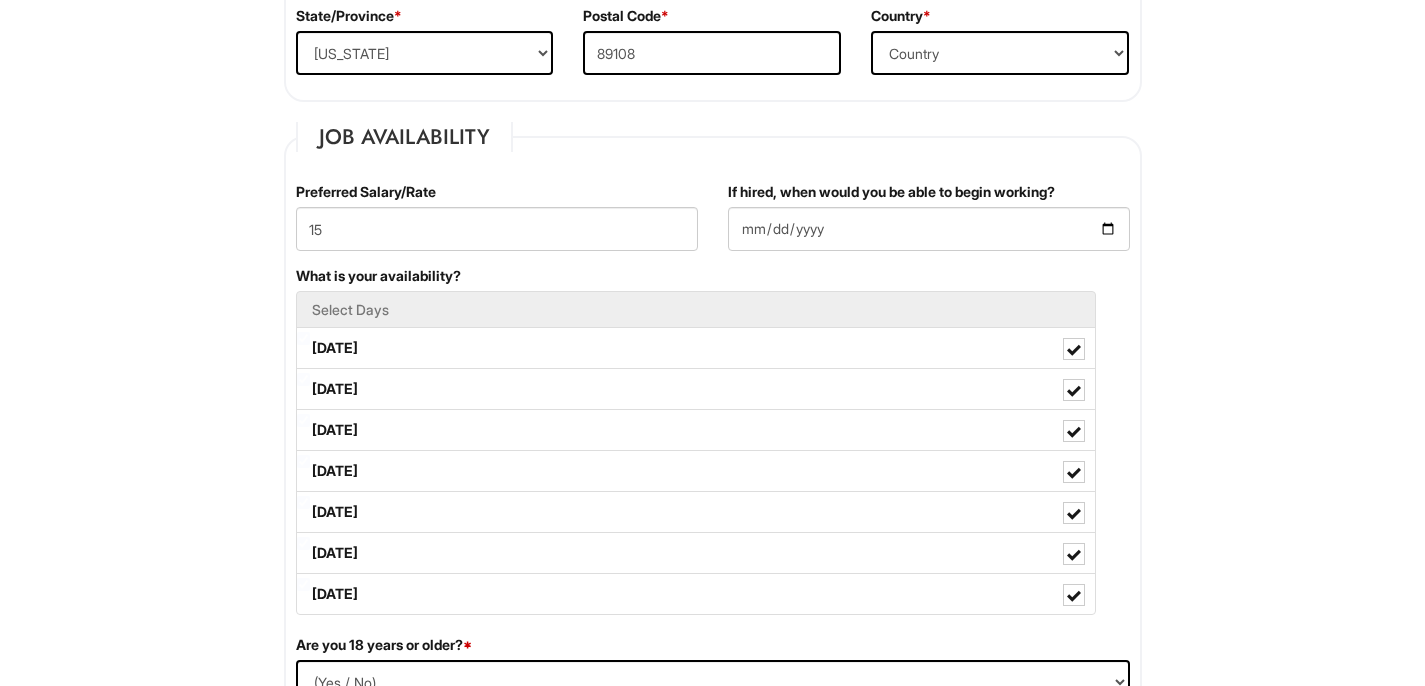 click on "Please Complete This Form 1 2 3 Client Advisor (Part-time), A|X Outlet PLEASE COMPLETE ALL REQUIRED FIELDS
We are an Equal Opportunity Employer. All persons shall have the opportunity to be considered for employment without regard to their race, color, creed, religion, national origin, ancestry, citizenship status, age, disability, gender, sex, sexual orientation, veteran status, genetic information or any other characteristic protected by applicable federal, state or local laws. We will endeavor to make a reasonable accommodation to the known physical or mental limitations of a qualified applicant with a disability unless the accommodation would impose an undue hardship on the operation of our business. If you believe you require such assistance to complete this form or to participate in an interview, please let us know.
Personal Information
Last Name  *   Ortega
First Name  *   Jocelyn
Middle Name
E-mail Address  *   1008.jocelyn@gmail.com
Phone  *   9286059702" at bounding box center (712, 1233) 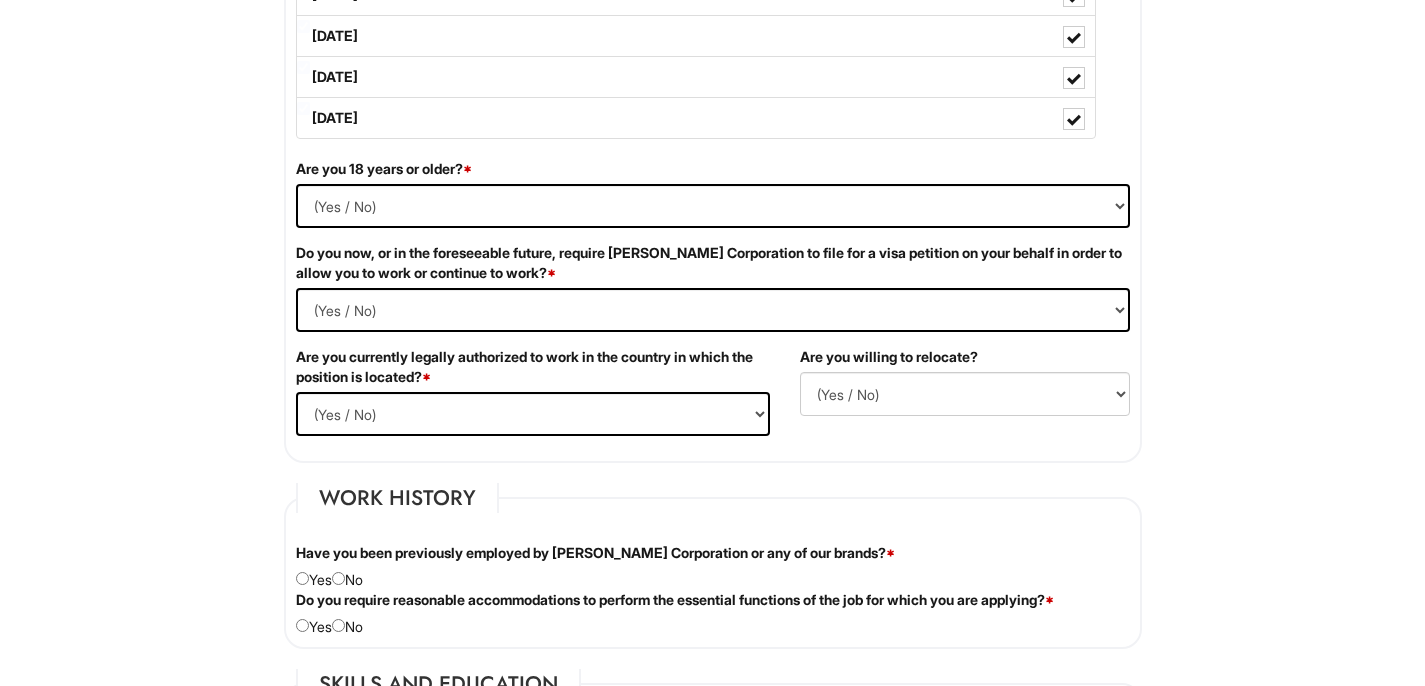 scroll, scrollTop: 1200, scrollLeft: 0, axis: vertical 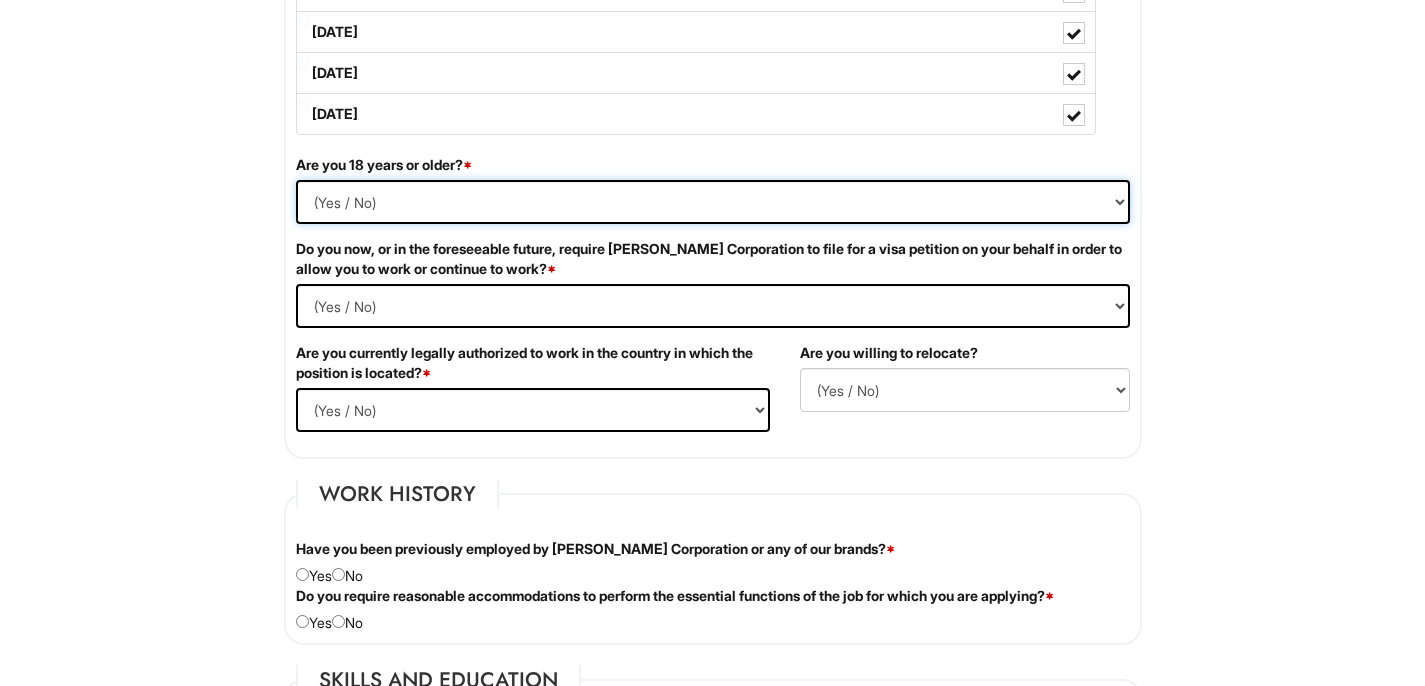 click on "(Yes / No) Yes No" at bounding box center [713, 202] 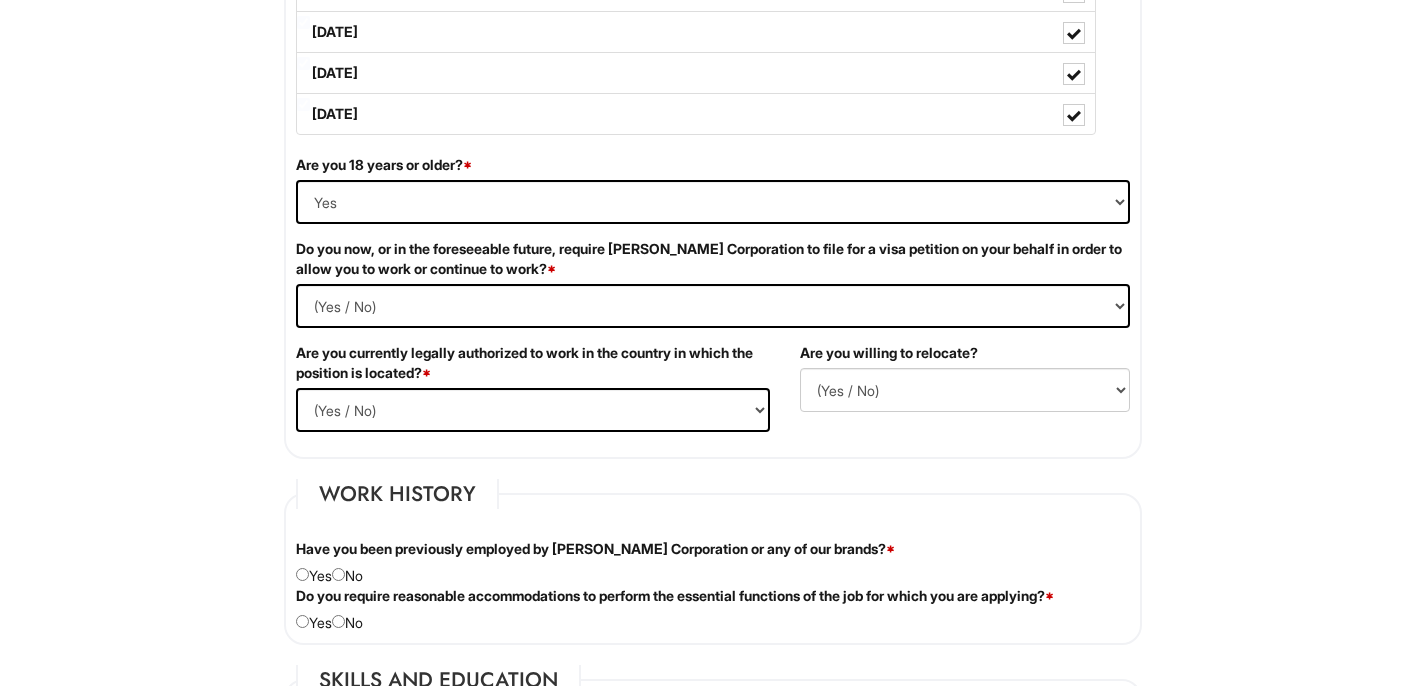 click on "1 2 3 Client Advisor (Part-time), A|X Outlet PLEASE COMPLETE ALL REQUIRED FIELDS
We are an Equal Opportunity Employer. All persons shall have the opportunity to be considered for employment without regard to their race, color, creed, religion, national origin, ancestry, citizenship status, age, disability, gender, sex, sexual orientation, veteran status, genetic information or any other characteristic protected by applicable federal, state or local laws. We will endeavor to make a reasonable accommodation to the known physical or mental limitations of a qualified applicant with a disability unless the accommodation would impose an undue hardship on the operation of our business. If you believe you require such assistance to complete this form or to participate in an interview, please let us know.
Personal Information
Last Name  *   Ortega
First Name  *   Jocelyn
Middle Name
E-mail Address  *   1008.jocelyn@gmail.com
Phone  *   9286059702
LinkedIn URL
Resume Upload
*" at bounding box center [713, 758] 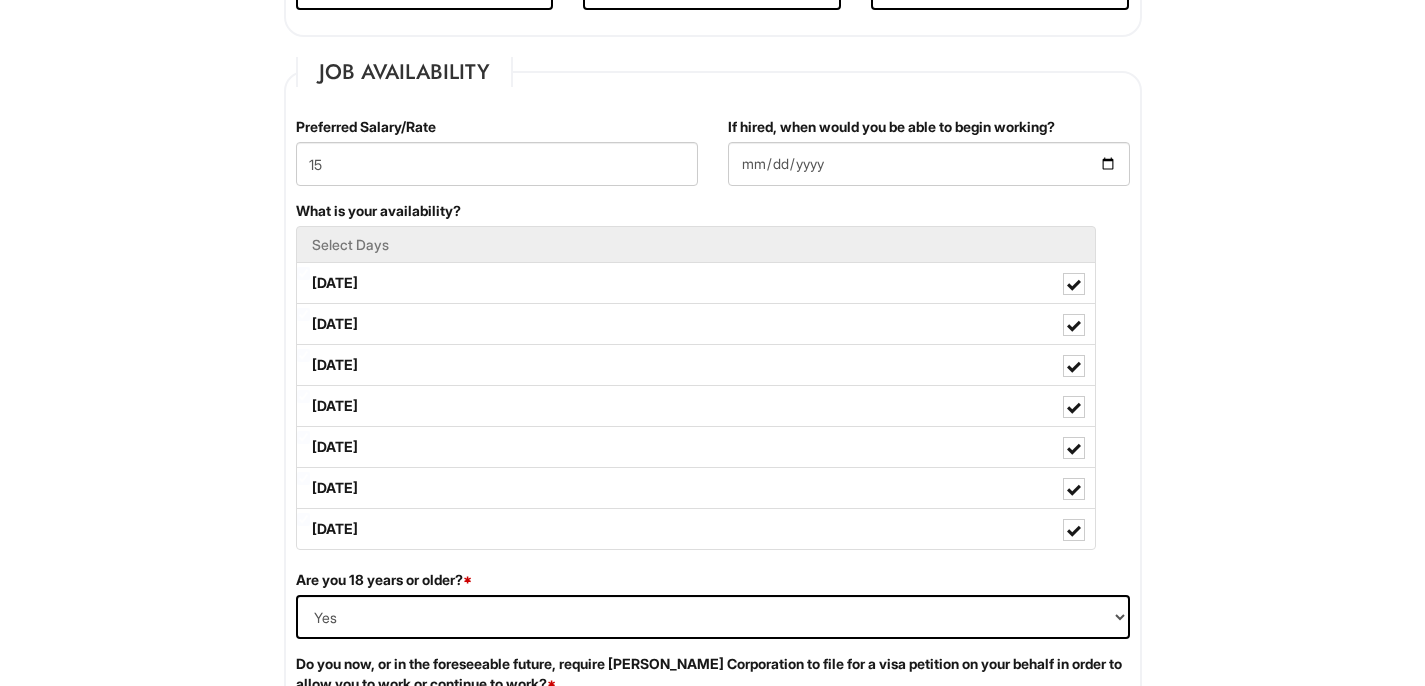 scroll, scrollTop: 760, scrollLeft: 0, axis: vertical 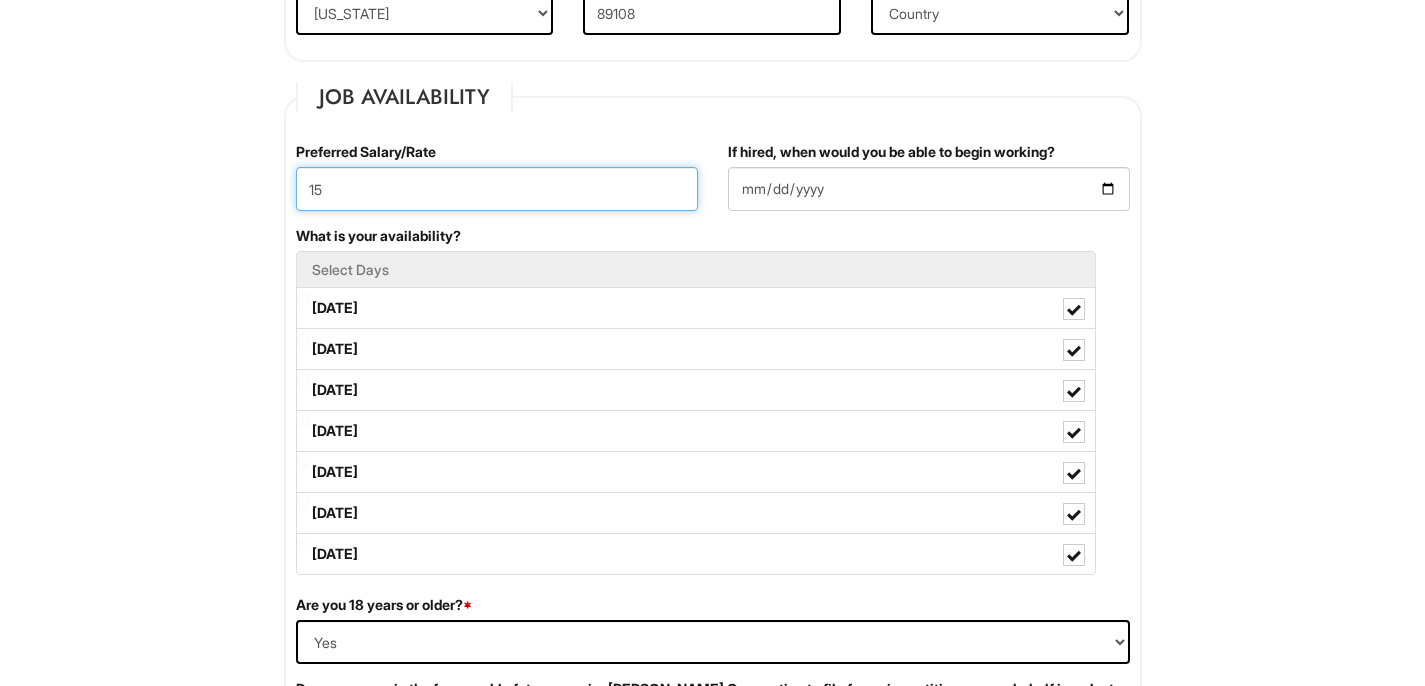 click on "15" at bounding box center (497, 189) 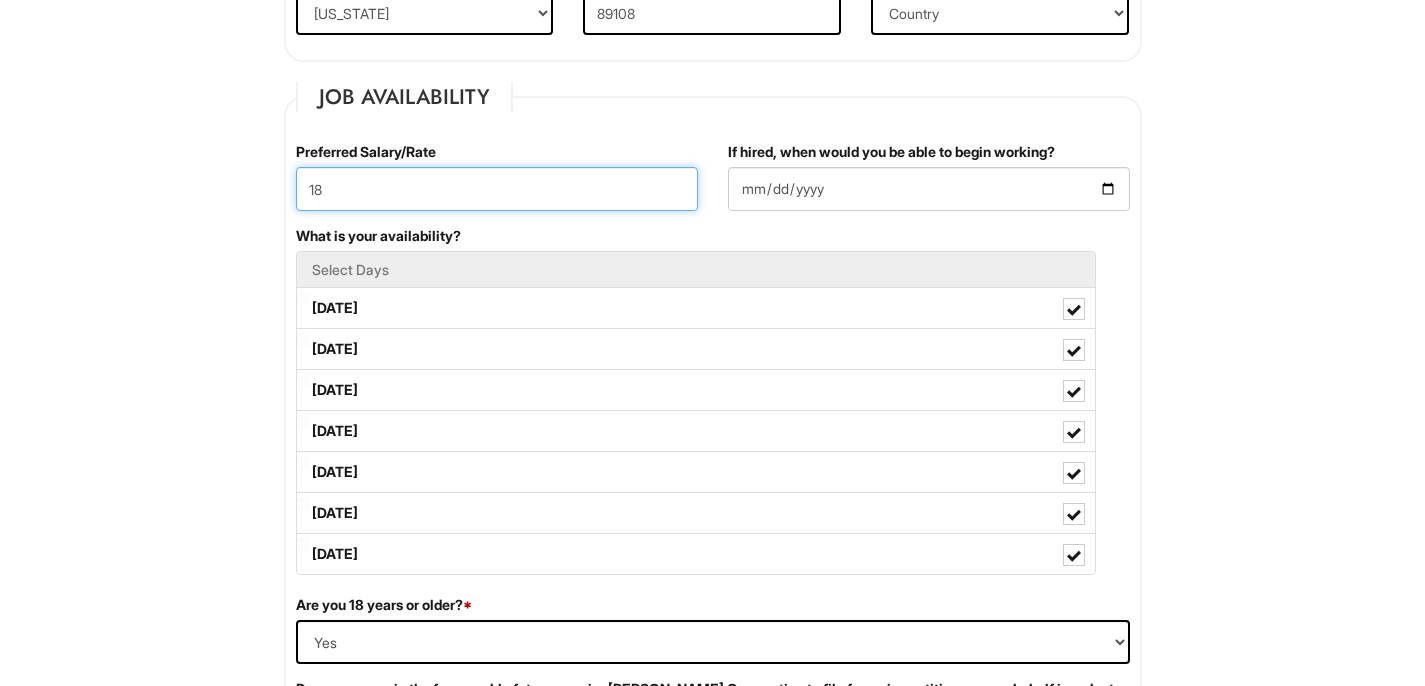 type on "18" 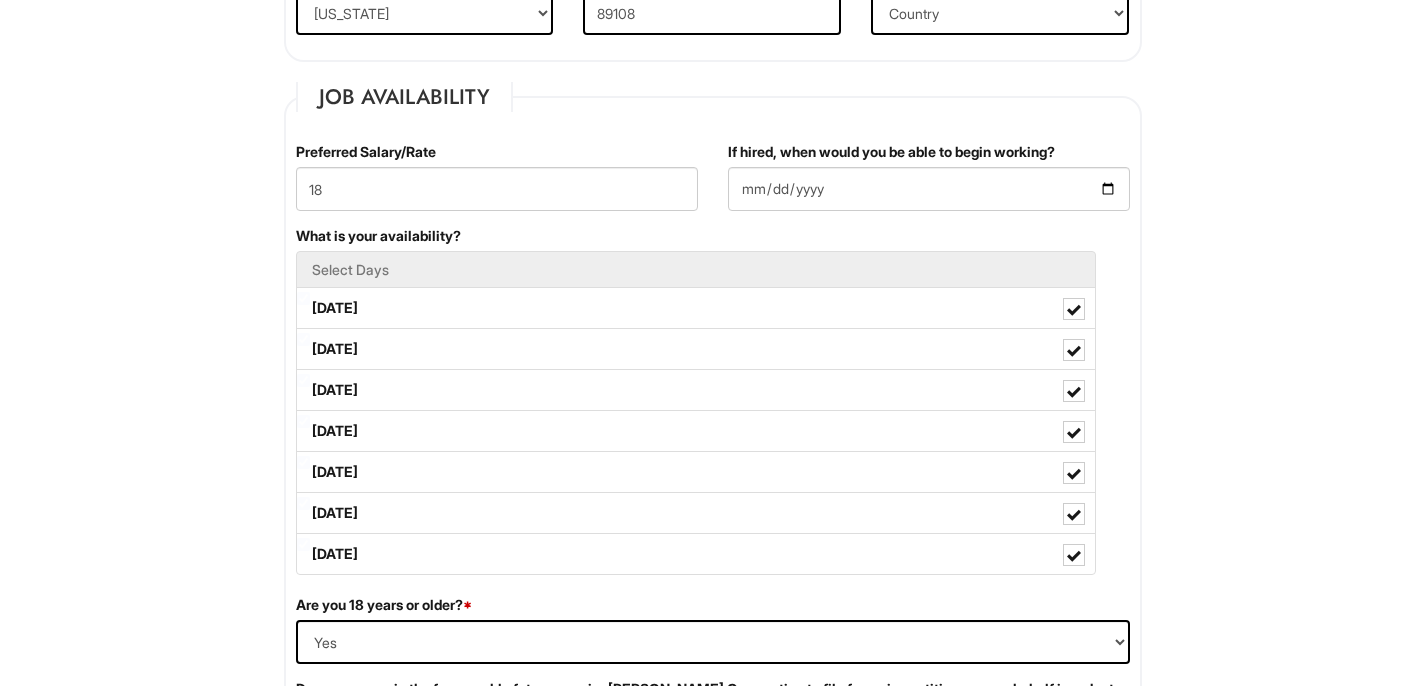 click on "Please Complete This Form 1 2 3 Client Advisor (Part-time), A|X Outlet PLEASE COMPLETE ALL REQUIRED FIELDS
We are an Equal Opportunity Employer. All persons shall have the opportunity to be considered for employment without regard to their race, color, creed, religion, national origin, ancestry, citizenship status, age, disability, gender, sex, sexual orientation, veteran status, genetic information or any other characteristic protected by applicable federal, state or local laws. We will endeavor to make a reasonable accommodation to the known physical or mental limitations of a qualified applicant with a disability unless the accommodation would impose an undue hardship on the operation of our business. If you believe you require such assistance to complete this form or to participate in an interview, please let us know.
Personal Information
Last Name  *   Ortega
First Name  *   Jocelyn
Middle Name
E-mail Address  *   1008.jocelyn@gmail.com
Phone  *   9286059702" at bounding box center (712, 1193) 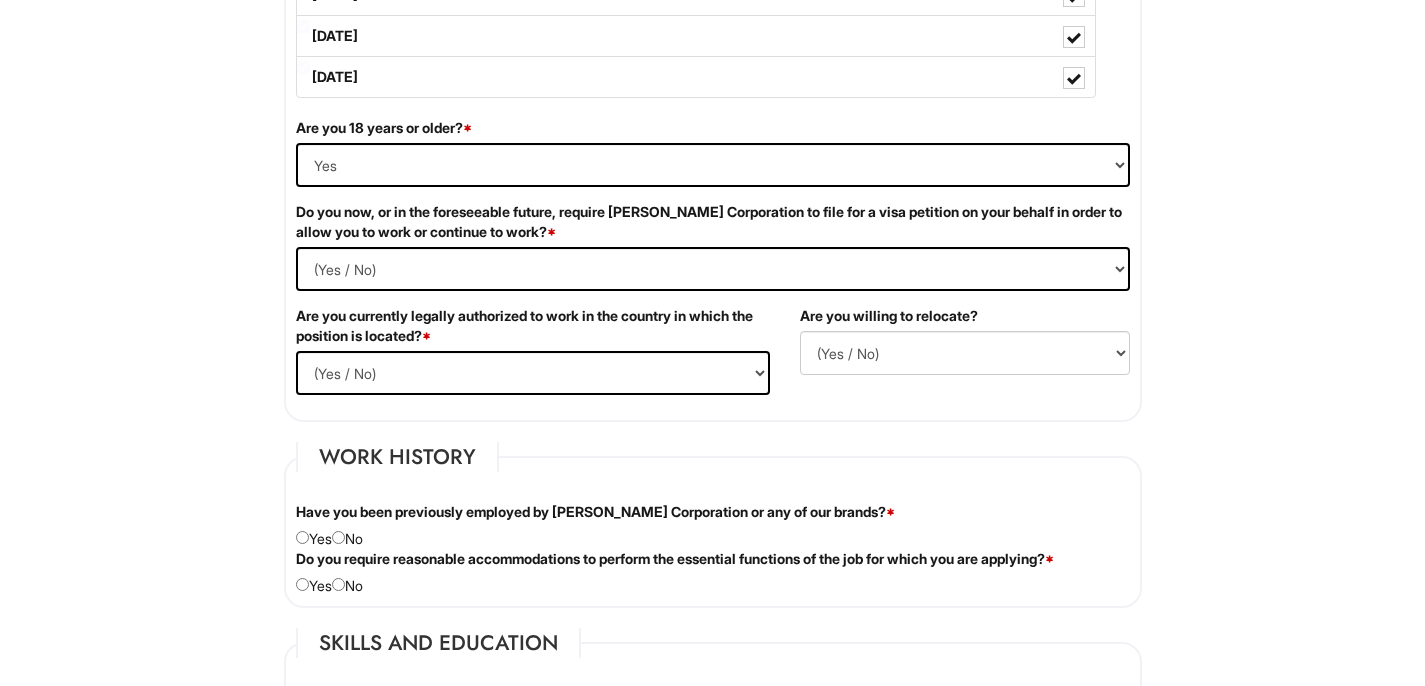 scroll, scrollTop: 1280, scrollLeft: 0, axis: vertical 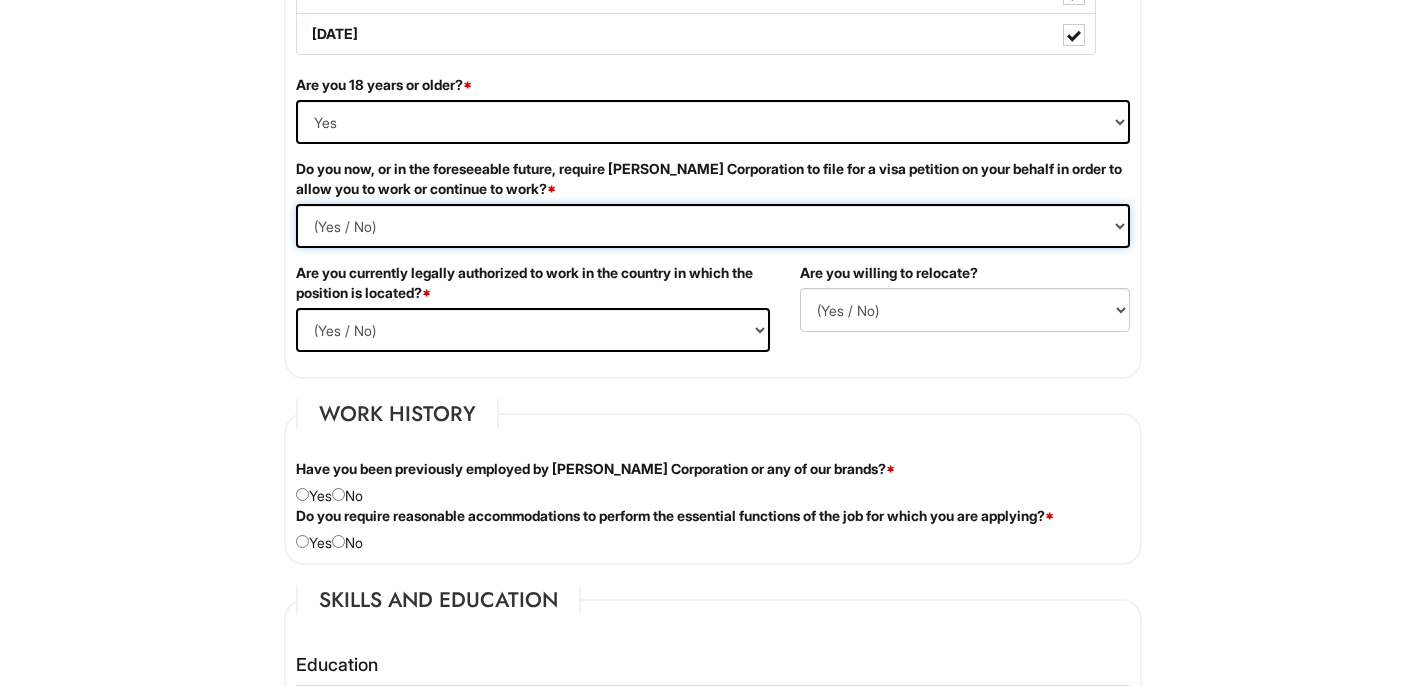 click on "(Yes / No) Yes No" at bounding box center [713, 226] 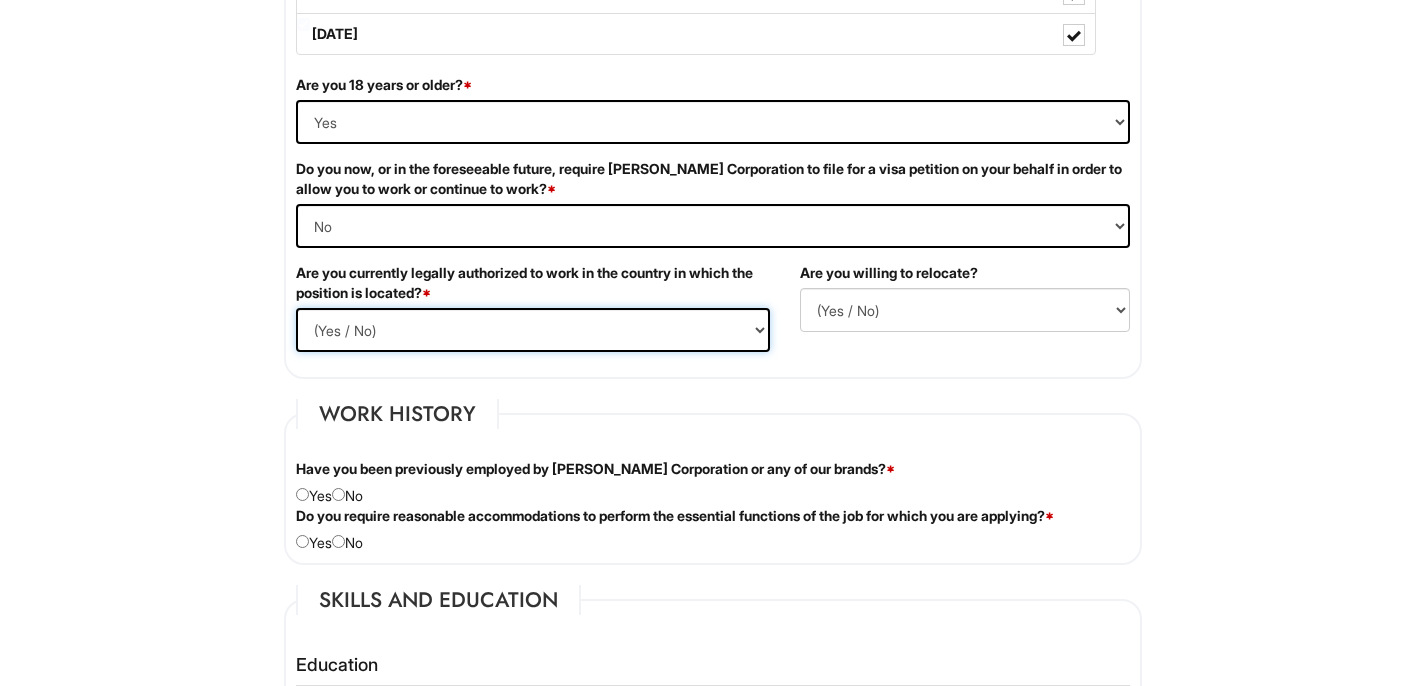 click on "(Yes / No) Yes No" at bounding box center (533, 330) 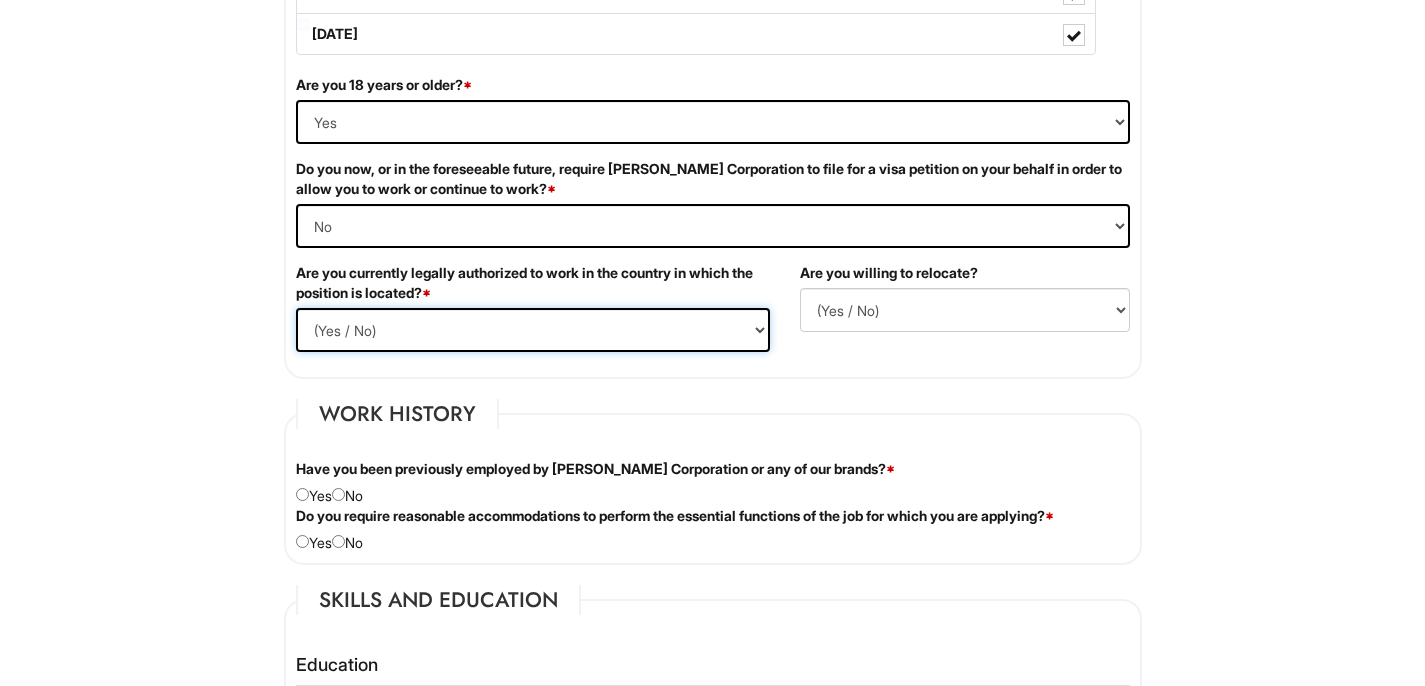 select on "Yes" 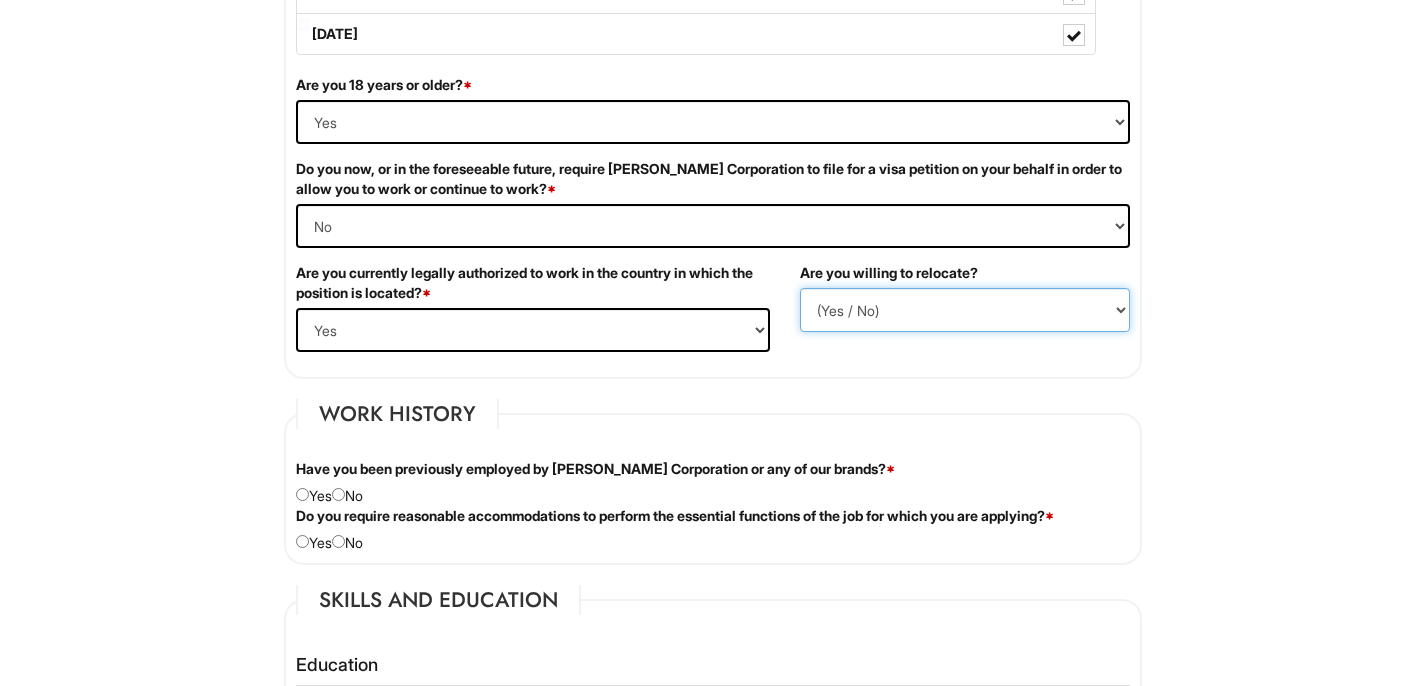 click on "(Yes / No) No Yes" at bounding box center (965, 310) 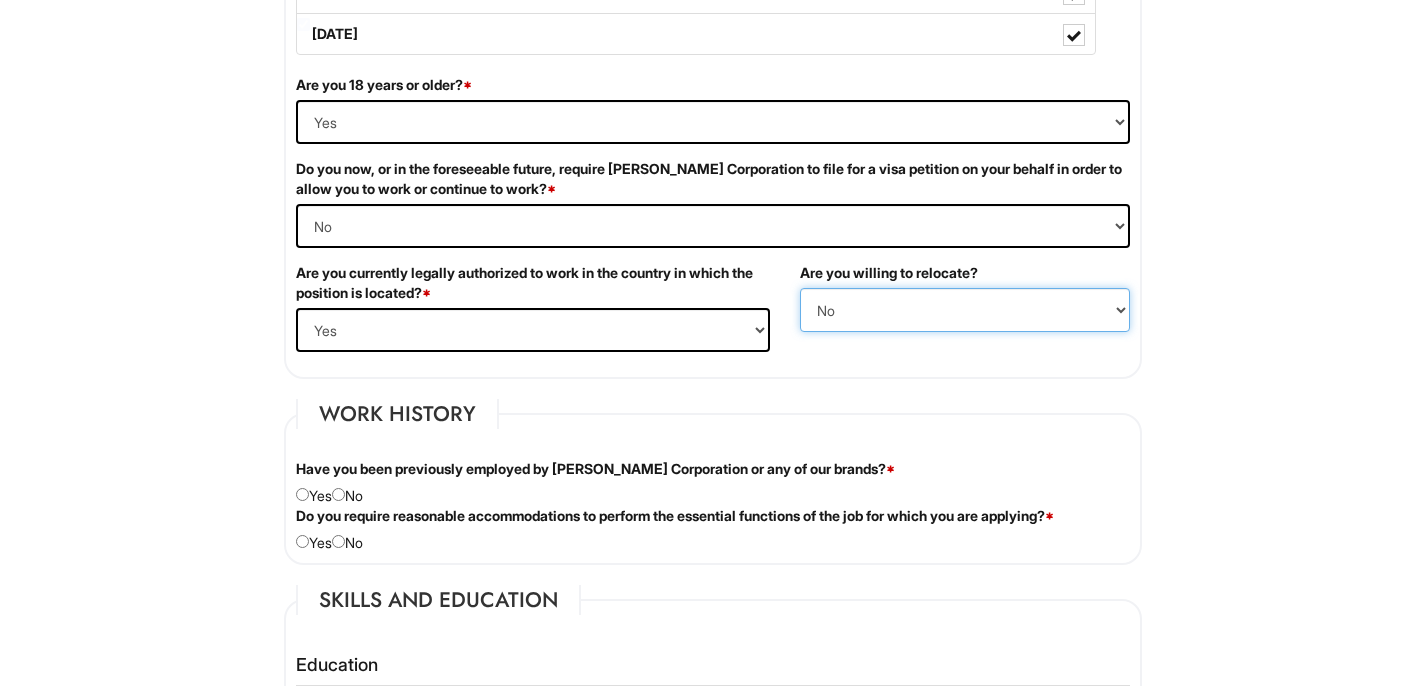 click on "(Yes / No) No Yes" at bounding box center (965, 310) 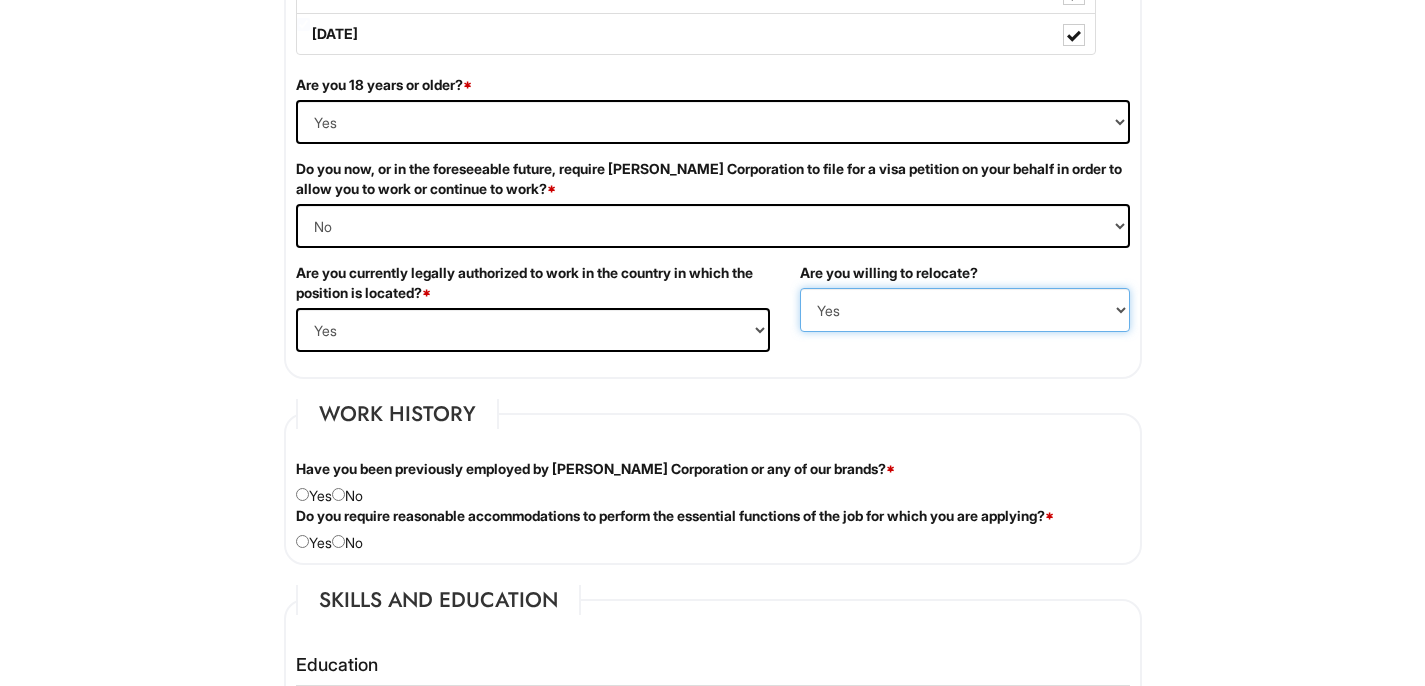 click on "(Yes / No) No Yes" at bounding box center (965, 310) 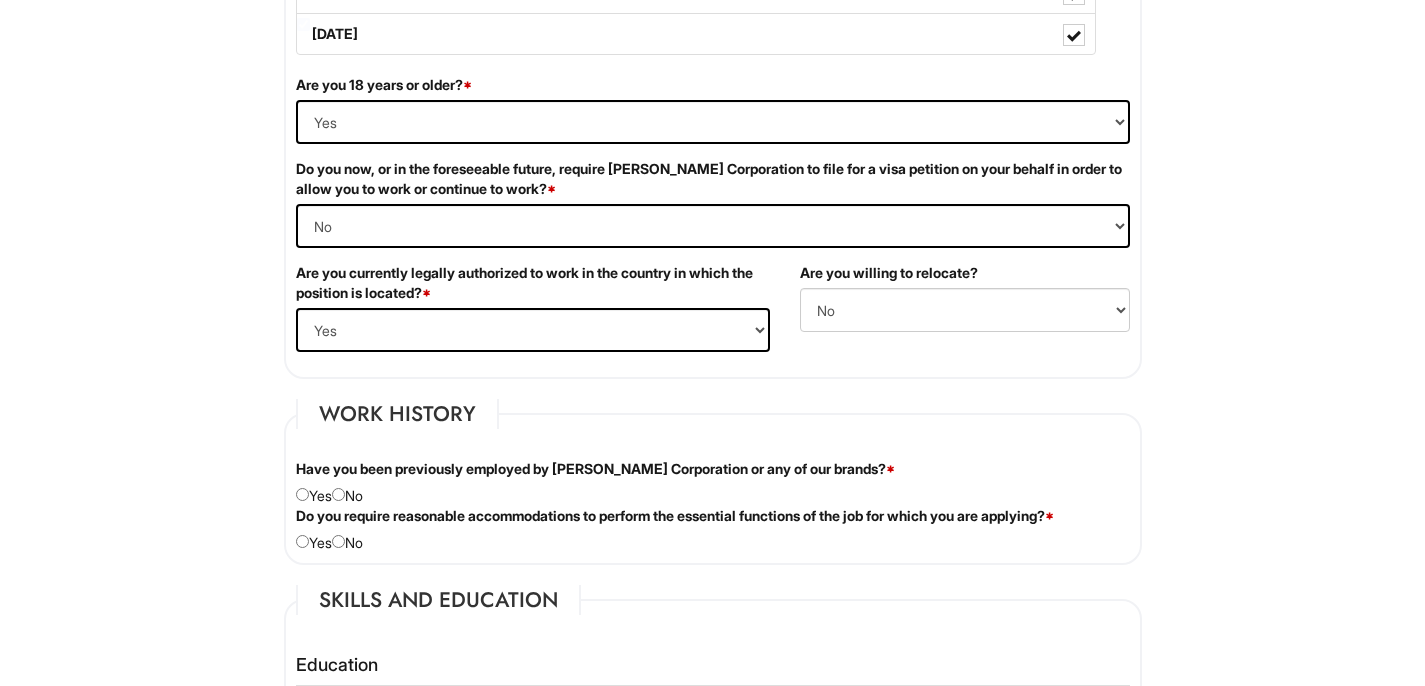 click on "Are you currently legally authorized to work in the country in which the position is located? *" at bounding box center (533, 283) 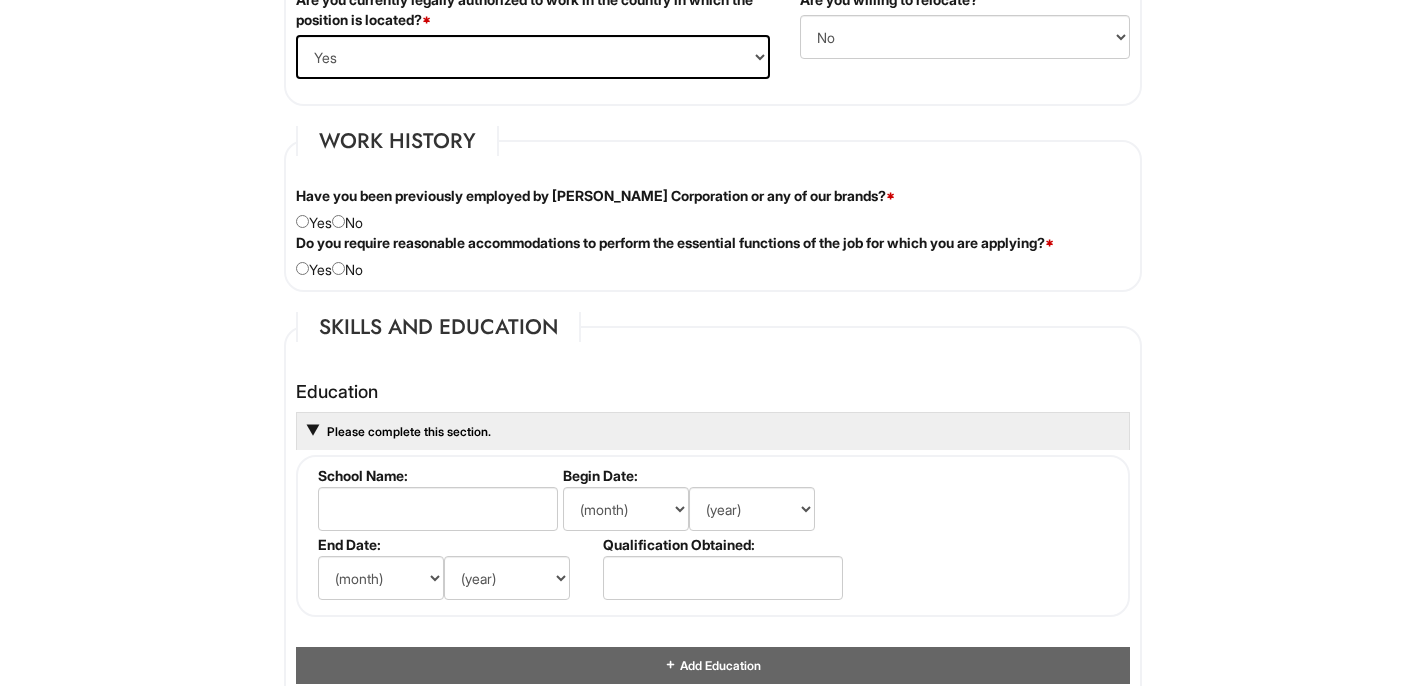 scroll, scrollTop: 1560, scrollLeft: 0, axis: vertical 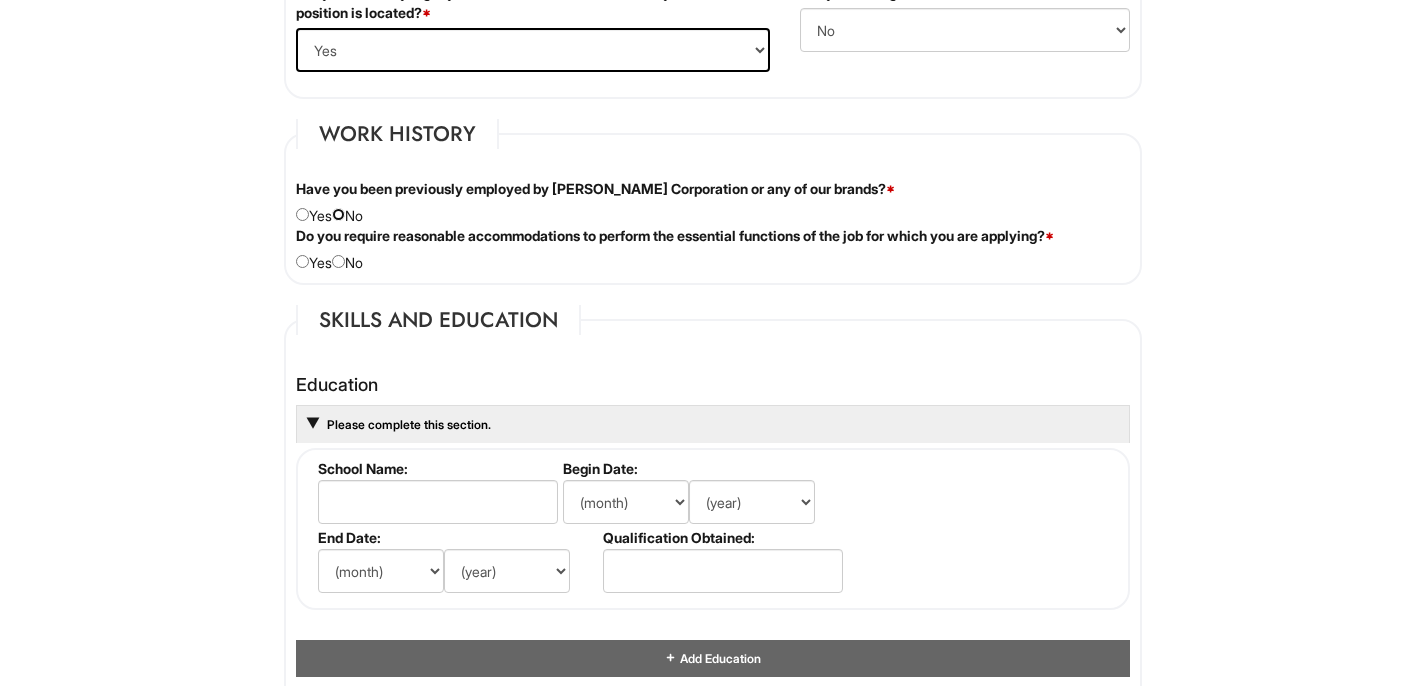 click at bounding box center [338, 214] 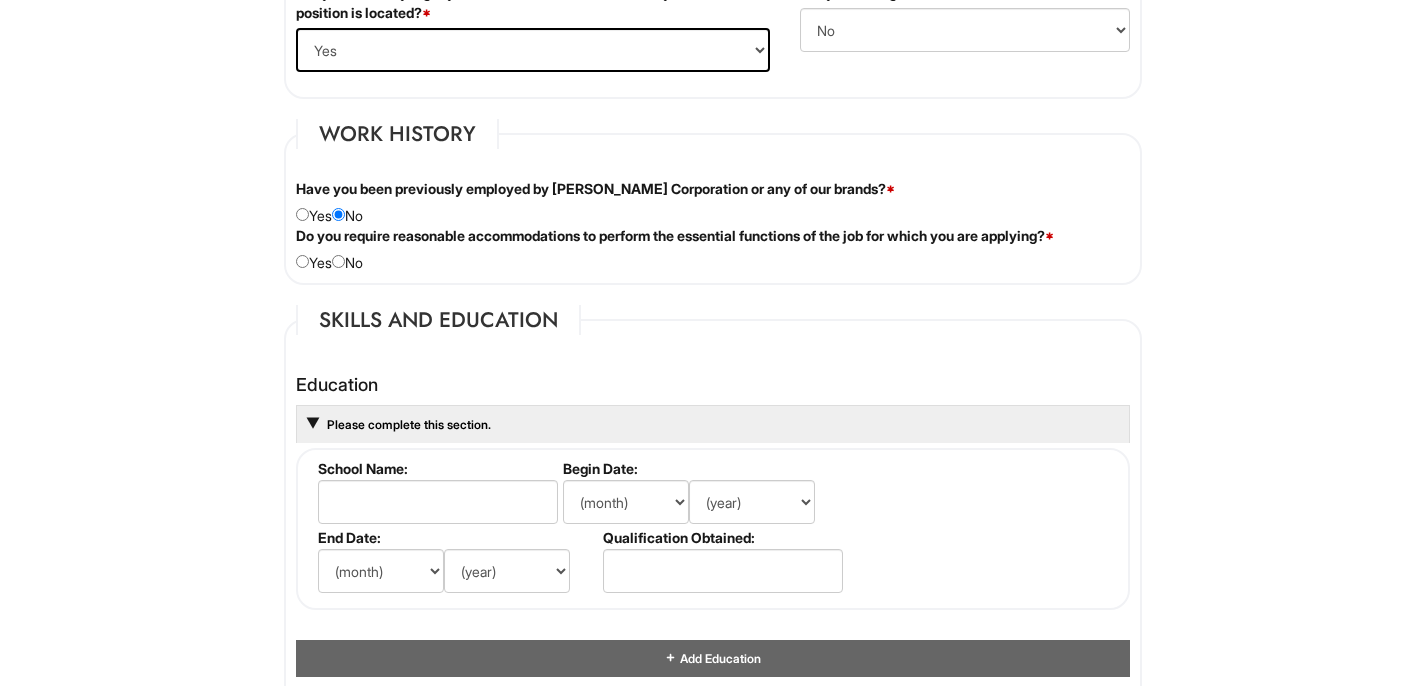 click on "Do you require reasonable accommodations to perform the essential functions of the job for which you are applying? *    Yes   No" at bounding box center [713, 249] 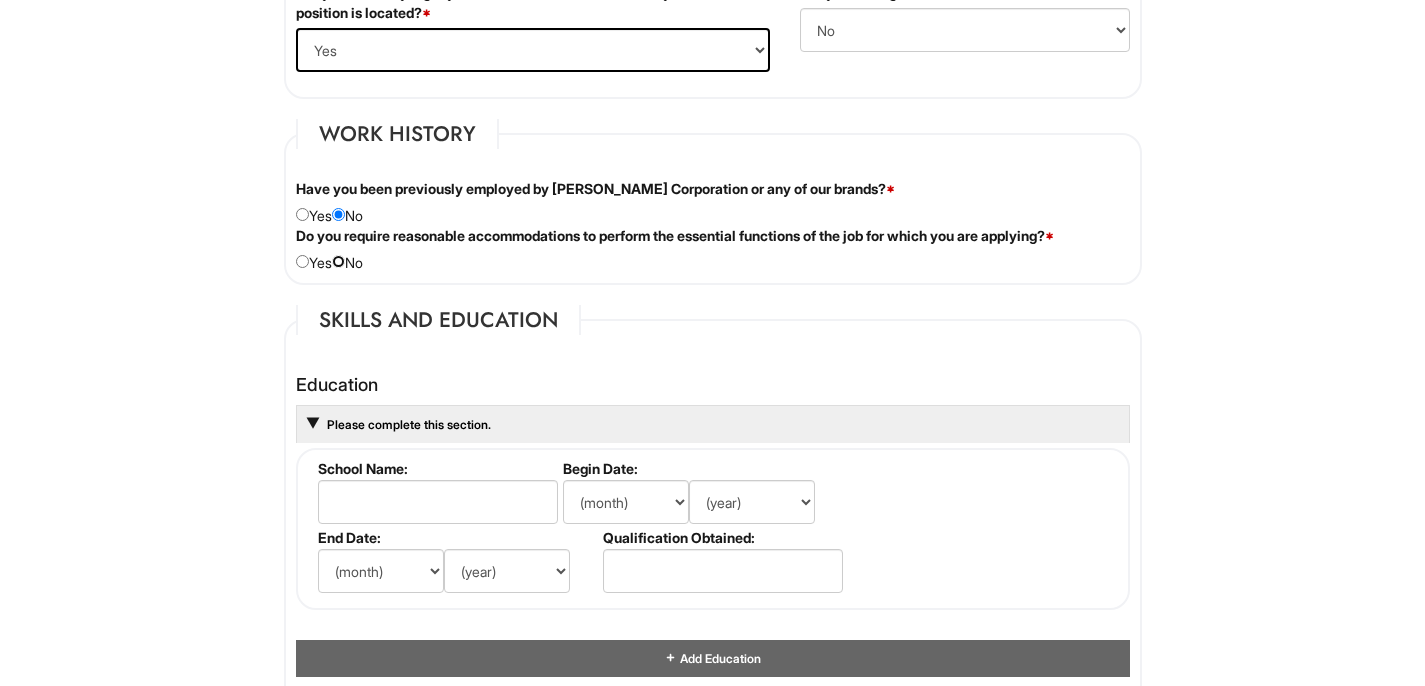 click at bounding box center [338, 261] 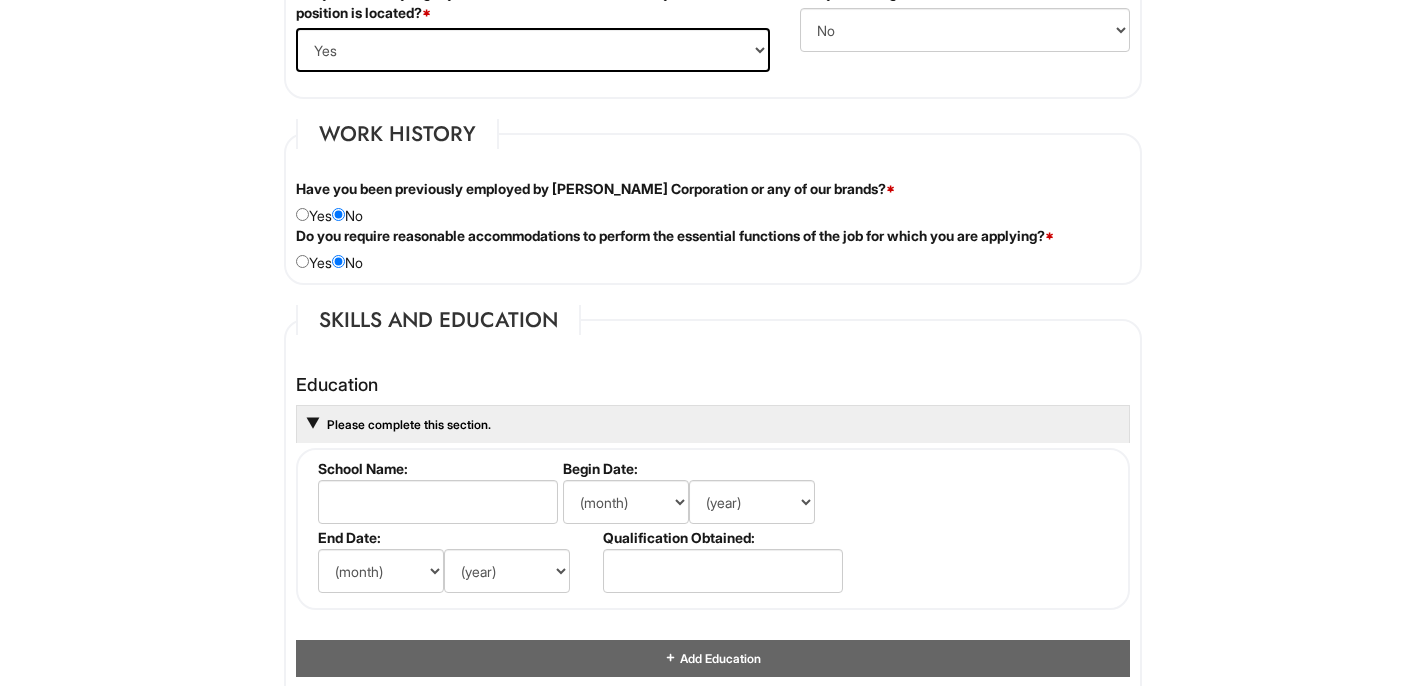 click on "Please Complete This Form 1 2 3 Client Advisor (Part-time), A|X Outlet PLEASE COMPLETE ALL REQUIRED FIELDS
We are an Equal Opportunity Employer. All persons shall have the opportunity to be considered for employment without regard to their race, color, creed, religion, national origin, ancestry, citizenship status, age, disability, gender, sex, sexual orientation, veteran status, genetic information or any other characteristic protected by applicable federal, state or local laws. We will endeavor to make a reasonable accommodation to the known physical or mental limitations of a qualified applicant with a disability unless the accommodation would impose an undue hardship on the operation of our business. If you believe you require such assistance to complete this form or to participate in an interview, please let us know.
Personal Information
Last Name  *   Ortega
First Name  *   Jocelyn
Middle Name
E-mail Address  *   1008.jocelyn@gmail.com
Phone  *   9286059702" at bounding box center (712, 393) 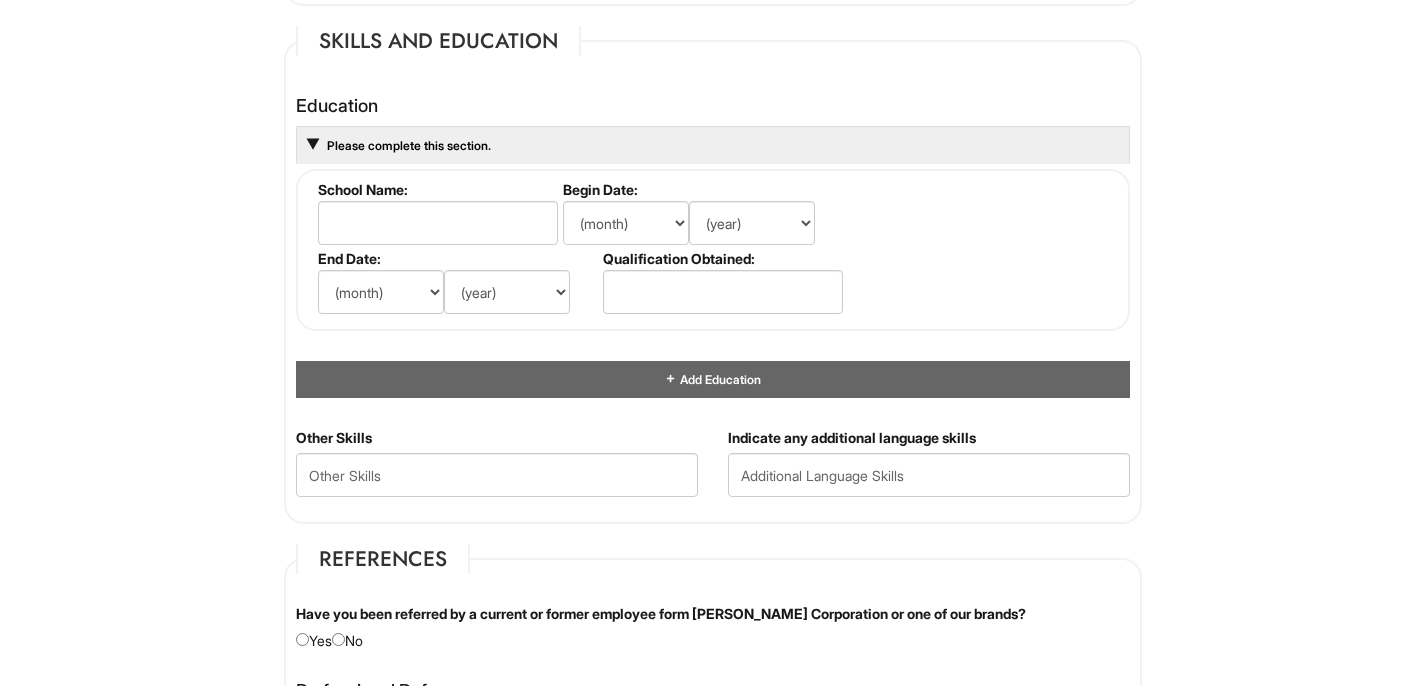 scroll, scrollTop: 1840, scrollLeft: 0, axis: vertical 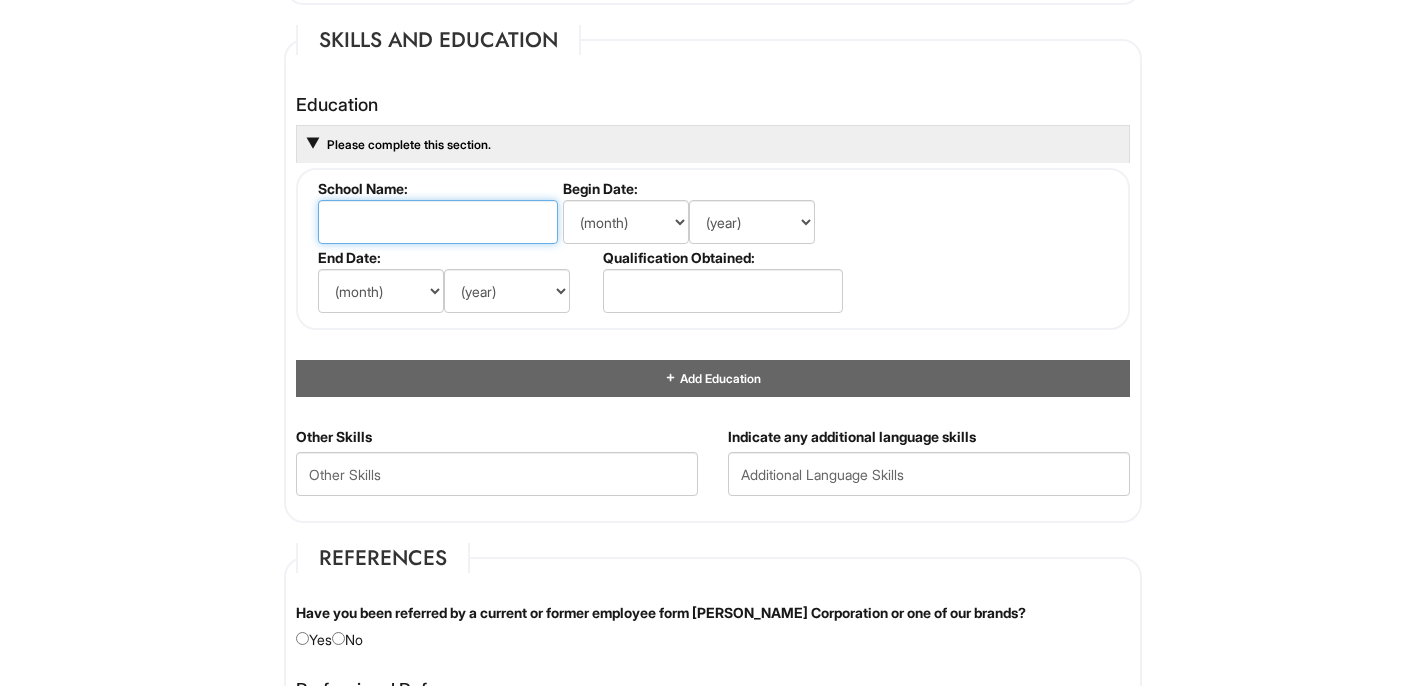 click at bounding box center [438, 222] 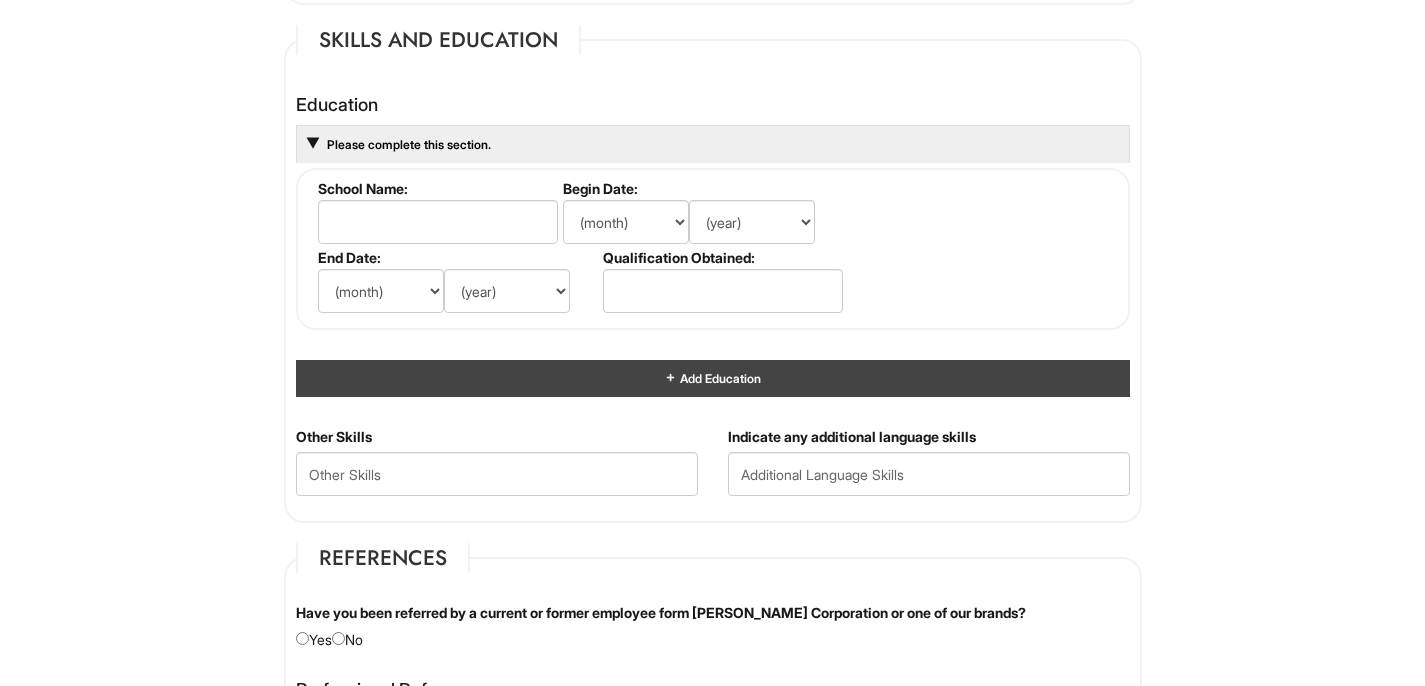 click on "Add Education" at bounding box center (713, 378) 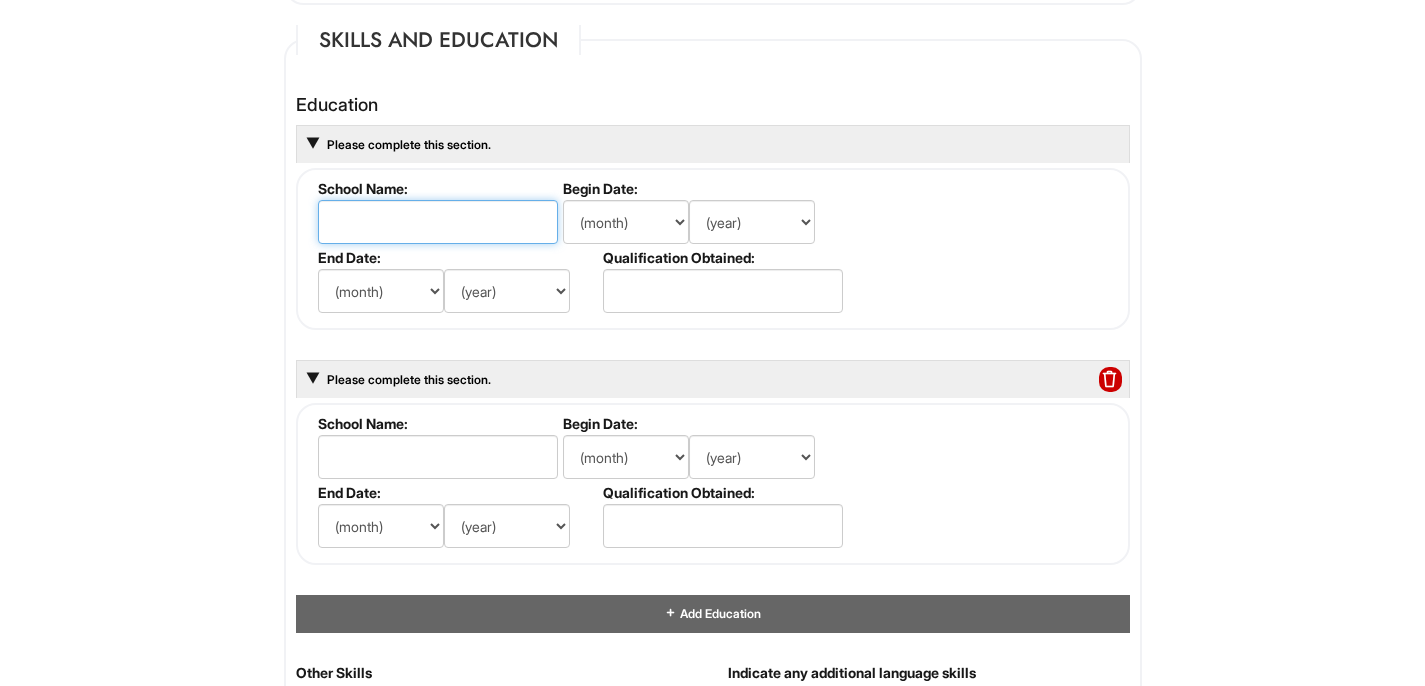 click at bounding box center [438, 222] 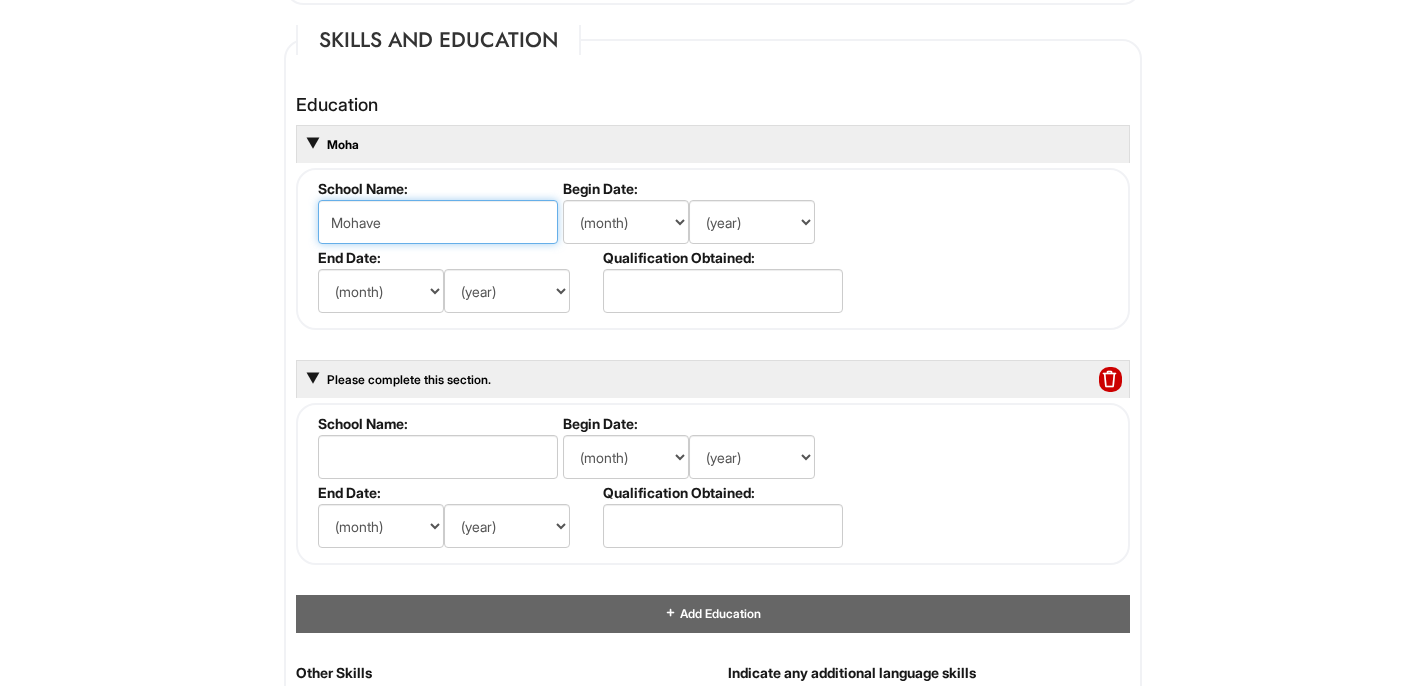 click on "Next" at bounding box center (708, 2140) 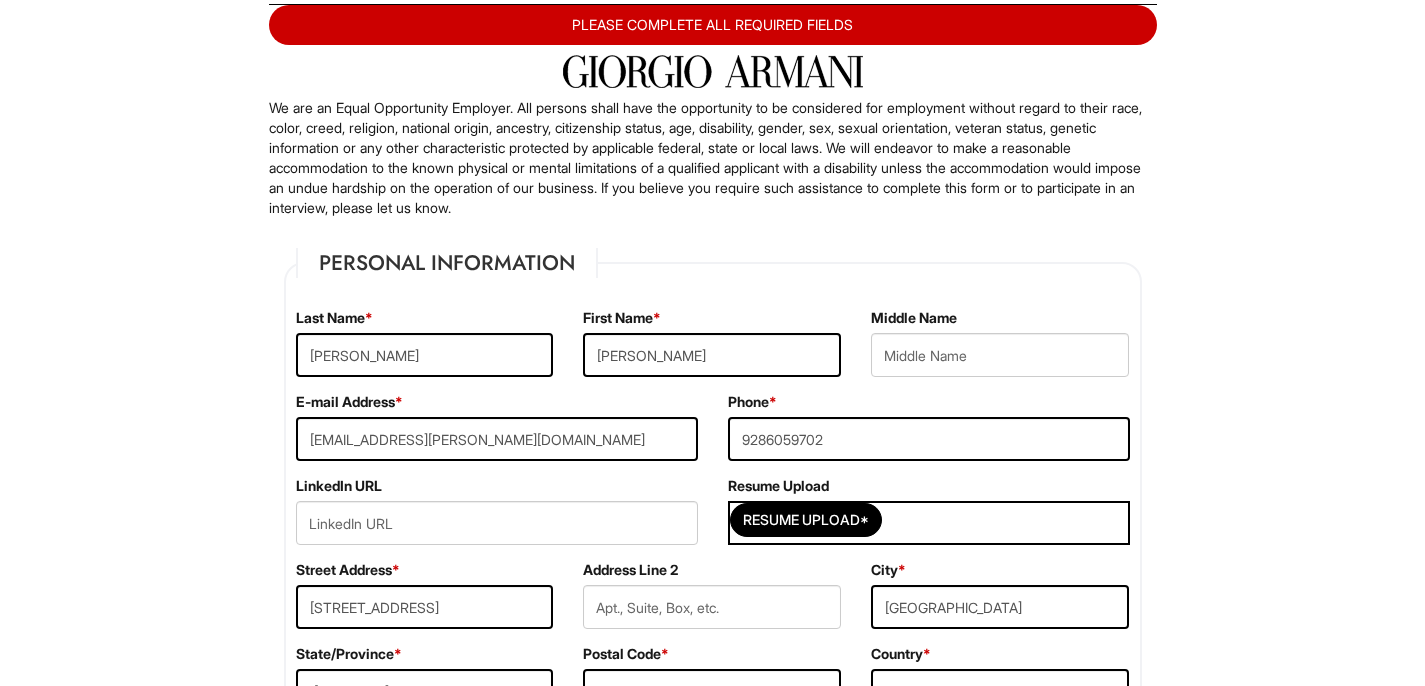 click on "Please Complete This Form 1 2 3 Client Advisor (Part-time), A|X Outlet PLEASE COMPLETE ALL REQUIRED FIELDS
We are an Equal Opportunity Employer. All persons shall have the opportunity to be considered for employment without regard to their race, color, creed, religion, national origin, ancestry, citizenship status, age, disability, gender, sex, sexual orientation, veteran status, genetic information or any other characteristic protected by applicable federal, state or local laws. We will endeavor to make a reasonable accommodation to the known physical or mental limitations of a qualified applicant with a disability unless the accommodation would impose an undue hardship on the operation of our business. If you believe you require such assistance to complete this form or to participate in an interview, please let us know.
Personal Information
Last Name  *   Ortega
First Name  *   Jocelyn
Middle Name
E-mail Address  *   1008.jocelyn@gmail.com
Phone  *   9286059702" at bounding box center (712, 1971) 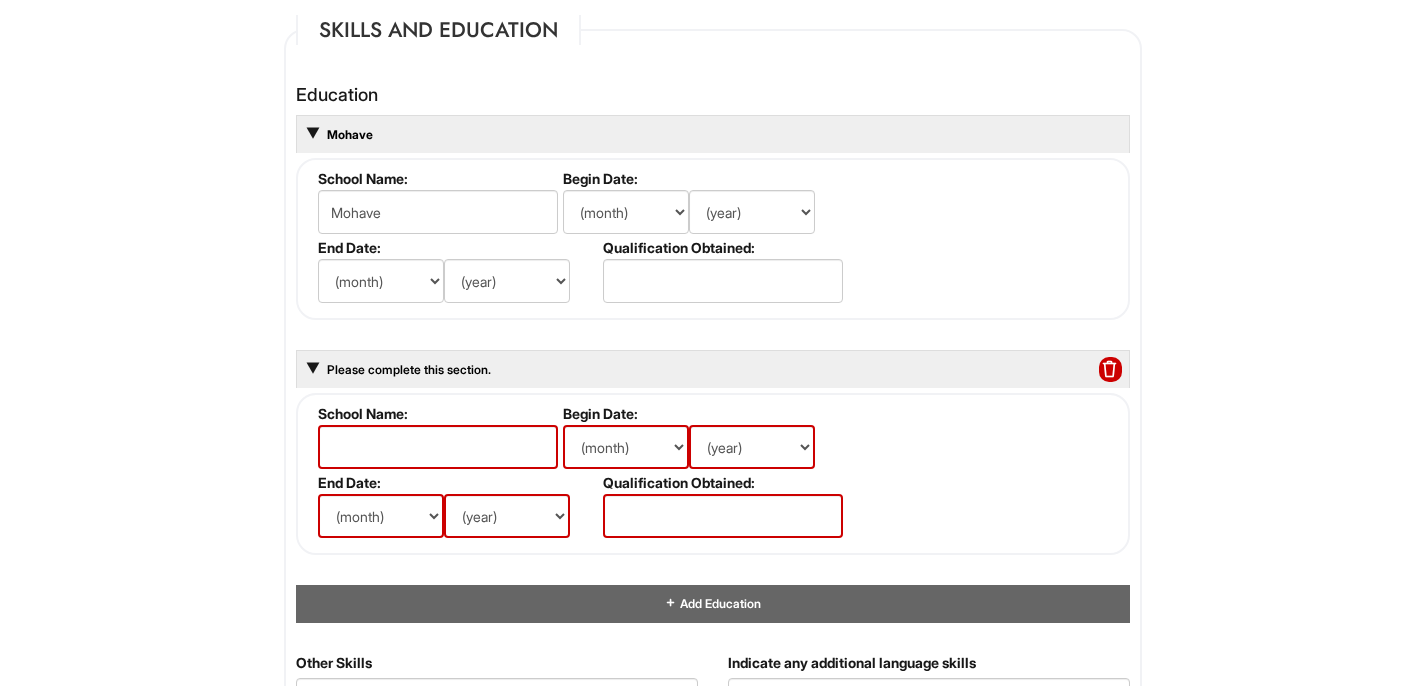 scroll, scrollTop: 1931, scrollLeft: 0, axis: vertical 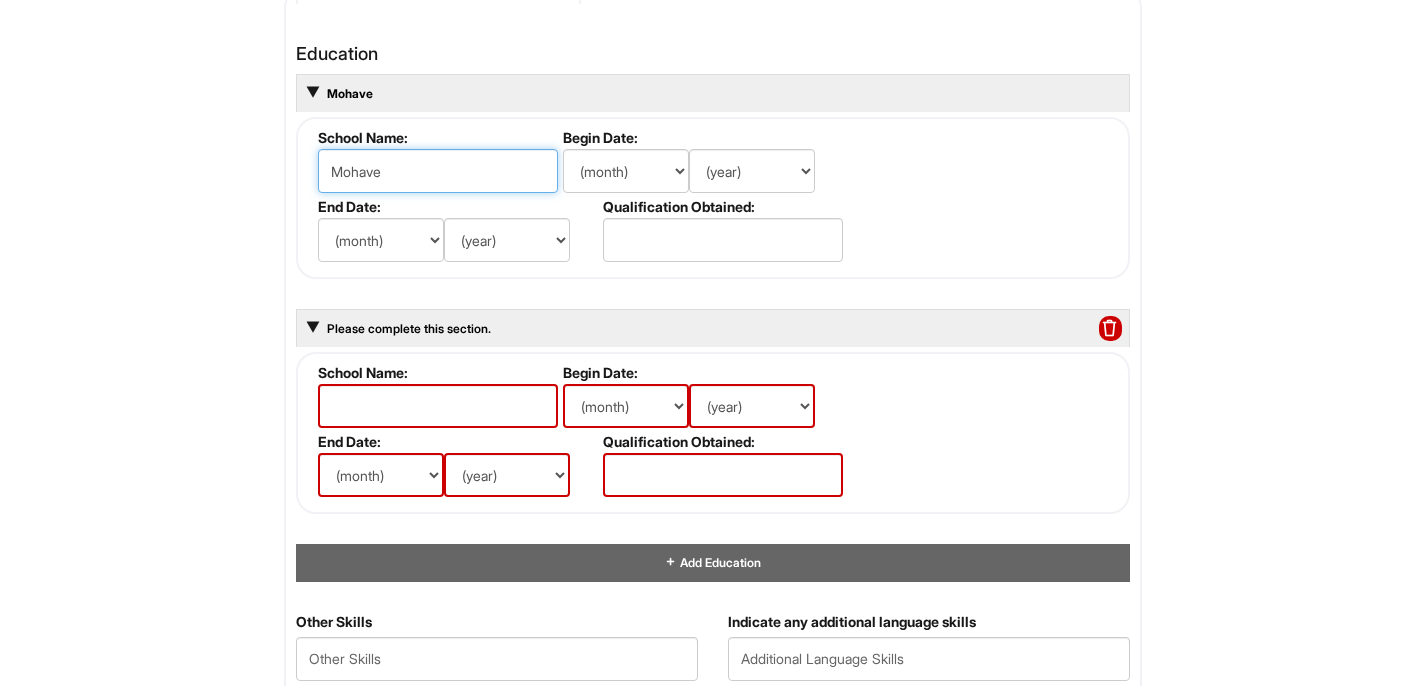 click on "Mohave" at bounding box center (438, 171) 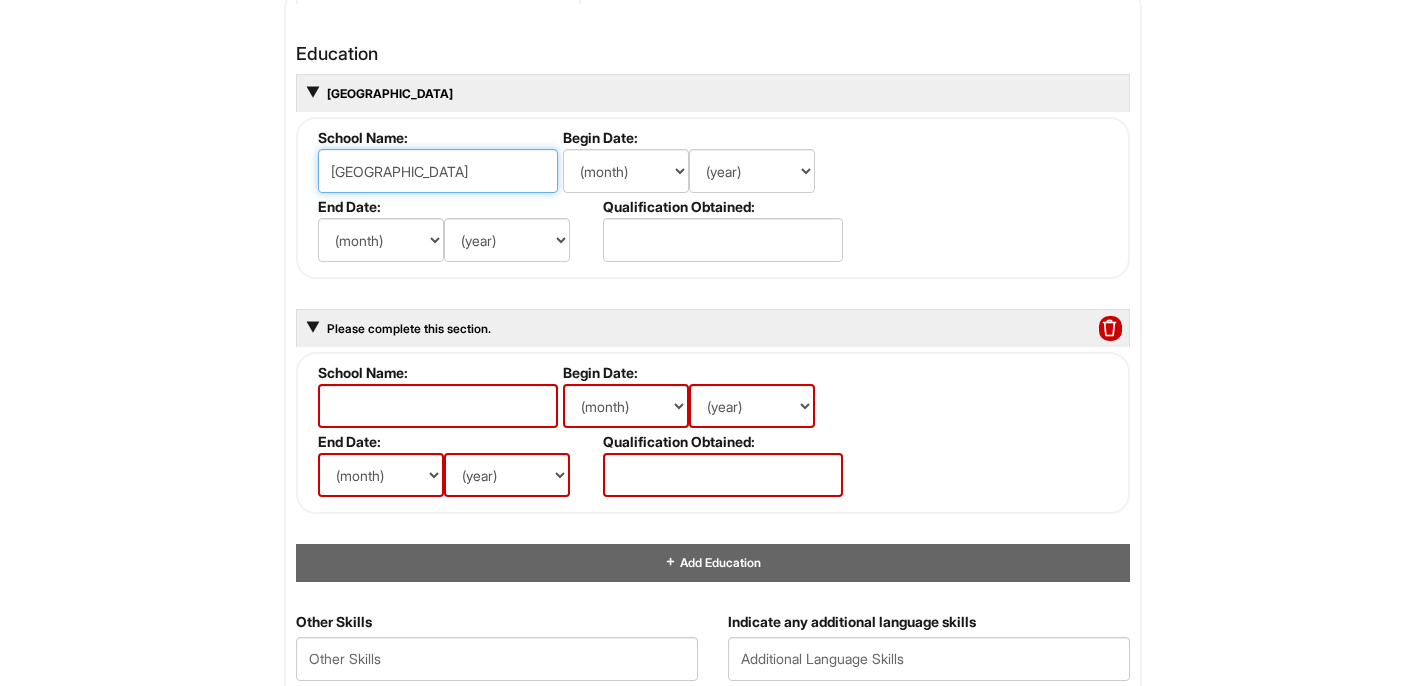type on "Mohave High School" 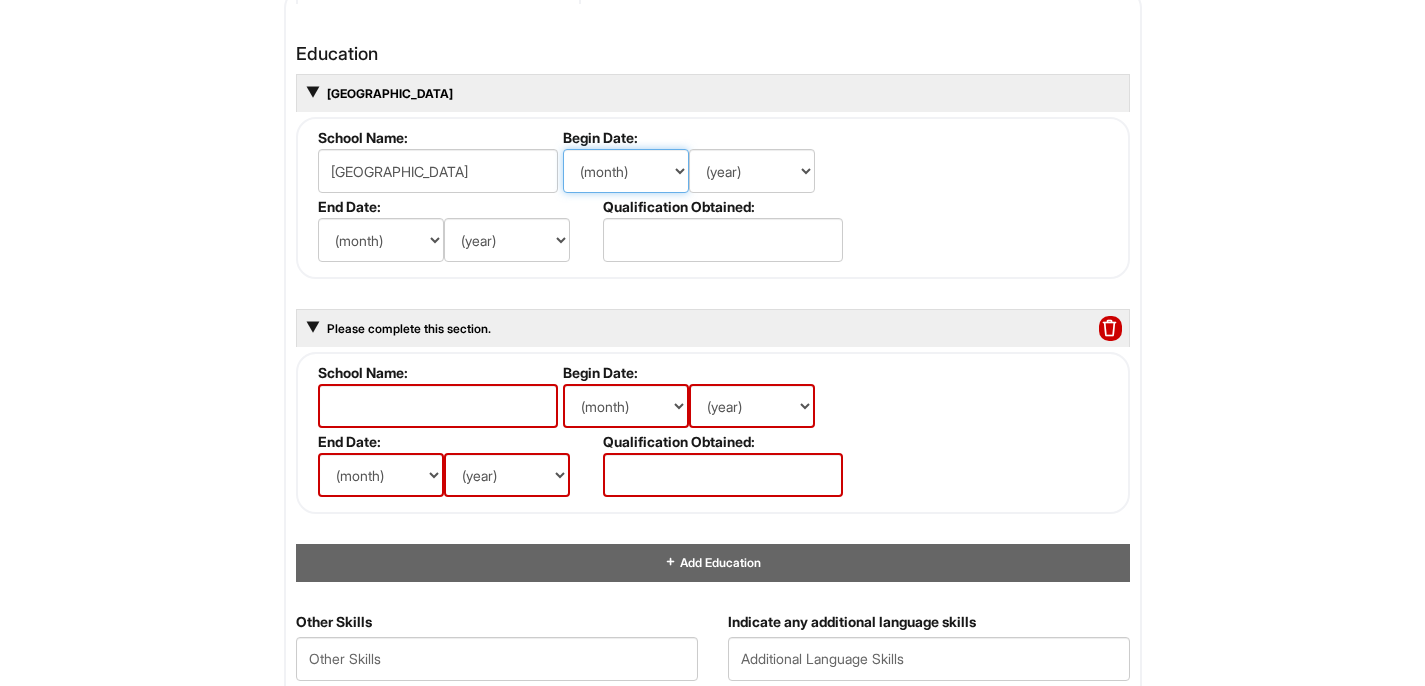 click on "(month) Jan Feb Mar Apr May Jun Jul Aug Sep Oct Nov Dec" at bounding box center (626, 171) 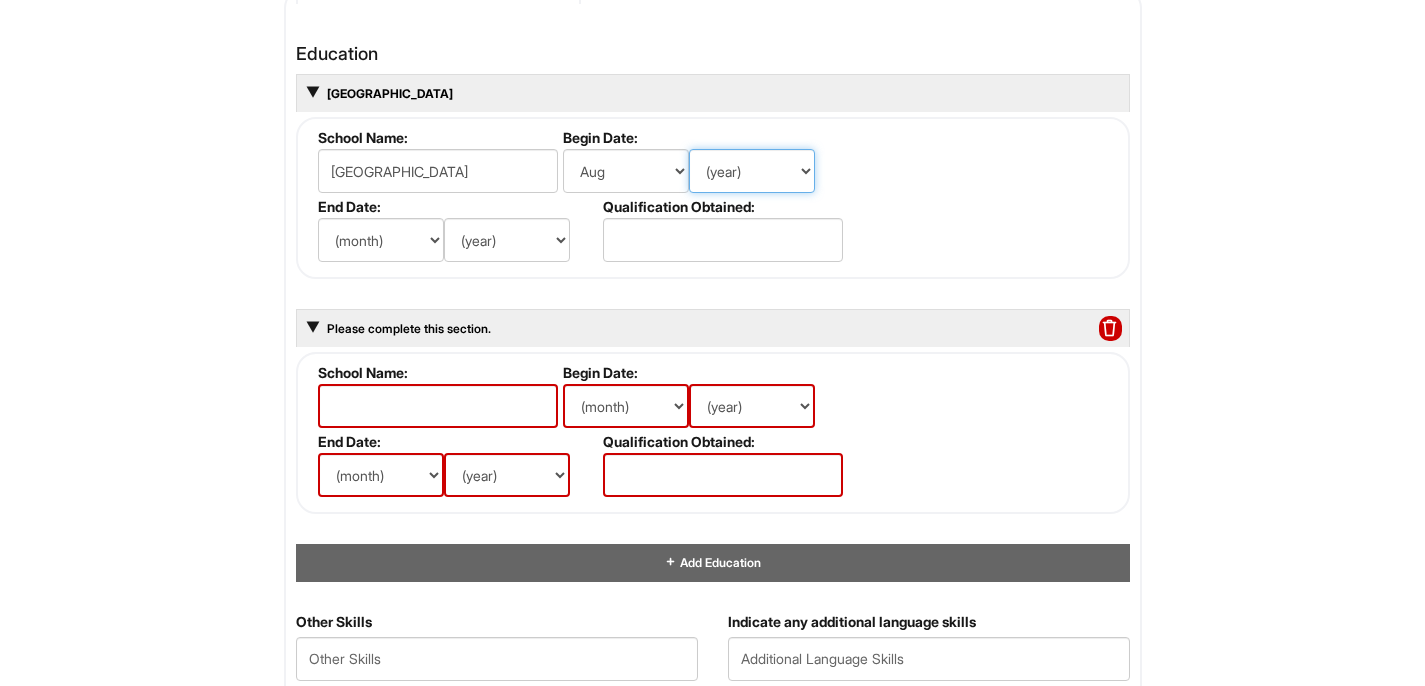 click on "(year) 2029 2028 2027 2026 2025 2024 2023 2022 2021 2020 2019 2018 2017 2016 2015 2014 2013 2012 2011 2010 2009 2008 2007 2006 2005 2004 2003 2002 2001 2000 1999 1998 1997 1996 1995 1994 1993 1992 1991 1990 1989 1988 1987 1986 1985 1984 1983 1982 1981 1980 1979 1978 1977 1976 1975 1974 1973 1972 1971 1970 1969 1968 1967 1966 1965 1964 1963 1962 1961 1960 1959 1958 1957 1956 1955 1954 1953 1952 1951 1950 1949 1948 1947 1946  --  2030 2031 2032 2033 2034 2035 2036 2037 2038 2039 2040 2041 2042 2043 2044 2045 2046 2047 2048 2049 2050 2051 2052 2053 2054 2055 2056 2057 2058 2059 2060 2061 2062 2063 2064" at bounding box center [752, 171] 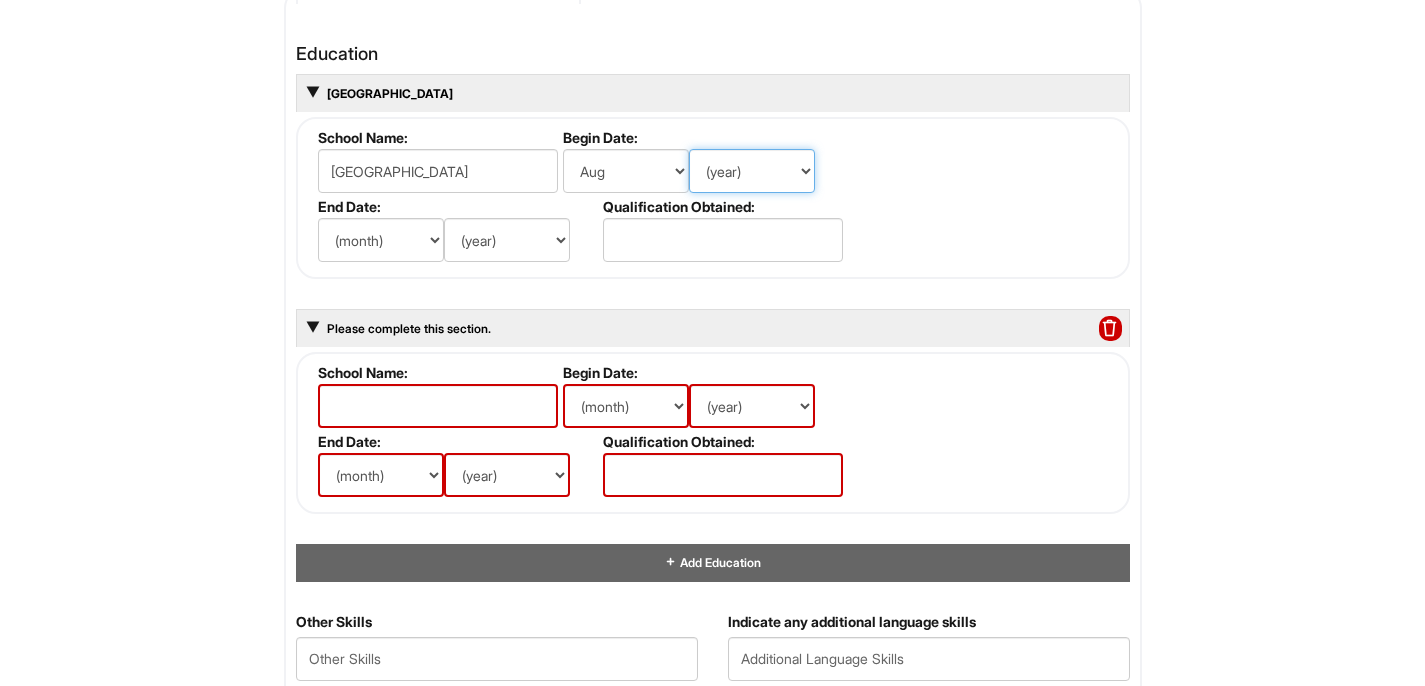 select on "2016" 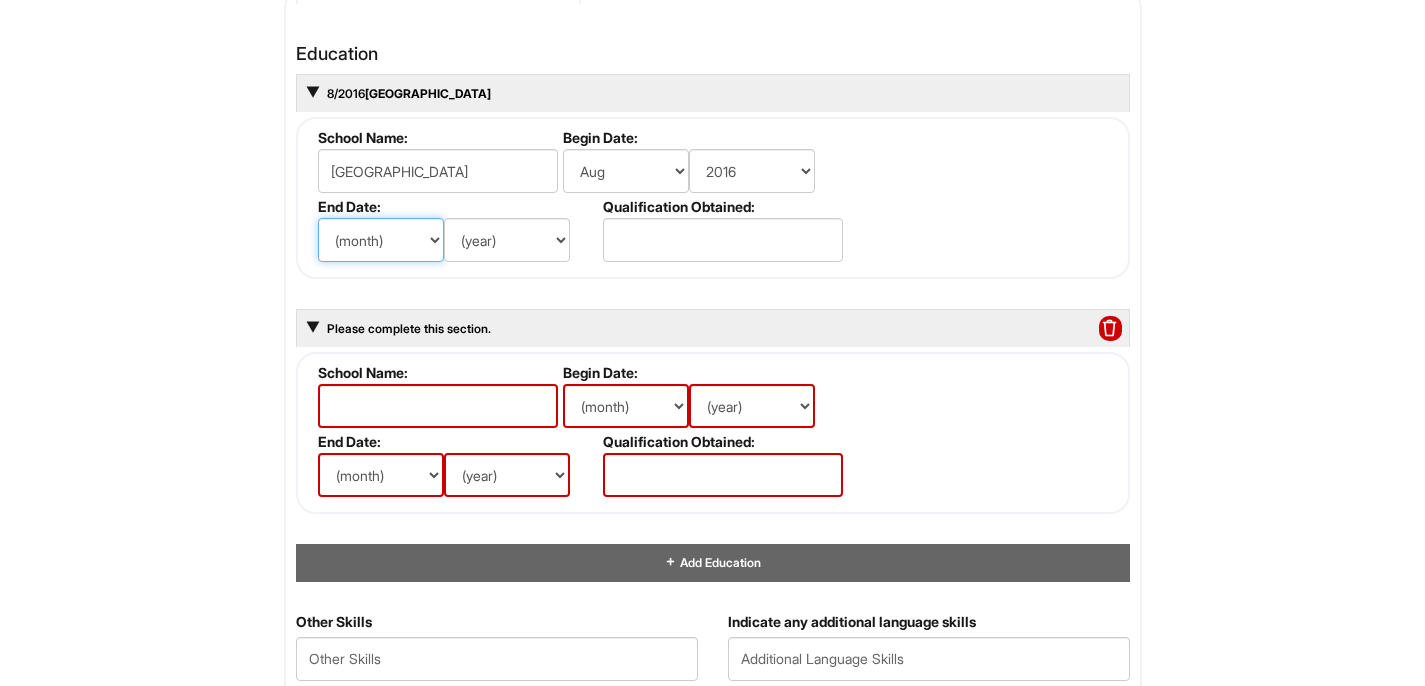 click on "(month) Jan Feb Mar Apr May Jun Jul Aug Sep Oct Nov Dec" at bounding box center [381, 240] 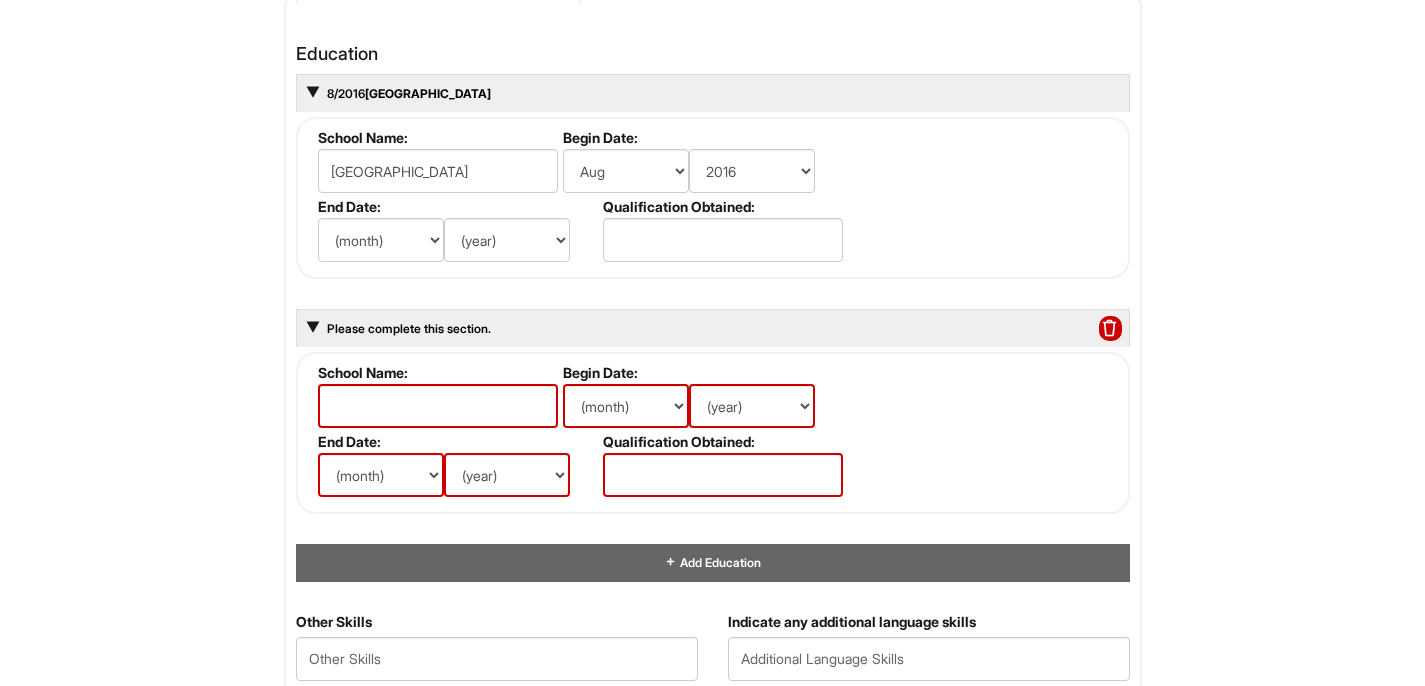 click on "8/2016  Mohave High School" at bounding box center (713, 93) 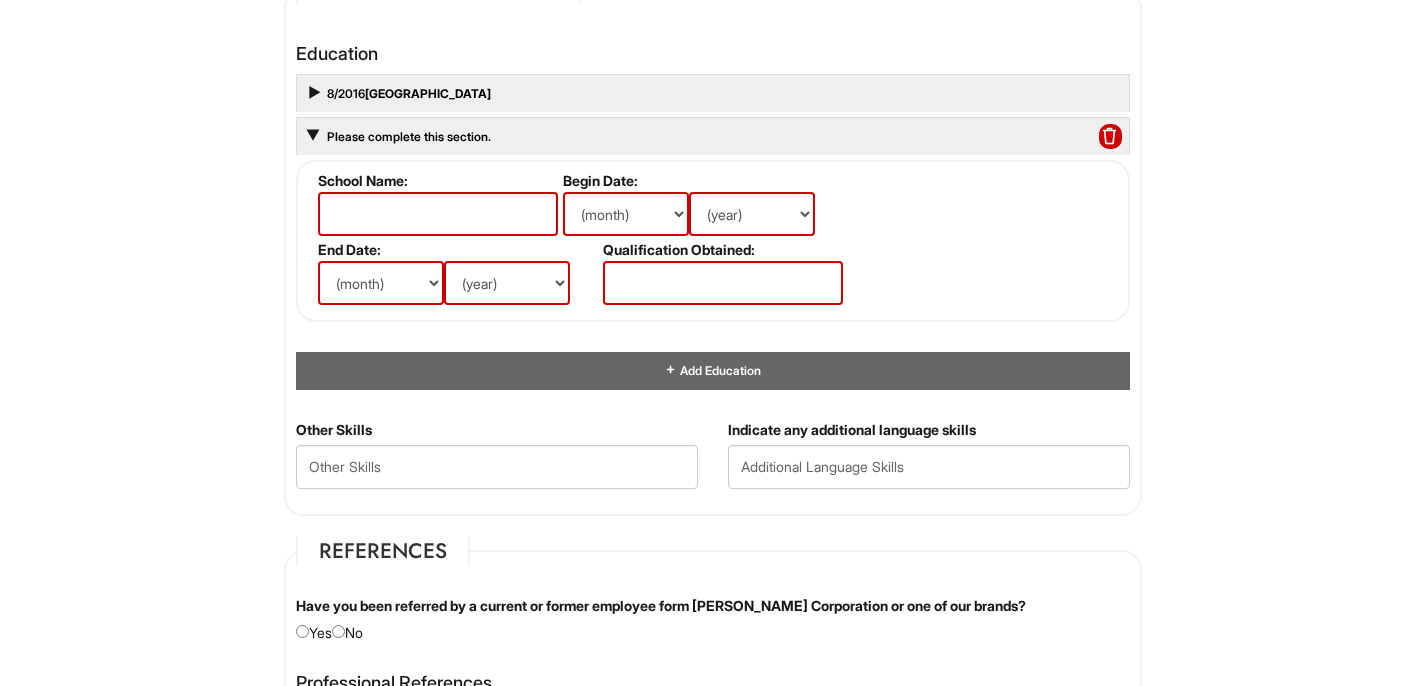click on "8/2016  Mohave High School" at bounding box center [713, 93] 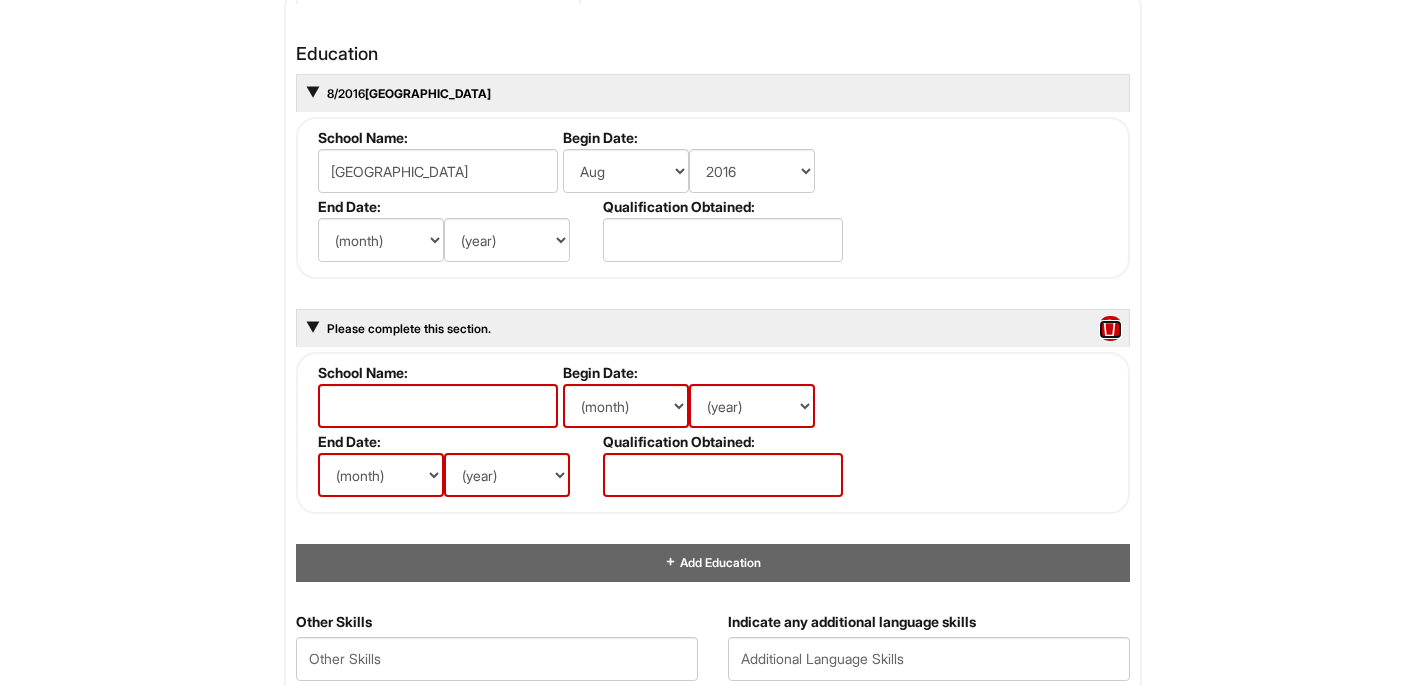 click at bounding box center [1110, 329] 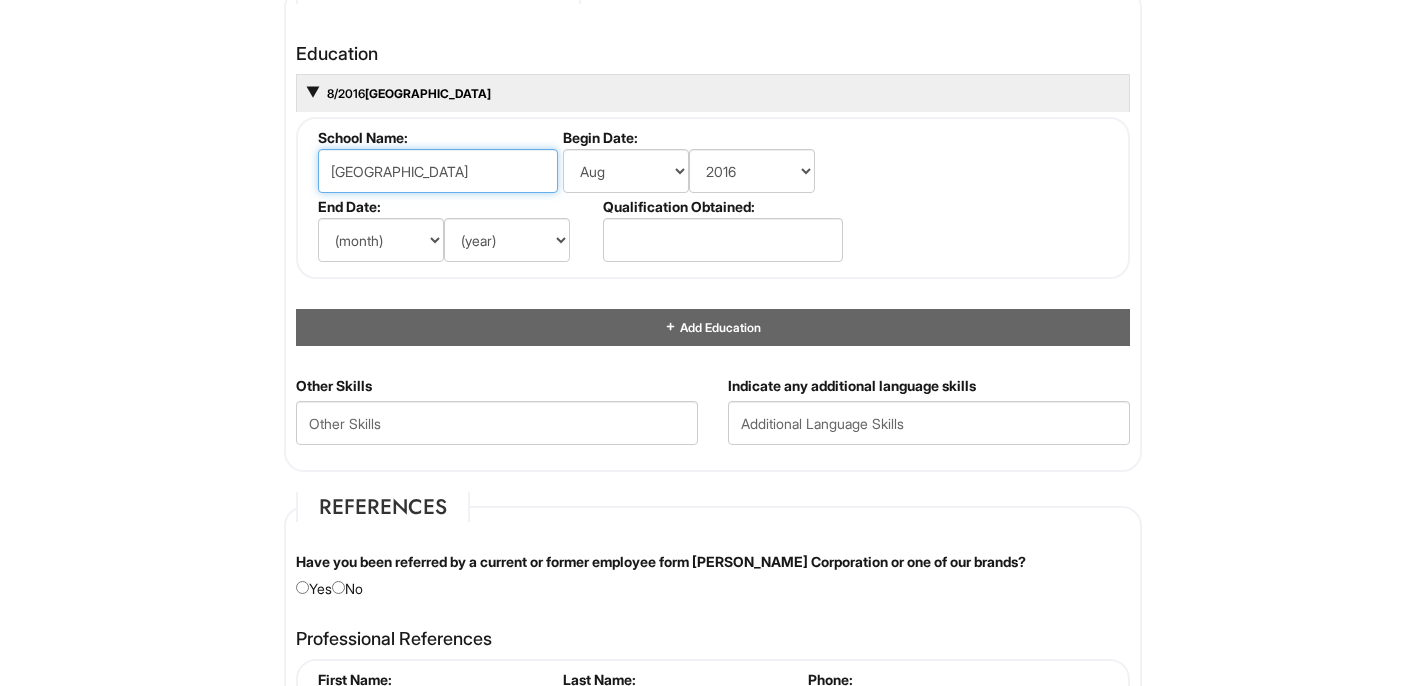 click on "Mohave High School" at bounding box center [438, 171] 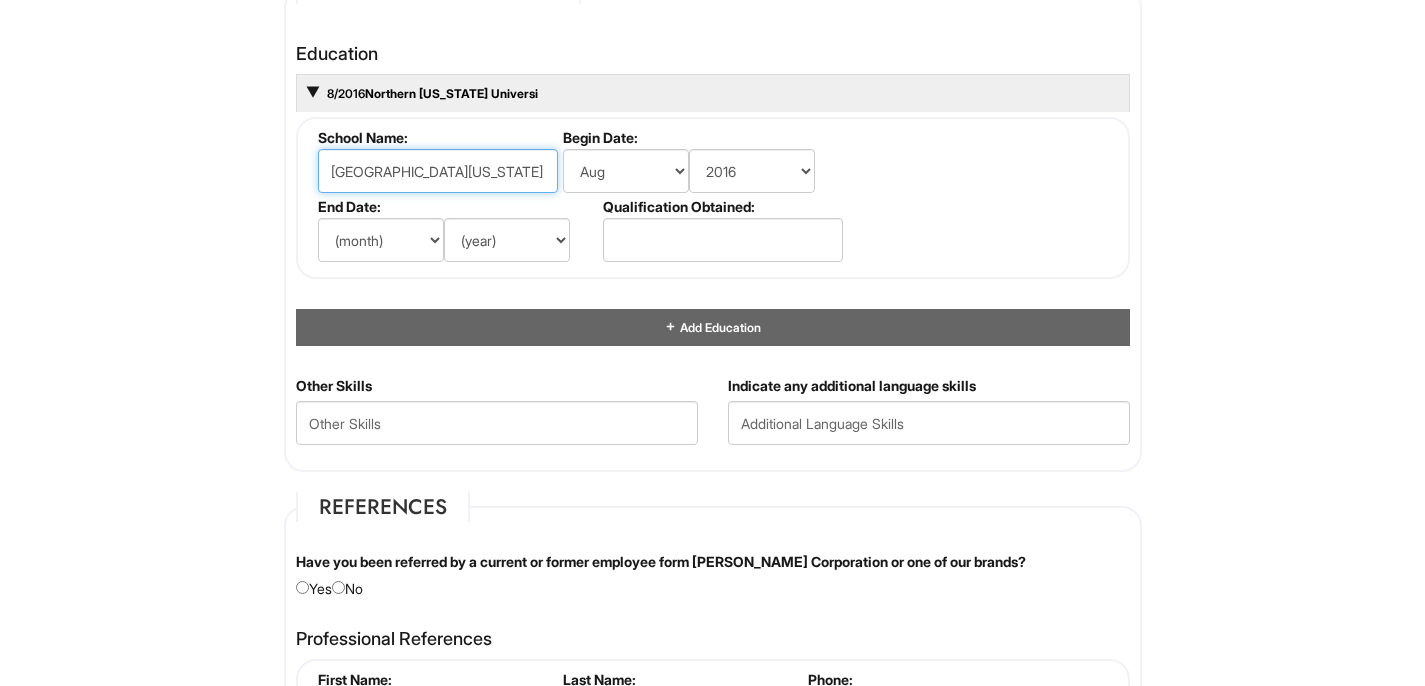 type on "Northern Arizona University" 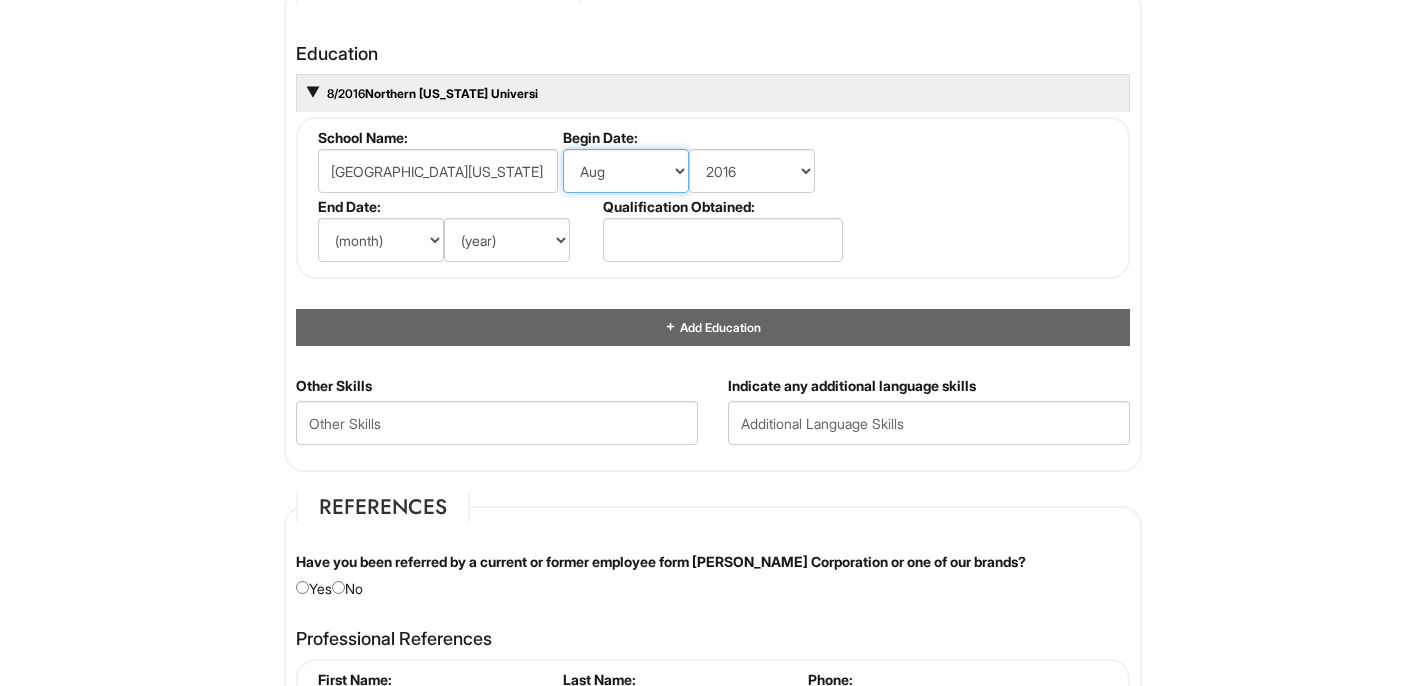 click on "(month) Jan Feb Mar Apr May Jun Jul Aug Sep Oct Nov Dec" at bounding box center [626, 171] 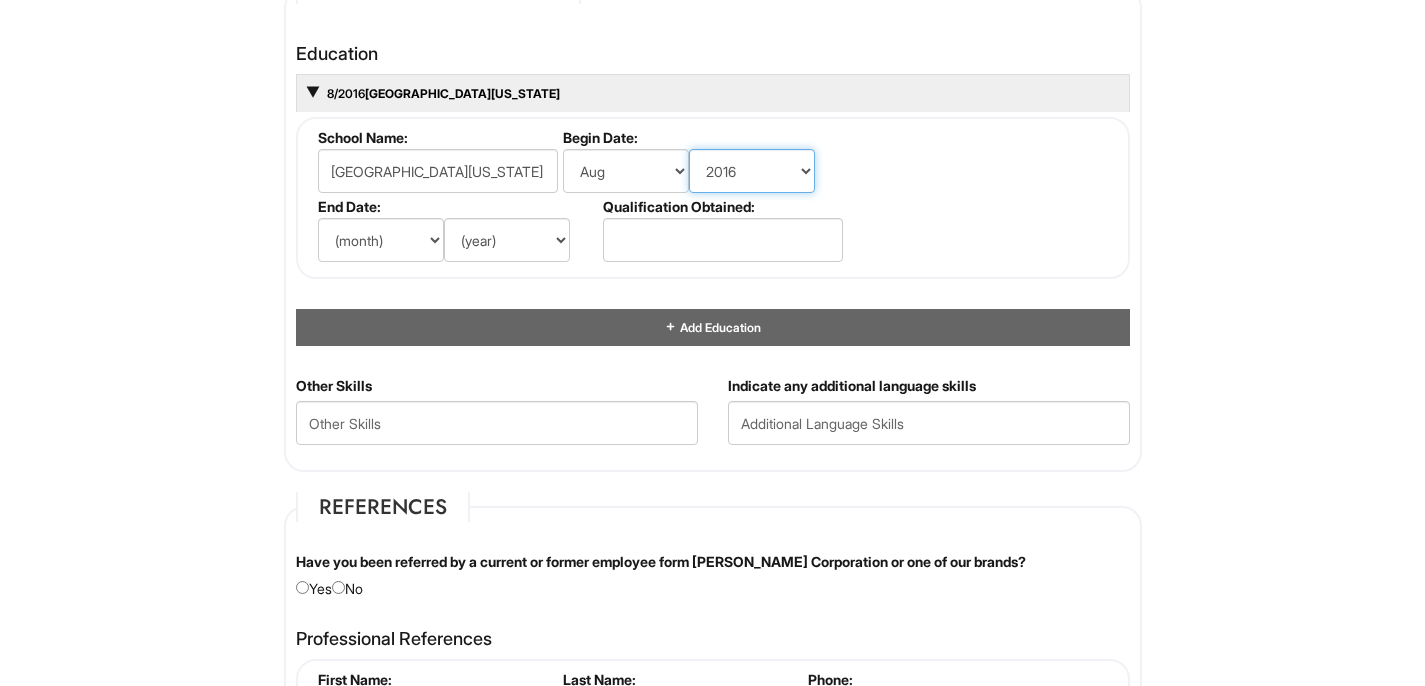 click on "(year) 2029 2028 2027 2026 2025 2024 2023 2022 2021 2020 2019 2018 2017 2016 2015 2014 2013 2012 2011 2010 2009 2008 2007 2006 2005 2004 2003 2002 2001 2000 1999 1998 1997 1996 1995 1994 1993 1992 1991 1990 1989 1988 1987 1986 1985 1984 1983 1982 1981 1980 1979 1978 1977 1976 1975 1974 1973 1972 1971 1970 1969 1968 1967 1966 1965 1964 1963 1962 1961 1960 1959 1958 1957 1956 1955 1954 1953 1952 1951 1950 1949 1948 1947 1946  --  2030 2031 2032 2033 2034 2035 2036 2037 2038 2039 2040 2041 2042 2043 2044 2045 2046 2047 2048 2049 2050 2051 2052 2053 2054 2055 2056 2057 2058 2059 2060 2061 2062 2063 2064" at bounding box center [752, 171] 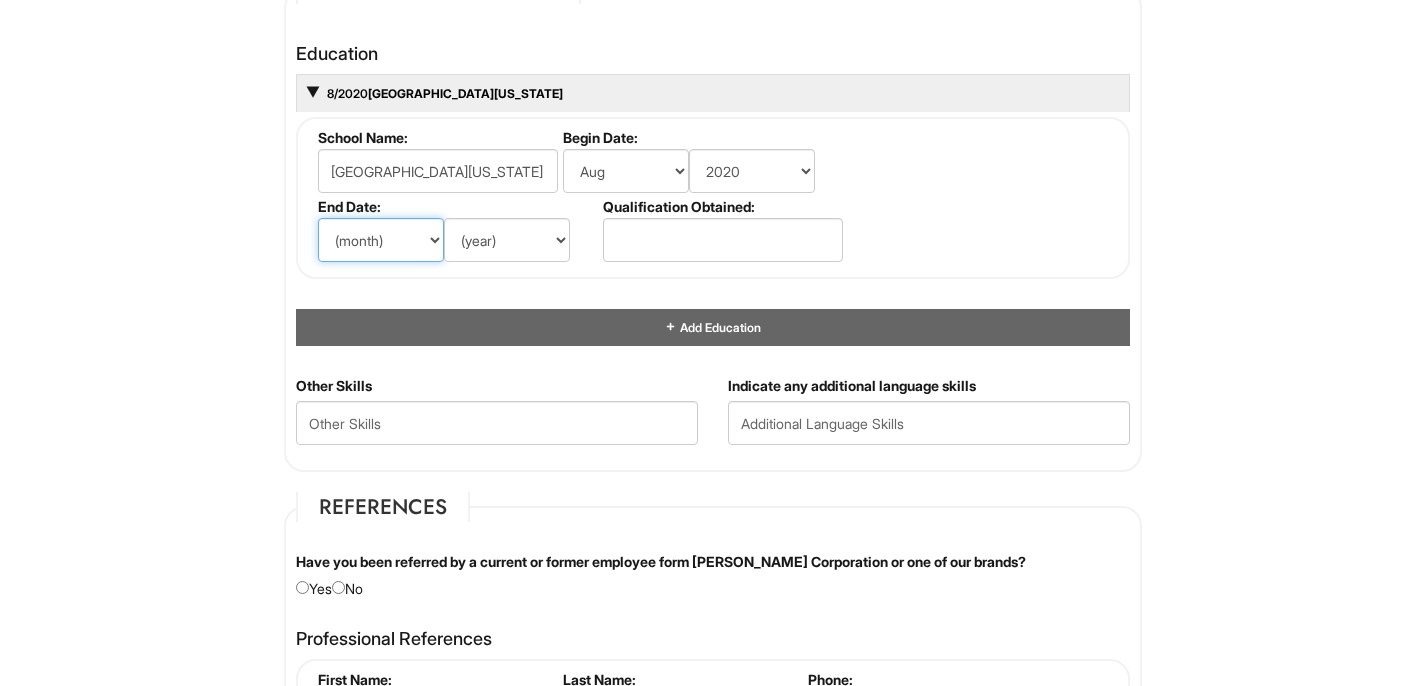 click on "(month) Jan Feb Mar Apr May Jun Jul Aug Sep Oct Nov Dec" at bounding box center [381, 240] 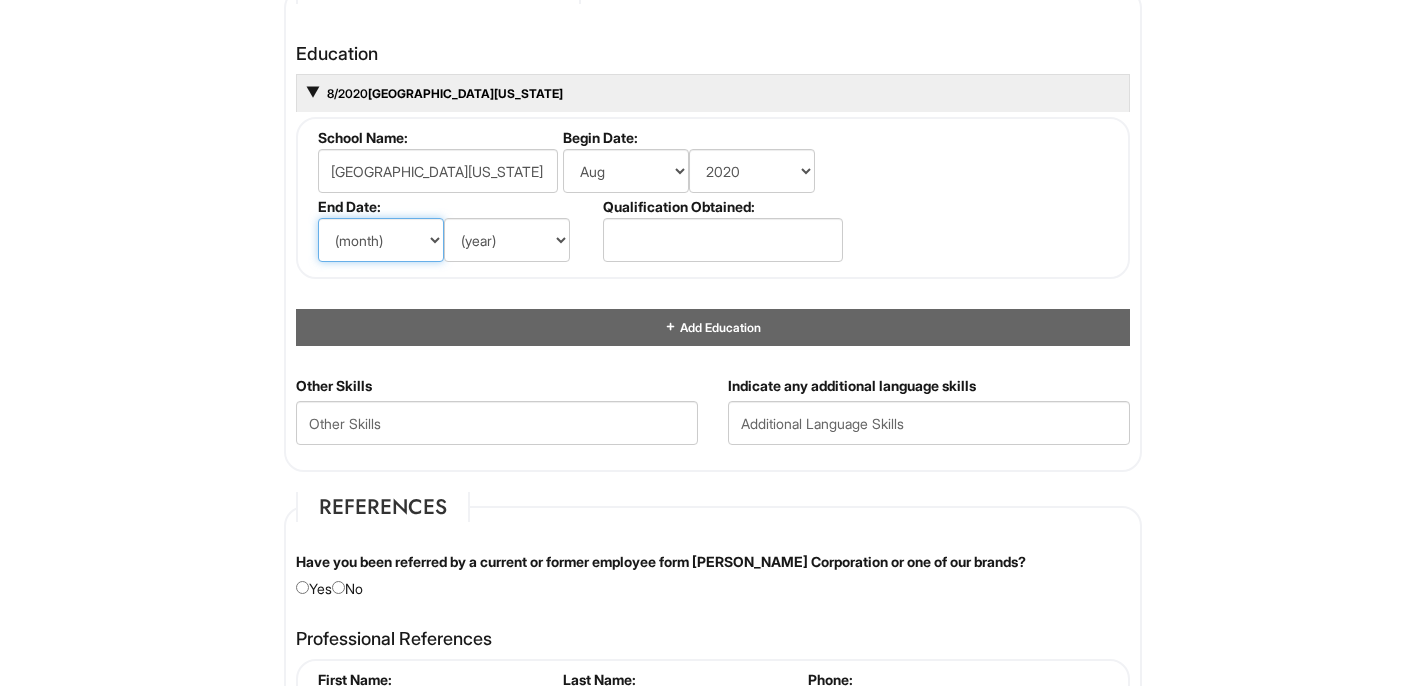 select on "5" 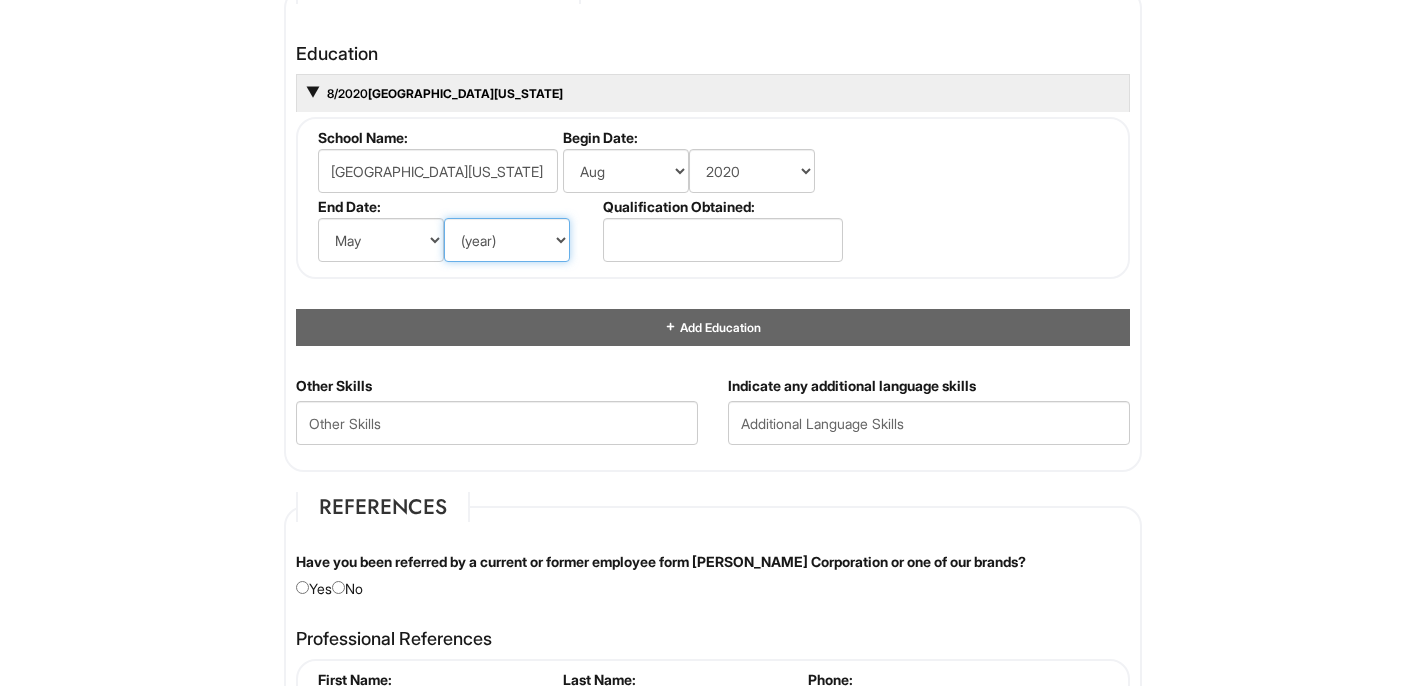 click on "(year) 2029 2028 2027 2026 2025 2024 2023 2022 2021 2020 2019 2018 2017 2016 2015 2014 2013 2012 2011 2010 2009 2008 2007 2006 2005 2004 2003 2002 2001 2000 1999 1998 1997 1996 1995 1994 1993 1992 1991 1990 1989 1988 1987 1986 1985 1984 1983 1982 1981 1980 1979 1978 1977 1976 1975 1974 1973 1972 1971 1970 1969 1968 1967 1966 1965 1964 1963 1962 1961 1960 1959 1958 1957 1956 1955 1954 1953 1952 1951 1950 1949 1948 1947 1946  --  2030 2031 2032 2033 2034 2035 2036 2037 2038 2039 2040 2041 2042 2043 2044 2045 2046 2047 2048 2049 2050 2051 2052 2053 2054 2055 2056 2057 2058 2059 2060 2061 2062 2063 2064" at bounding box center [507, 240] 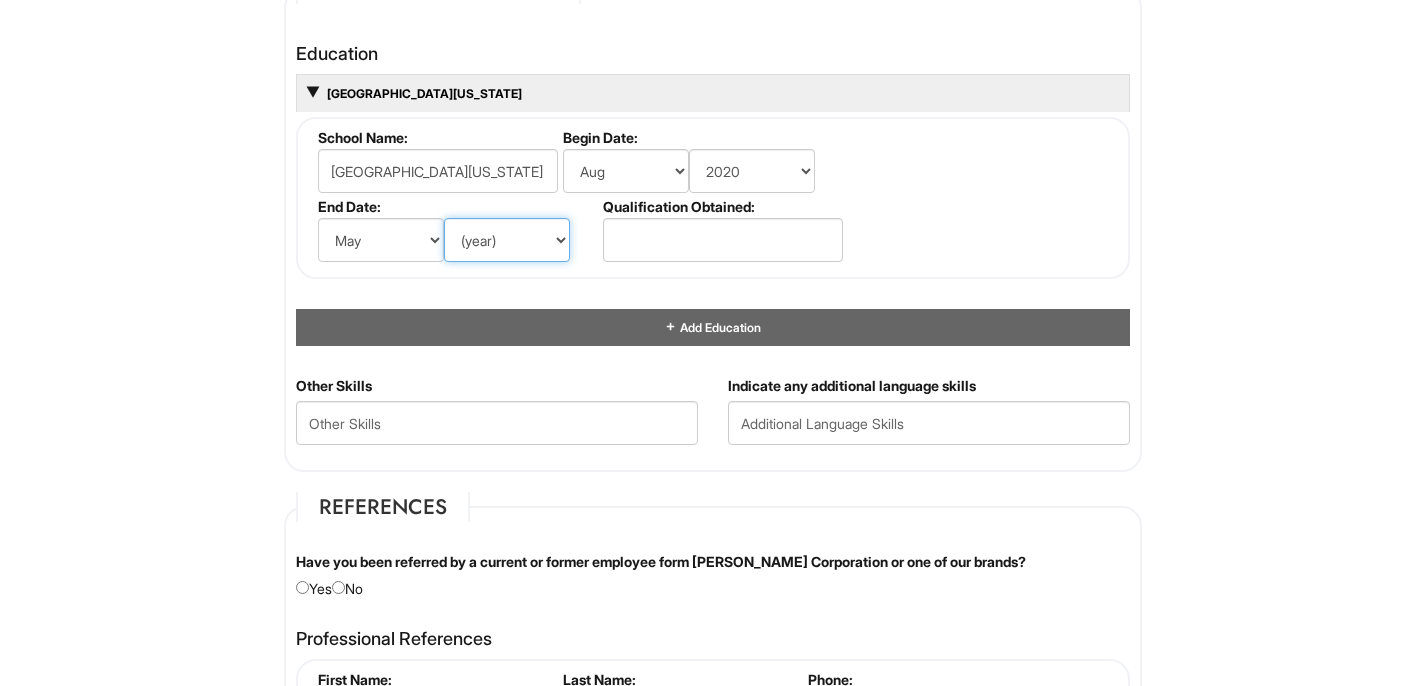 select on "2023" 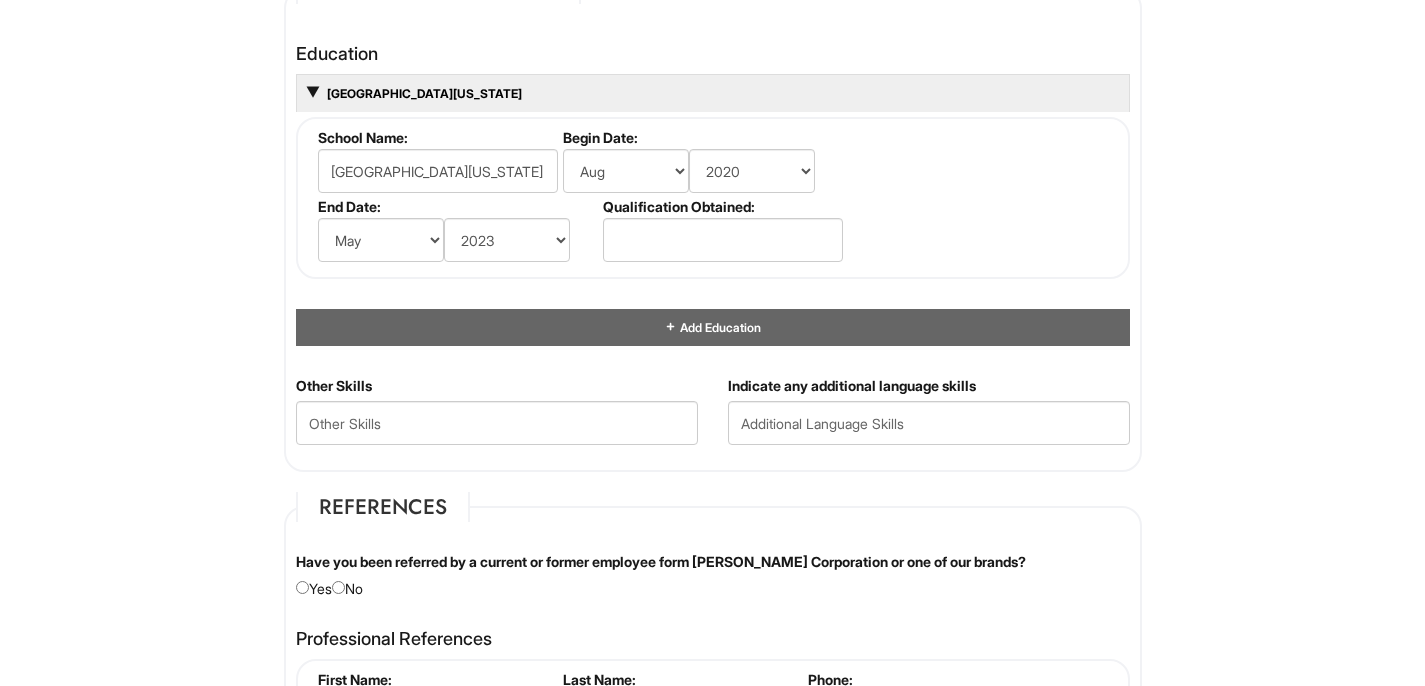click on "Education
Northern Arizona University
School Name:
Northern Arizona University
Begin Date:
(month) Jan Feb Mar Apr May Jun Jul Aug Sep Oct Nov Dec (year) 2029 2028 2027 2026 2025 2024 2023 2022 2021 2020 2019 2018 2017 2016 2015 2014 2013 2012 2011 2010 2009 2008 2007 2006 2005 2004 2003 2002 2001 2000 1999 1998 1997 1996 1995 1994 1993 1992 1991 1990 1989 1988 1987 1986 1985 1984 1983 1982 1981 1980 1979 1978 1977 1976 1975 1974 1973 1972 1971 1970 1969 1968 1967 1966 1965 1964 1963 1962 1961 1960 1959 1958 1957 1956 1955 1954 1953 1952 1951 1950 1949 1948 1947 1946  --  2030 2031 2032 2033 2034 2035 2036 2037 2038 2039 2040 2041 2042 2043 2044 2045 2046 2047 2048 2049 2050 2051 2052 2053 2054 2055 2056 2057 2058 2059 2060 2061 2062 2063 2064
End Date:
(month) Jan Feb Mar Apr May Jun Jul Aug Sep Oct Nov Dec (year) 2029 2028 2027 2026 2025 2024 2023 2022 2021 2020 2019 2018 2017 2016 2015 2014 2013 2012 2011 2010 2009 2008 2007 2006 2005 2004 2003 2002 2001" at bounding box center (713, 195) 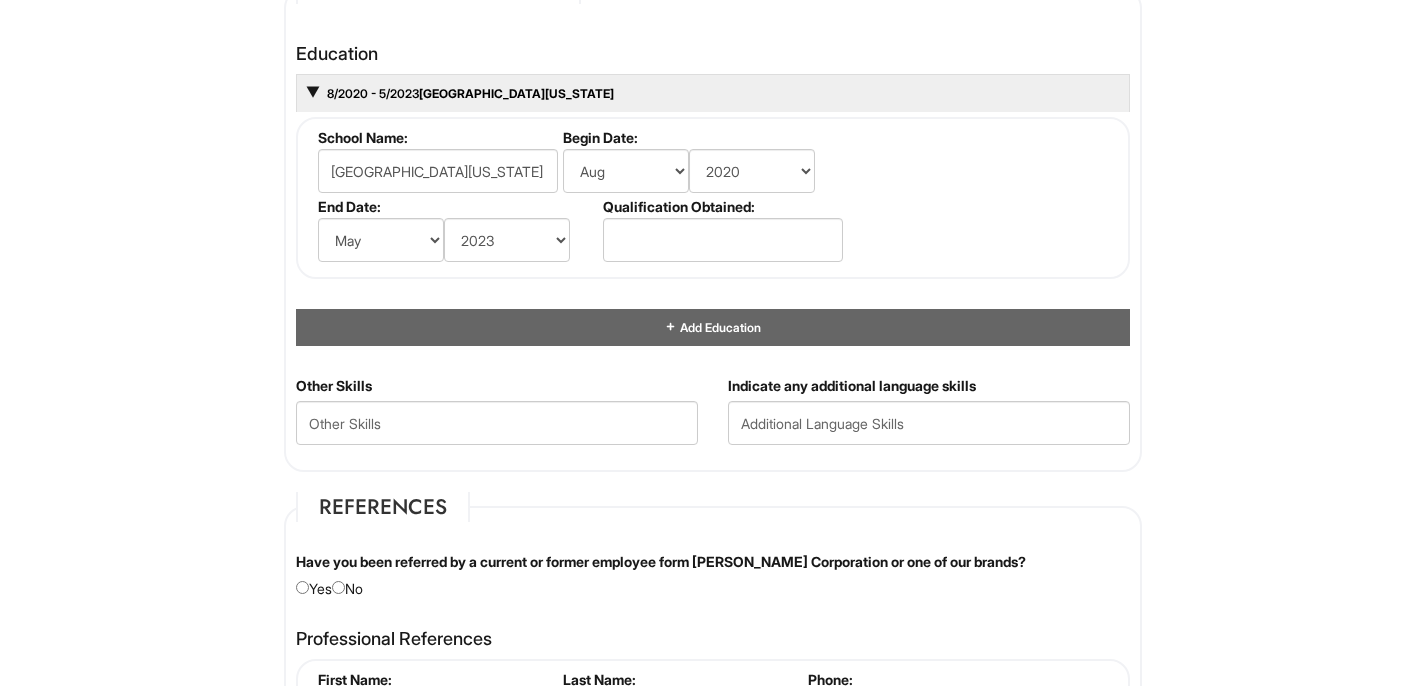 scroll, scrollTop: 1971, scrollLeft: 0, axis: vertical 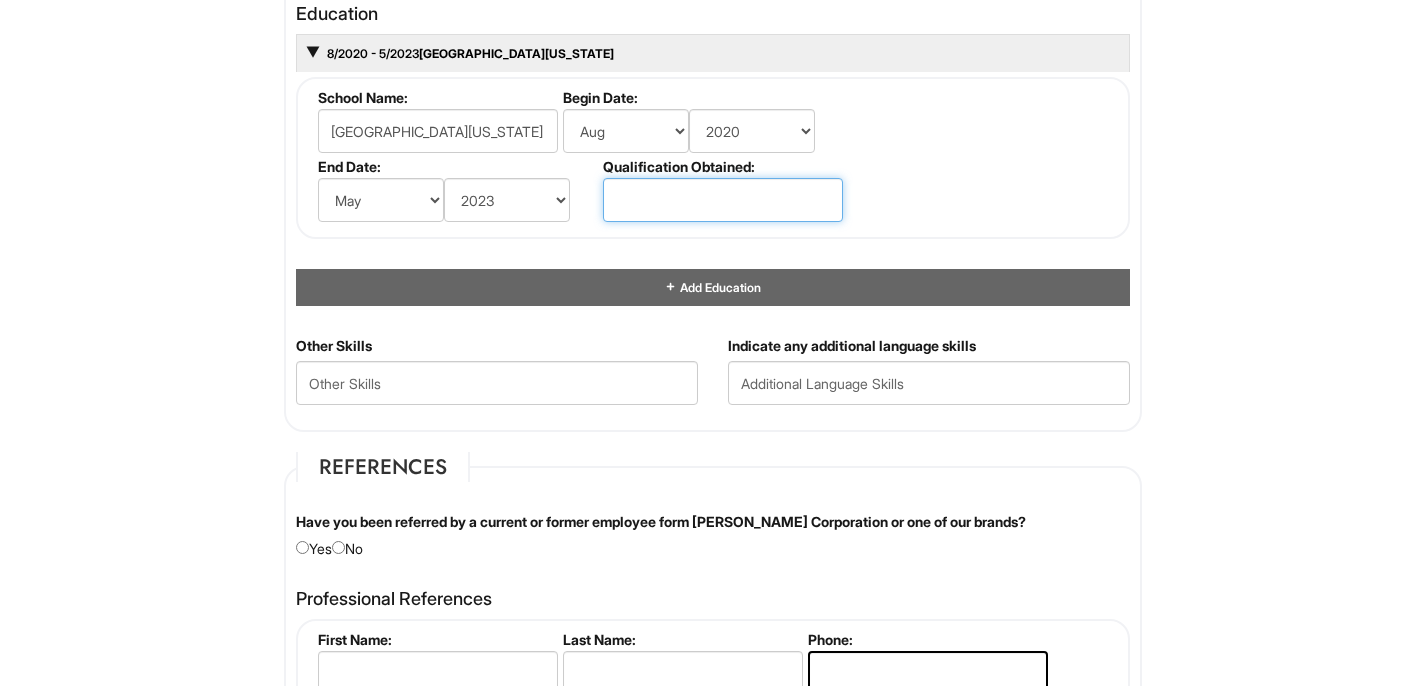 click at bounding box center (723, 200) 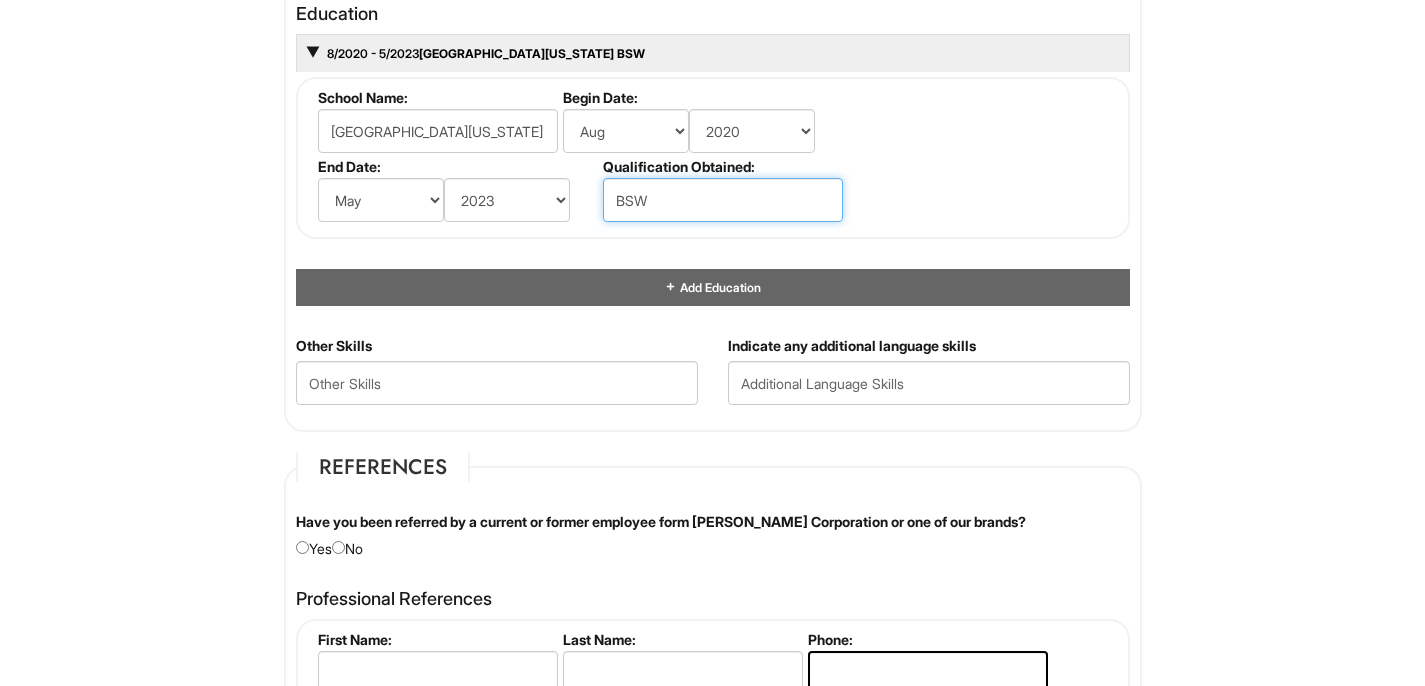 type on "BSW" 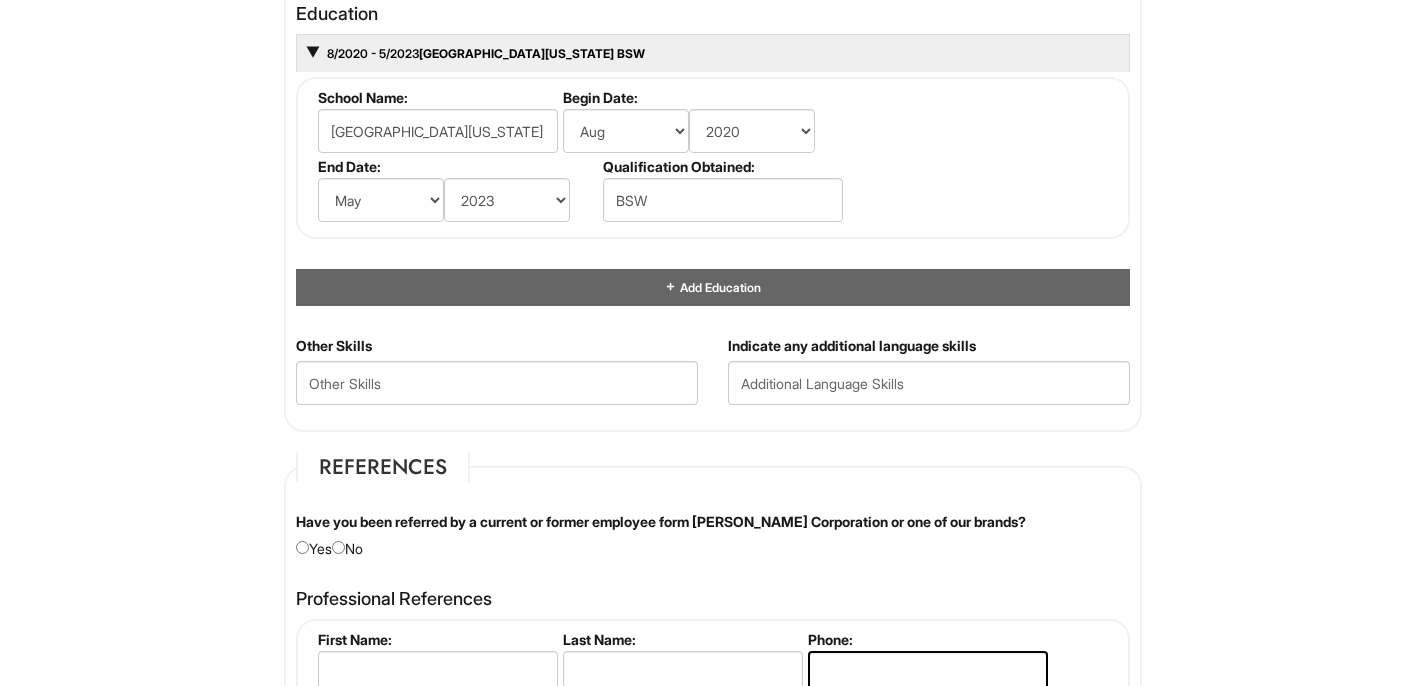 click on "Education
8/2020 - 5/2023  Northern Arizona University BSW
School Name:
Northern Arizona University
Begin Date:
(month) Jan Feb Mar Apr May Jun Jul Aug Sep Oct Nov Dec (year) 2029 2028 2027 2026 2025 2024 2023 2022 2021 2020 2019 2018 2017 2016 2015 2014 2013 2012 2011 2010 2009 2008 2007 2006 2005 2004 2003 2002 2001 2000 1999 1998 1997 1996 1995 1994 1993 1992 1991 1990 1989 1988 1987 1986 1985 1984 1983 1982 1981 1980 1979 1978 1977 1976 1975 1974 1973 1972 1971 1970 1969 1968 1967 1966 1965 1964 1963 1962 1961 1960 1959 1958 1957 1956 1955 1954 1953 1952 1951 1950 1949 1948 1947 1946  --  2030 2031 2032 2033 2034 2035 2036 2037 2038 2039 2040 2041 2042 2043 2044 2045 2046 2047 2048 2049 2050 2051 2052 2053 2054 2055 2056 2057 2058 2059 2060 2061 2062 2063 2064
End Date:
(month) Jan Feb Mar Apr May Jun Jul Aug Sep Oct Nov Dec (year) 2029 2028 2027 2026 2025 2024 2023 2022 2021 2020 2019 2018 2017 2016 2015 2014 2013 2012 2011 2010 2009 2008 2007 2006 2005" at bounding box center [713, 155] 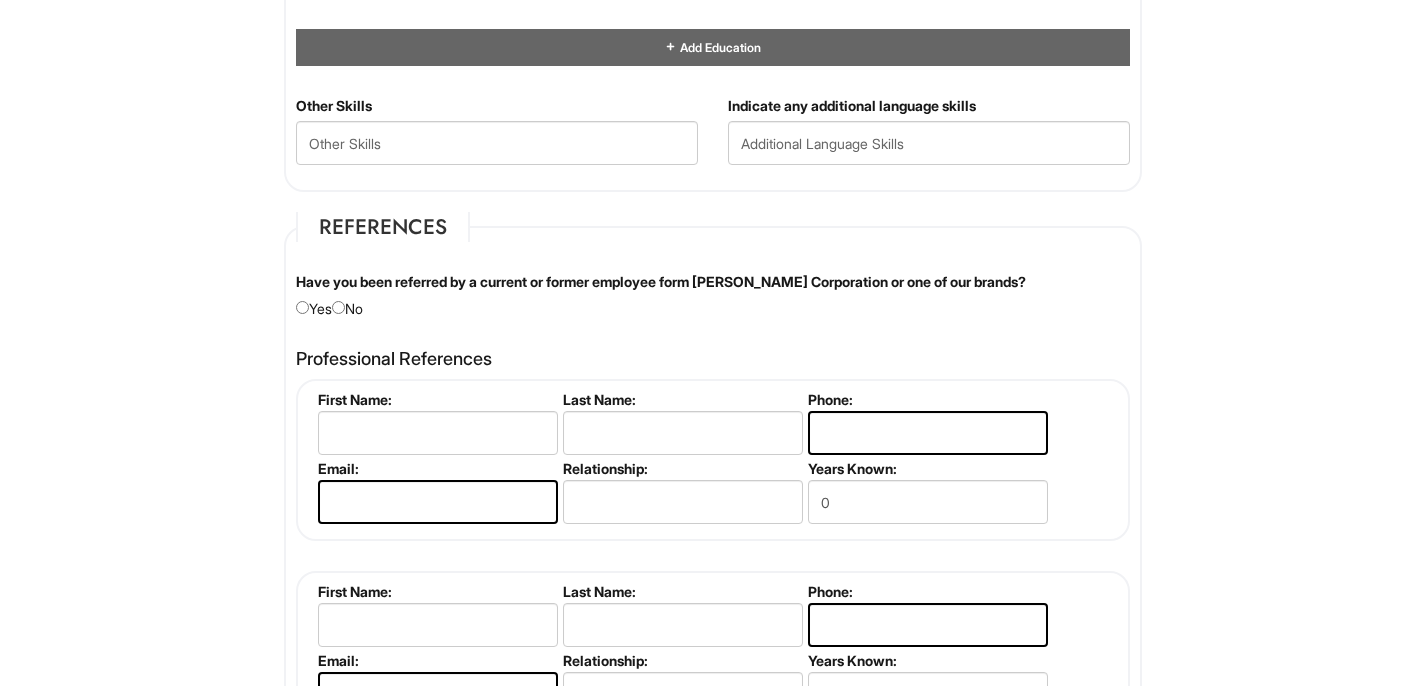 scroll, scrollTop: 2251, scrollLeft: 0, axis: vertical 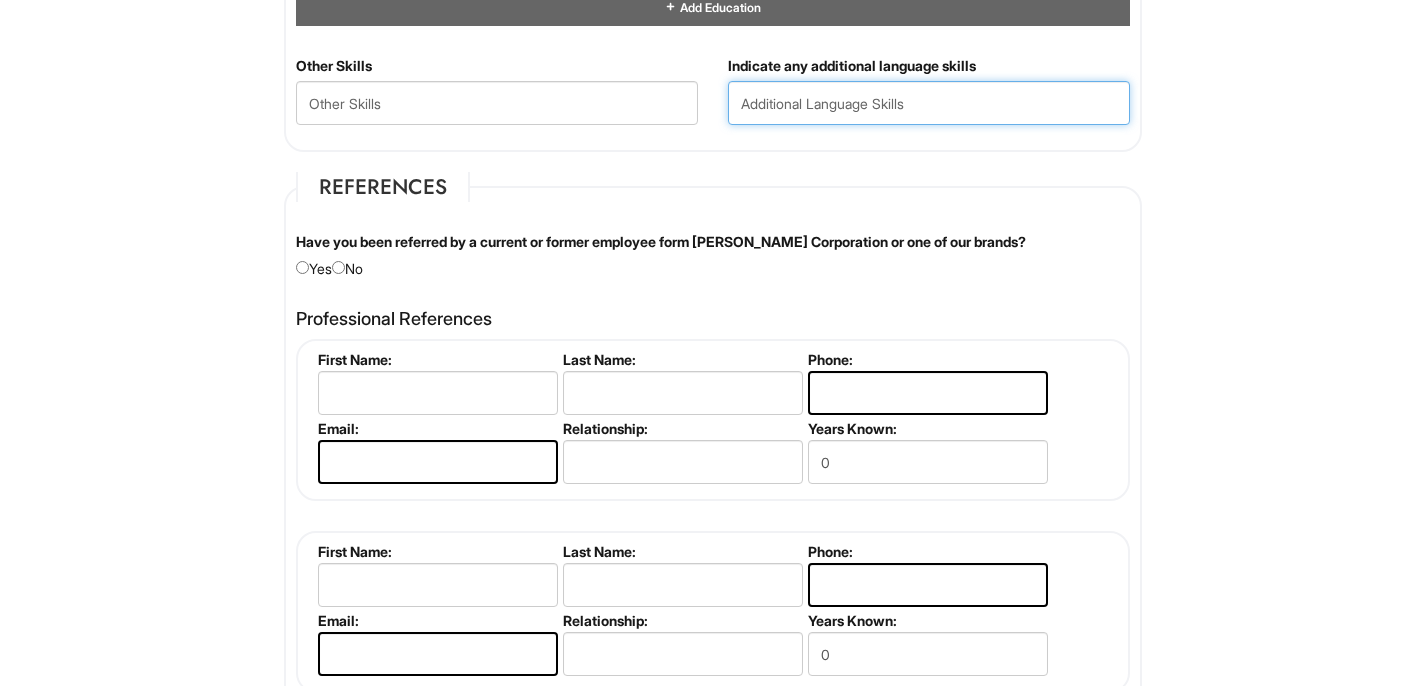 click at bounding box center [929, 103] 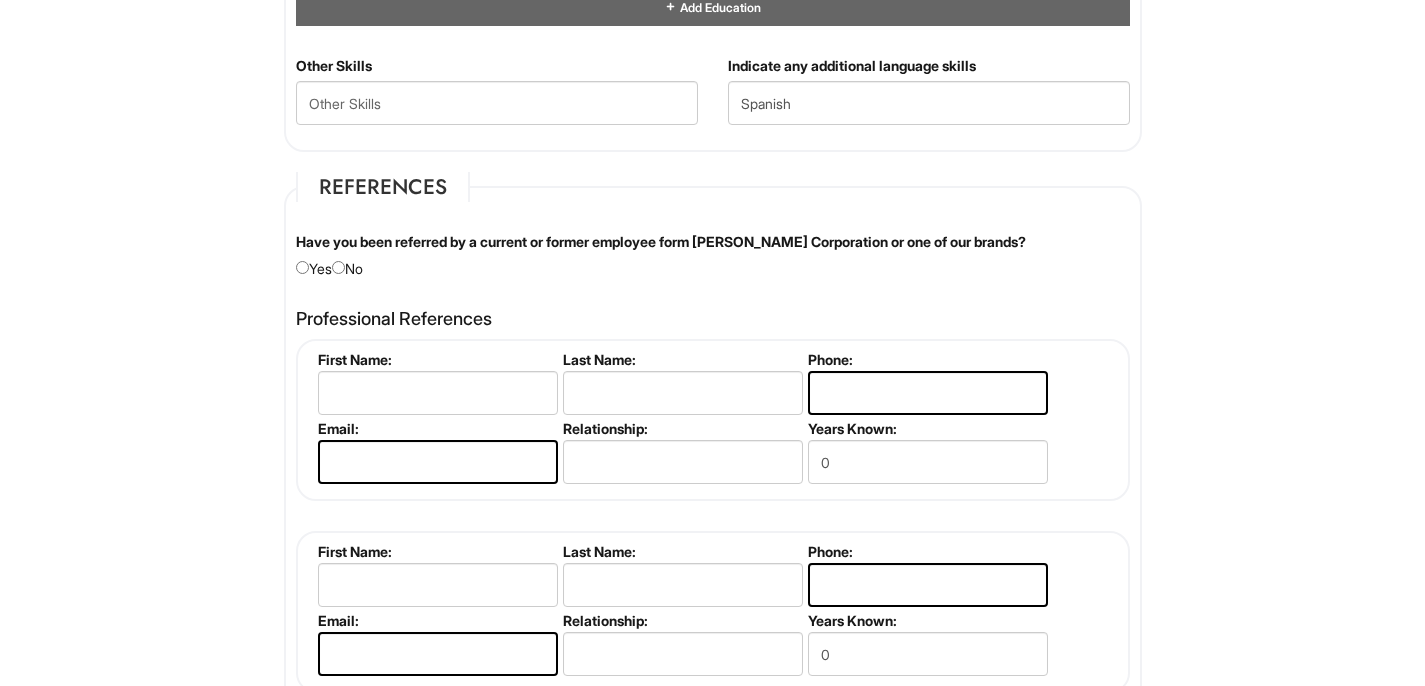 click on "Skills and Education
Education
8/2020 - 5/2023  Northern Arizona University BSW
School Name:
Northern Arizona University
Begin Date:
(month) Jan Feb Mar Apr May Jun Jul Aug Sep Oct Nov Dec (year) 2029 2028 2027 2026 2025 2024 2023 2022 2021 2020 2019 2018 2017 2016 2015 2014 2013 2012 2011 2010 2009 2008 2007 2006 2005 2004 2003 2002 2001 2000 1999 1998 1997 1996 1995 1994 1993 1992 1991 1990 1989 1988 1987 1986 1985 1984 1983 1982 1981 1980 1979 1978 1977 1976 1975 1974 1973 1972 1971 1970 1969 1968 1967 1966 1965 1964 1963 1962 1961 1960 1959 1958 1957 1956 1955 1954 1953 1952 1951 1950 1949 1948 1947 1946  --  2030 2031 2032 2033 2034 2035 2036 2037 2038 2039 2040 2041 2042 2043 2044 2045 2046 2047 2048 2049 2050 2051 2052 2053 2054 2055 2056 2057 2058 2059 2060 2061 2062 2063 2064
End Date:
(month) Jan Feb Mar Apr May Jun Jul Aug Sep Oct Nov Dec (year) 2029 2028 2027 2026 2025 2024 2023 2022 2021 2020 2019 2018 2017 2016 2015 2014 2013 2012 2011 2010" at bounding box center (713, -97) 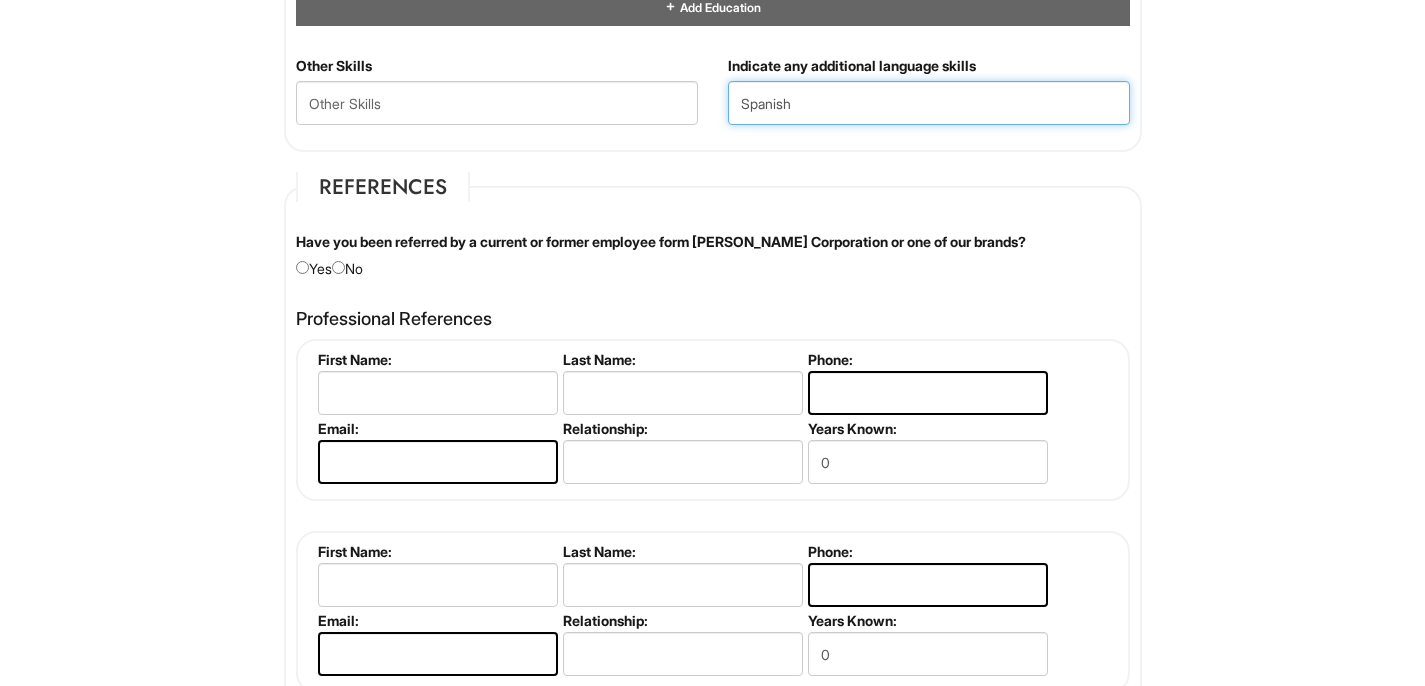 click on "Spanish" at bounding box center (929, 103) 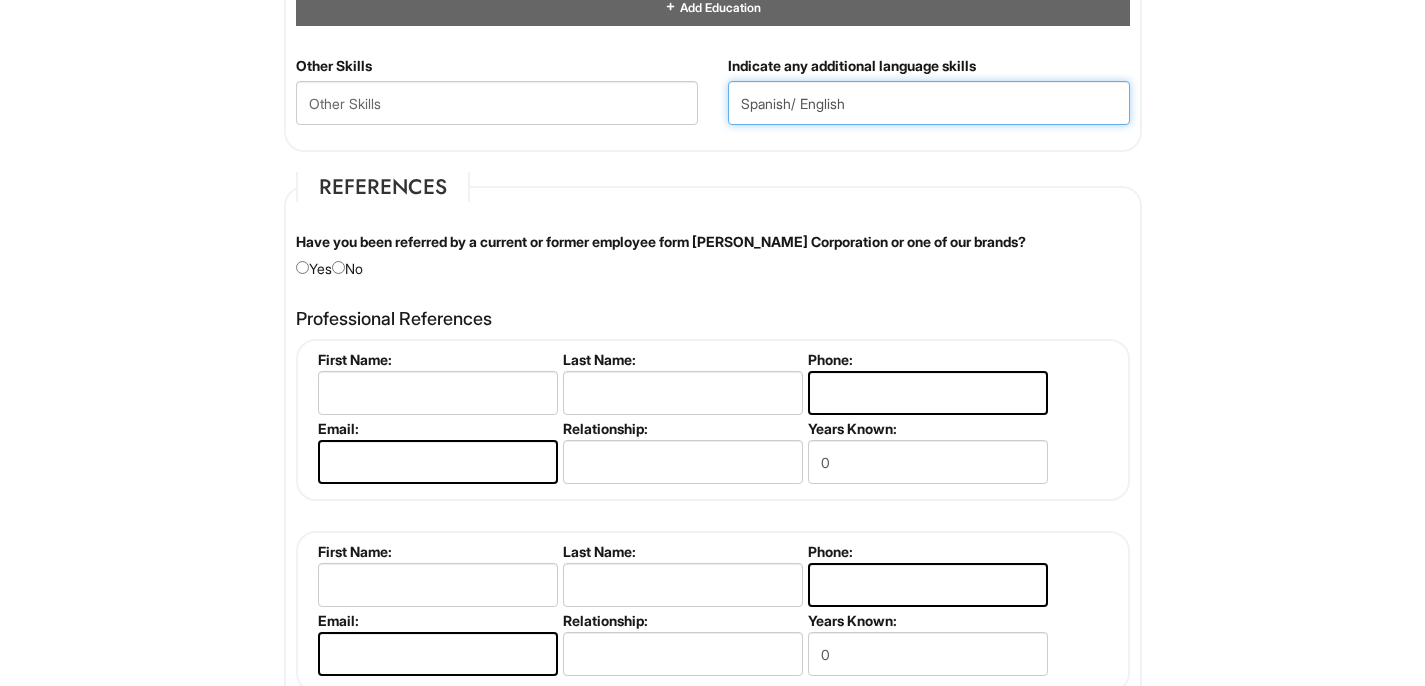 type on "Spanish/ English" 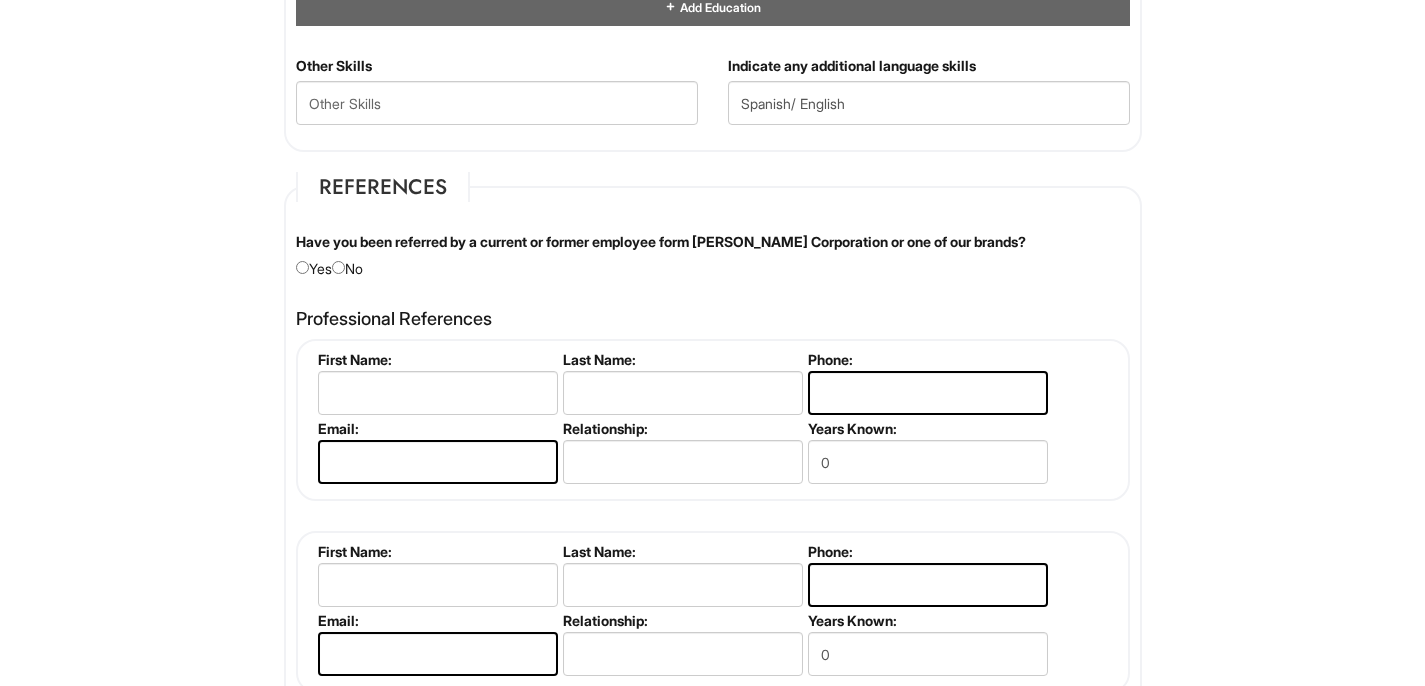 click on "Skills and Education
Education
8/2020 - 5/2023  Northern Arizona University BSW
School Name:
Northern Arizona University
Begin Date:
(month) Jan Feb Mar Apr May Jun Jul Aug Sep Oct Nov Dec (year) 2029 2028 2027 2026 2025 2024 2023 2022 2021 2020 2019 2018 2017 2016 2015 2014 2013 2012 2011 2010 2009 2008 2007 2006 2005 2004 2003 2002 2001 2000 1999 1998 1997 1996 1995 1994 1993 1992 1991 1990 1989 1988 1987 1986 1985 1984 1983 1982 1981 1980 1979 1978 1977 1976 1975 1974 1973 1972 1971 1970 1969 1968 1967 1966 1965 1964 1963 1962 1961 1960 1959 1958 1957 1956 1955 1954 1953 1952 1951 1950 1949 1948 1947 1946  --  2030 2031 2032 2033 2034 2035 2036 2037 2038 2039 2040 2041 2042 2043 2044 2045 2046 2047 2048 2049 2050 2051 2052 2053 2054 2055 2056 2057 2058 2059 2060 2061 2062 2063 2064
End Date:
(month) Jan Feb Mar Apr May Jun Jul Aug Sep Oct Nov Dec (year) 2029 2028 2027 2026 2025 2024 2023 2022 2021 2020 2019 2018 2017 2016 2015 2014 2013 2012 2011 2010" at bounding box center [713, -97] 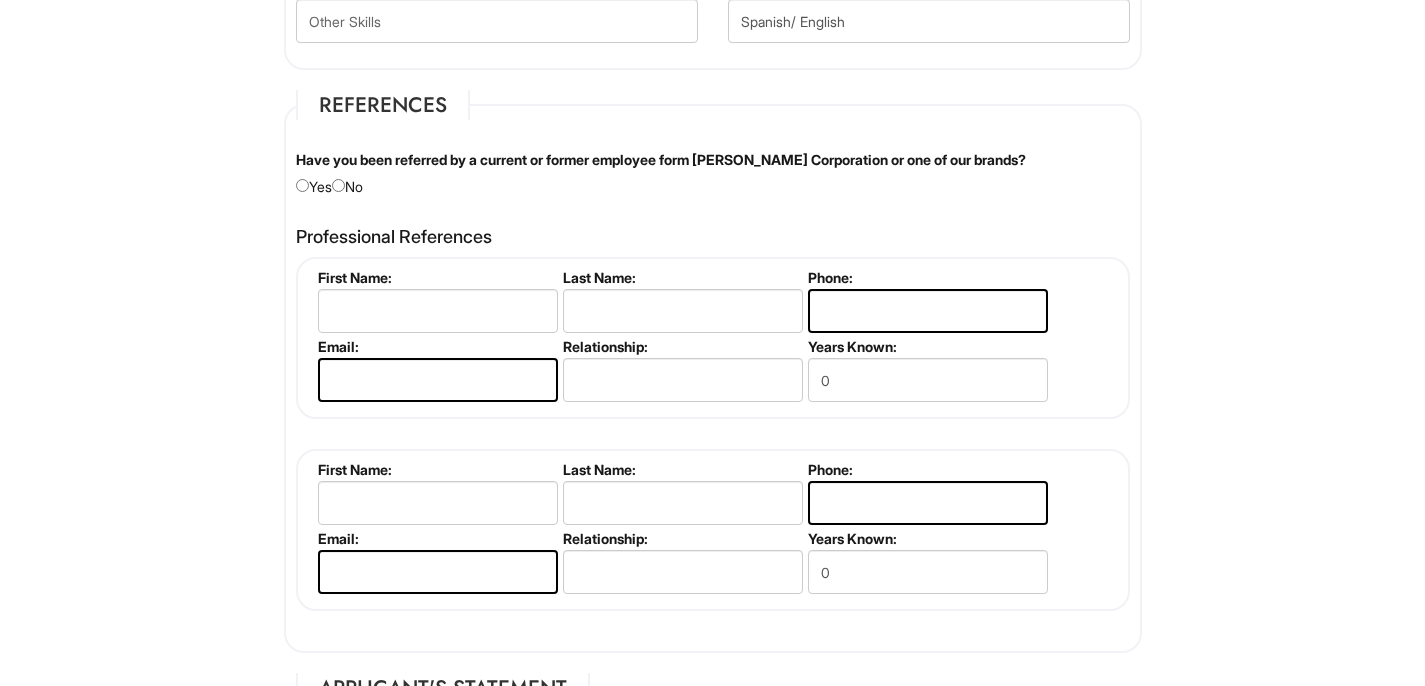 scroll, scrollTop: 2371, scrollLeft: 0, axis: vertical 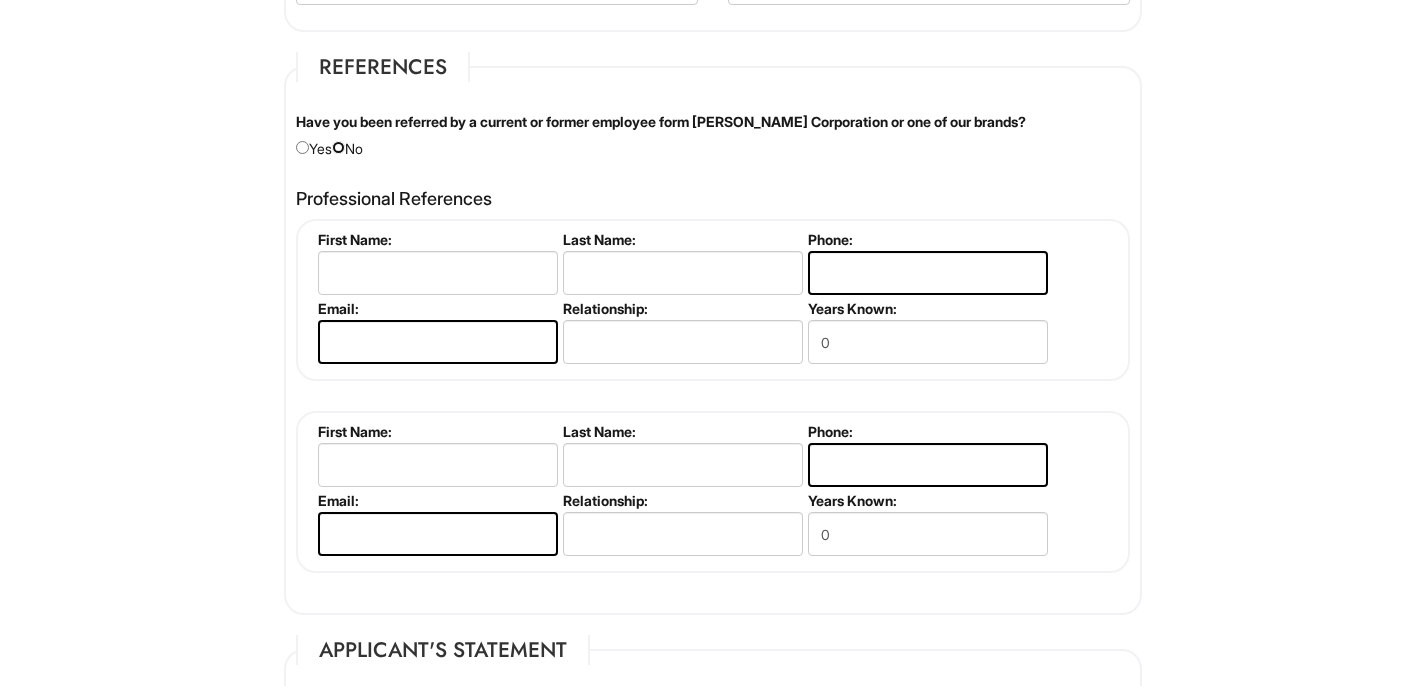 click at bounding box center [338, 147] 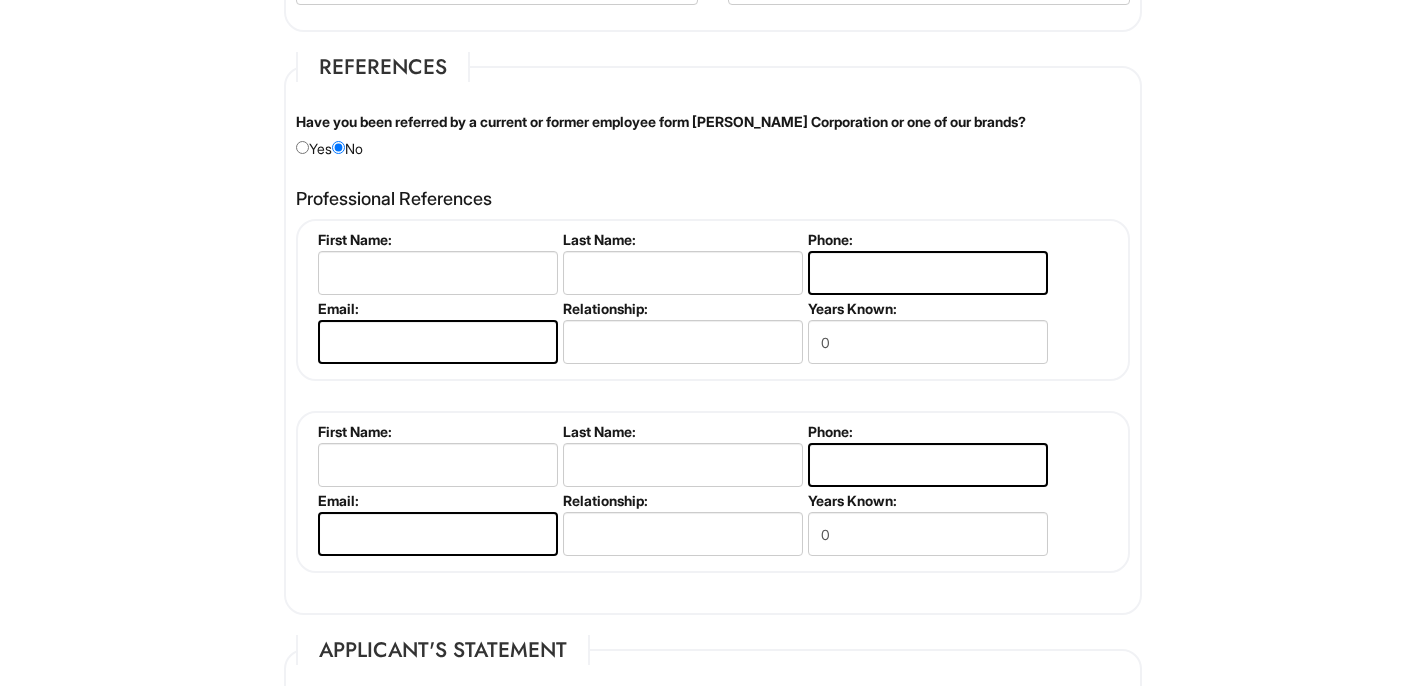 click on "Please Complete This Form 1 2 3 Client Advisor (Part-time), A|X Outlet PLEASE COMPLETE ALL REQUIRED FIELDS
We are an Equal Opportunity Employer. All persons shall have the opportunity to be considered for employment without regard to their race, color, creed, religion, national origin, ancestry, citizenship status, age, disability, gender, sex, sexual orientation, veteran status, genetic information or any other characteristic protected by applicable federal, state or local laws. We will endeavor to make a reasonable accommodation to the known physical or mental limitations of a qualified applicant with a disability unless the accommodation would impose an undue hardship on the operation of our business. If you believe you require such assistance to complete this form or to participate in an interview, please let us know.
Personal Information
Last Name  *   Ortega
First Name  *   Jocelyn
Middle Name
E-mail Address  *   1008.jocelyn@gmail.com
Phone  *   9286059702" at bounding box center [712, -396] 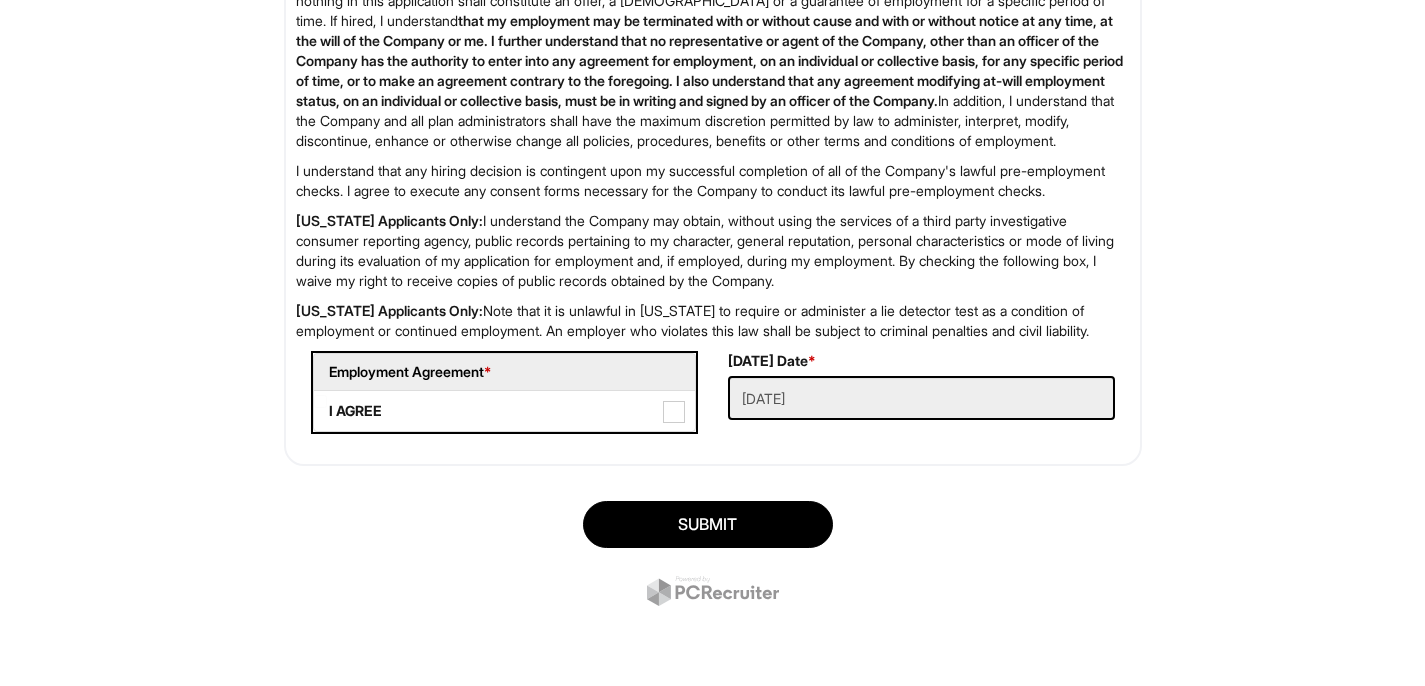 scroll, scrollTop: 3344, scrollLeft: 0, axis: vertical 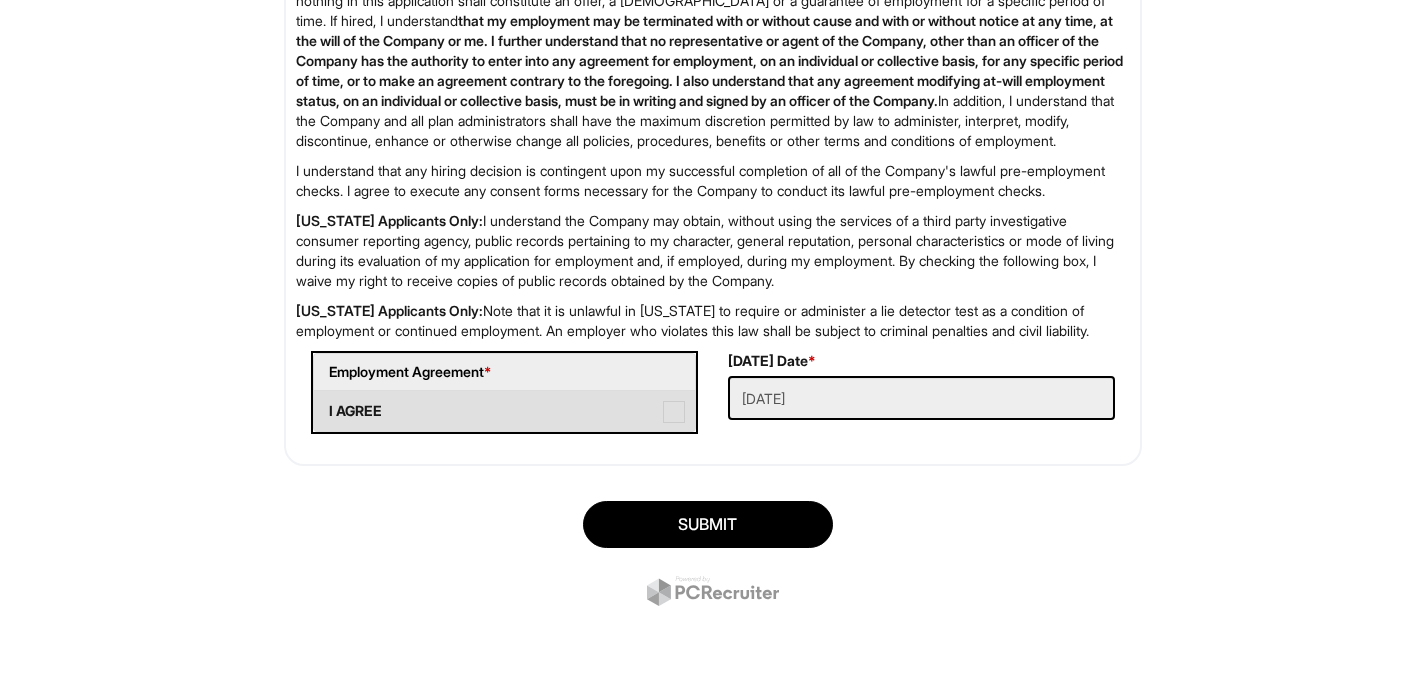 click at bounding box center (674, 412) 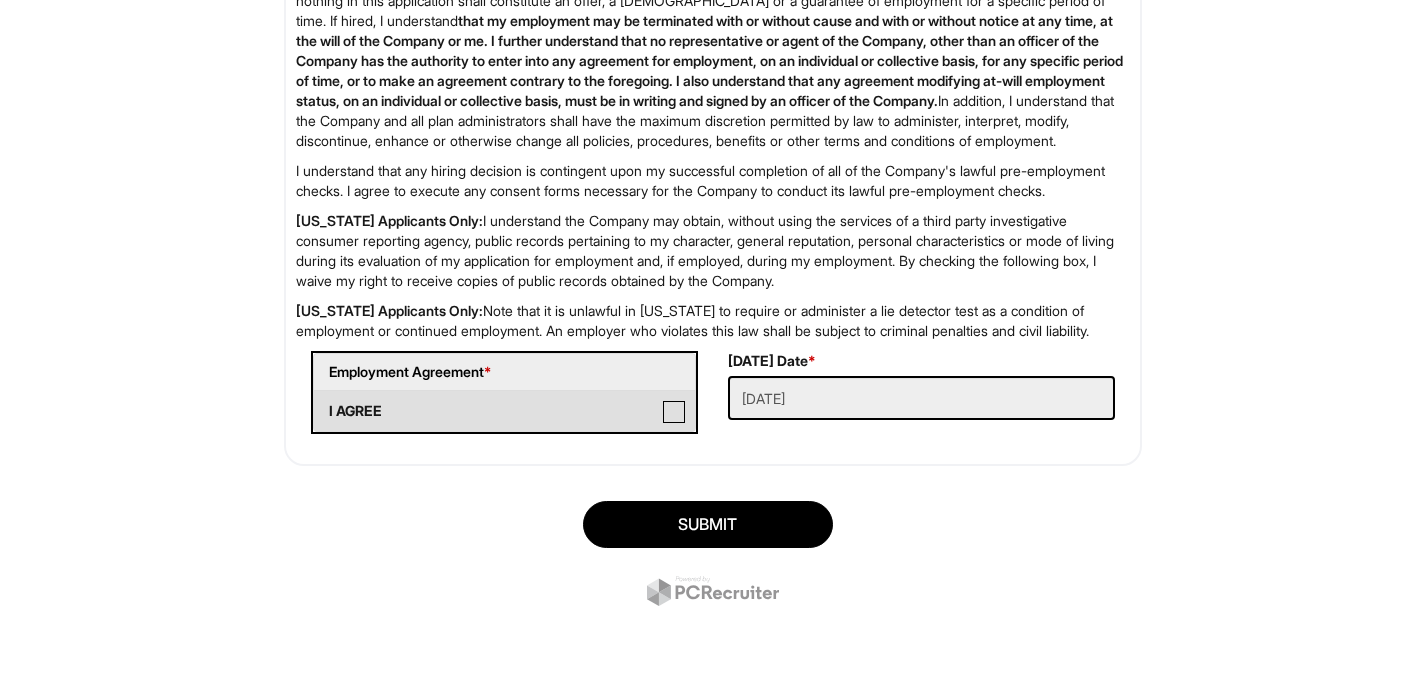 click on "I AGREE" at bounding box center [320, 401] 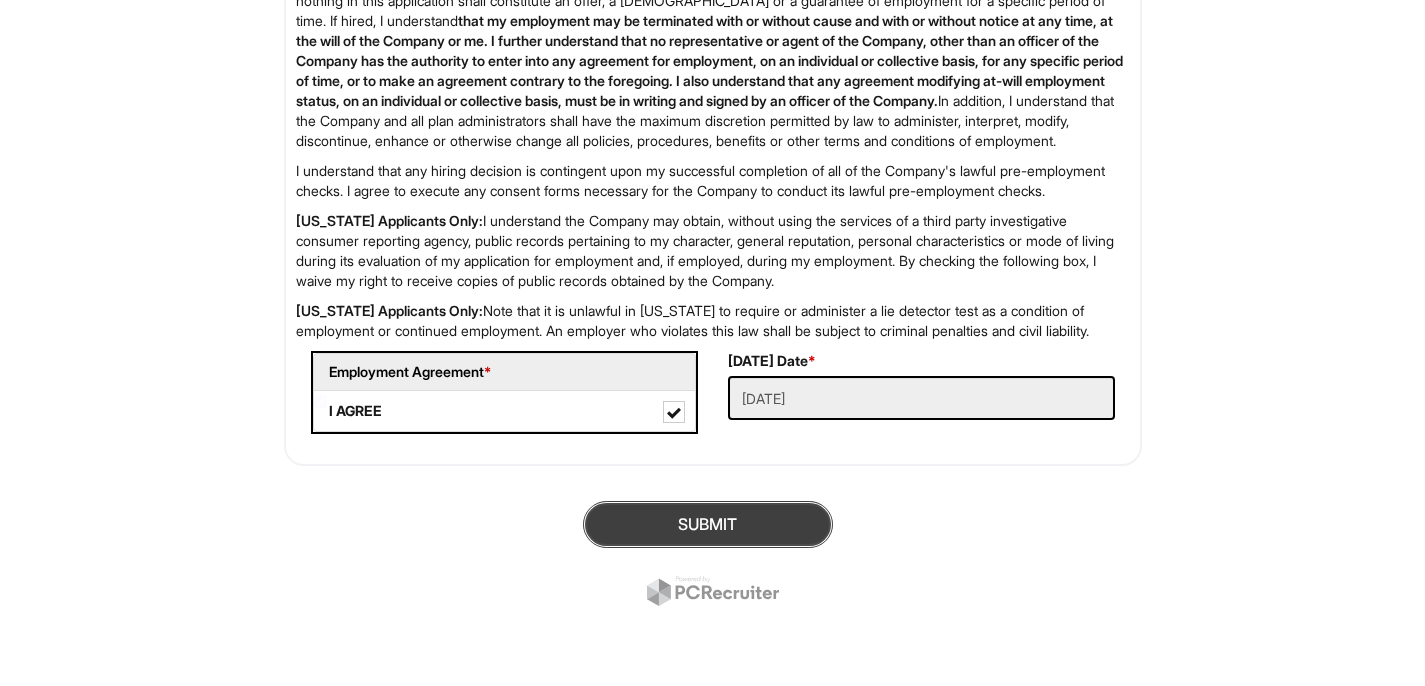 click on "SUBMIT" at bounding box center [708, 524] 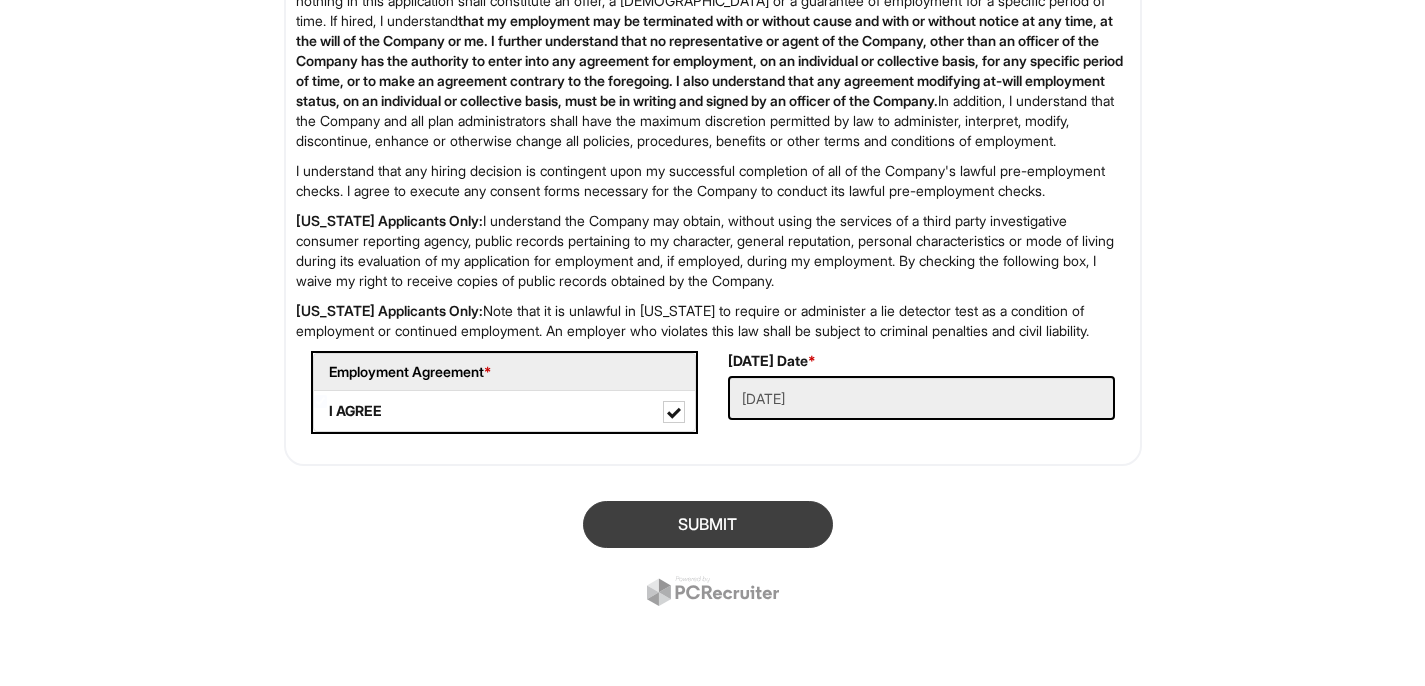 scroll, scrollTop: 122, scrollLeft: 0, axis: vertical 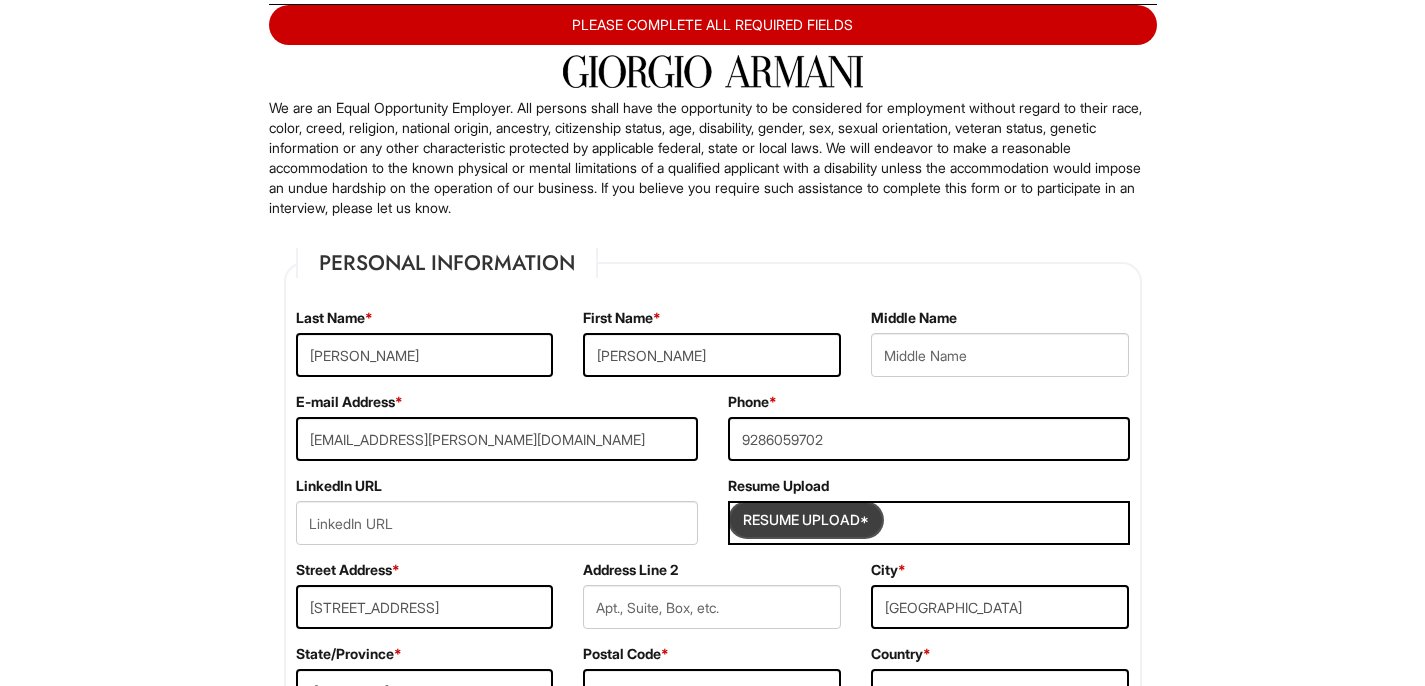 click at bounding box center [806, 520] 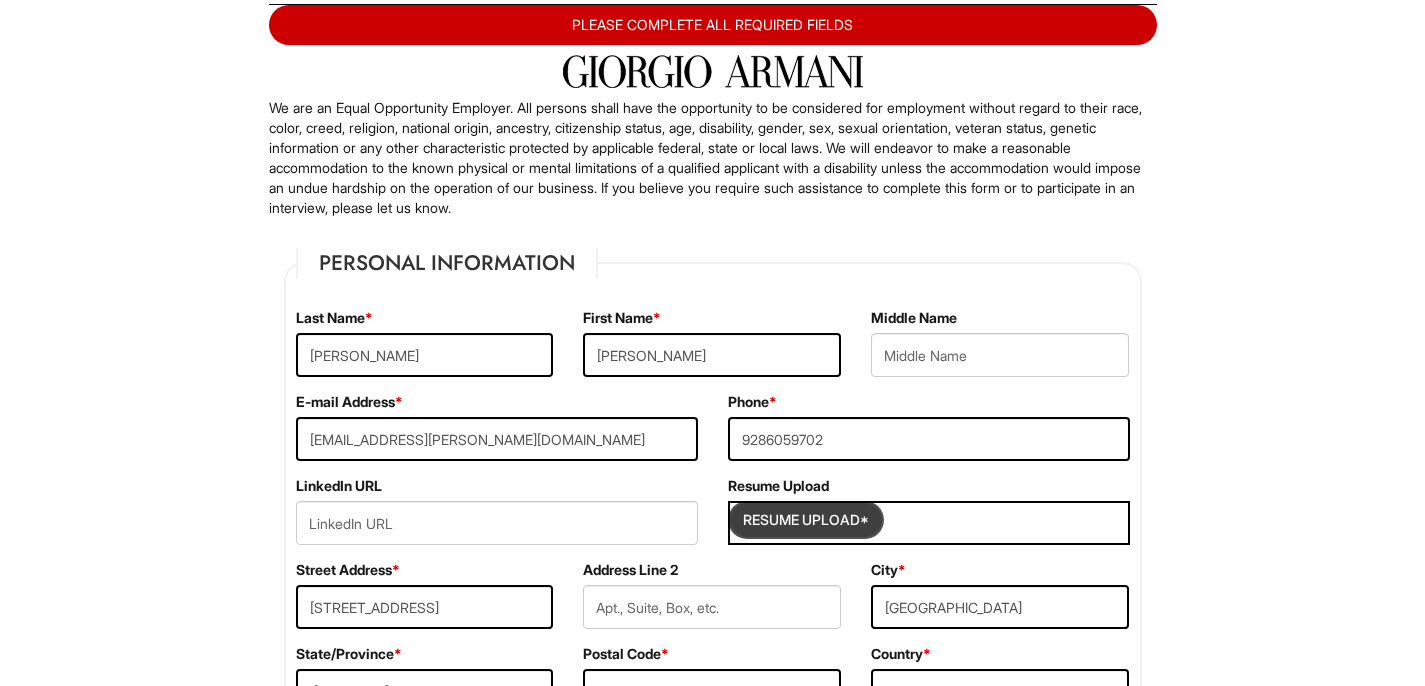 type on "C:\fakepath\Resume 2025555.docx" 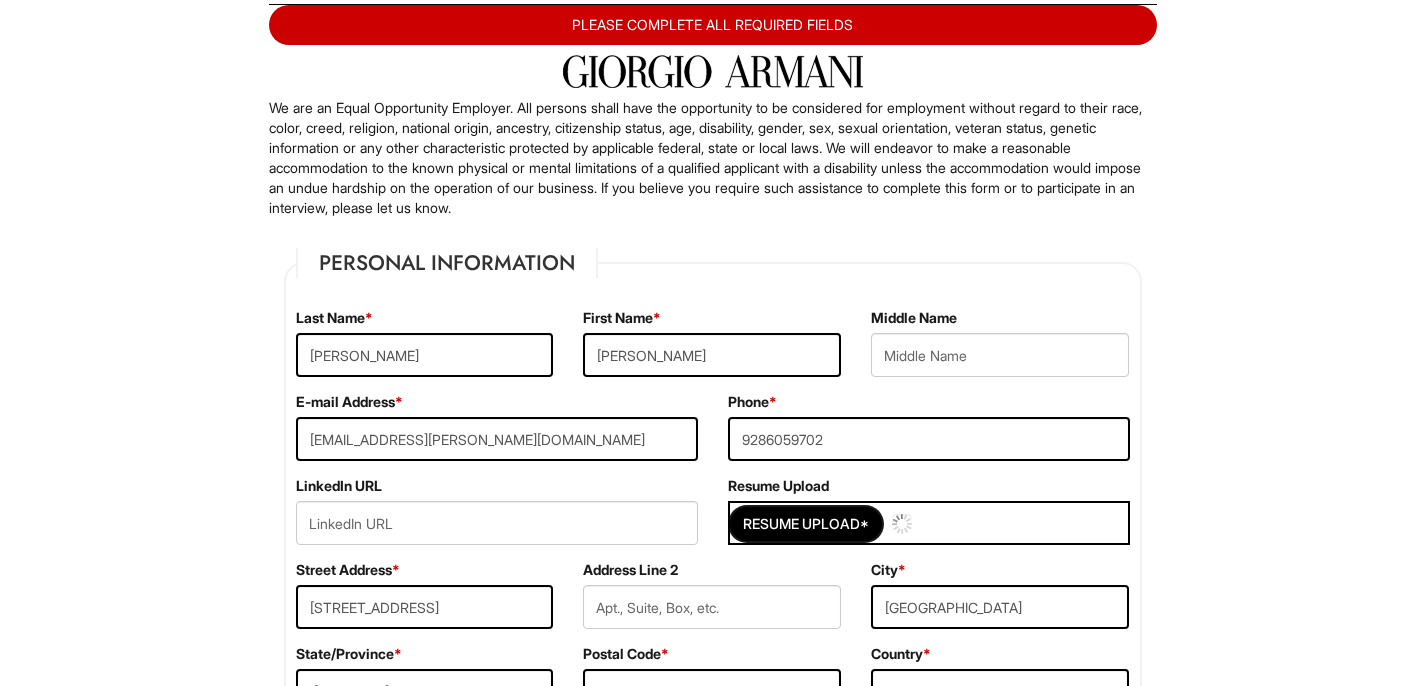 type 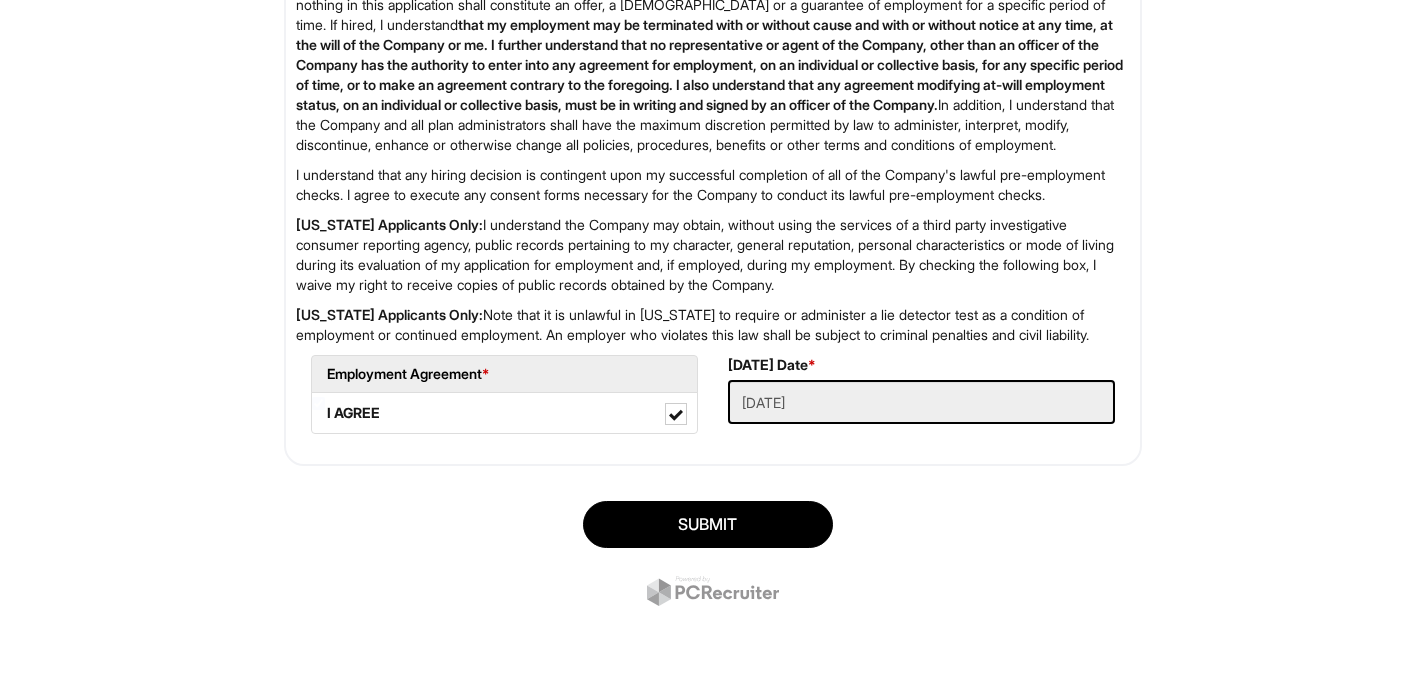 scroll, scrollTop: 3340, scrollLeft: 0, axis: vertical 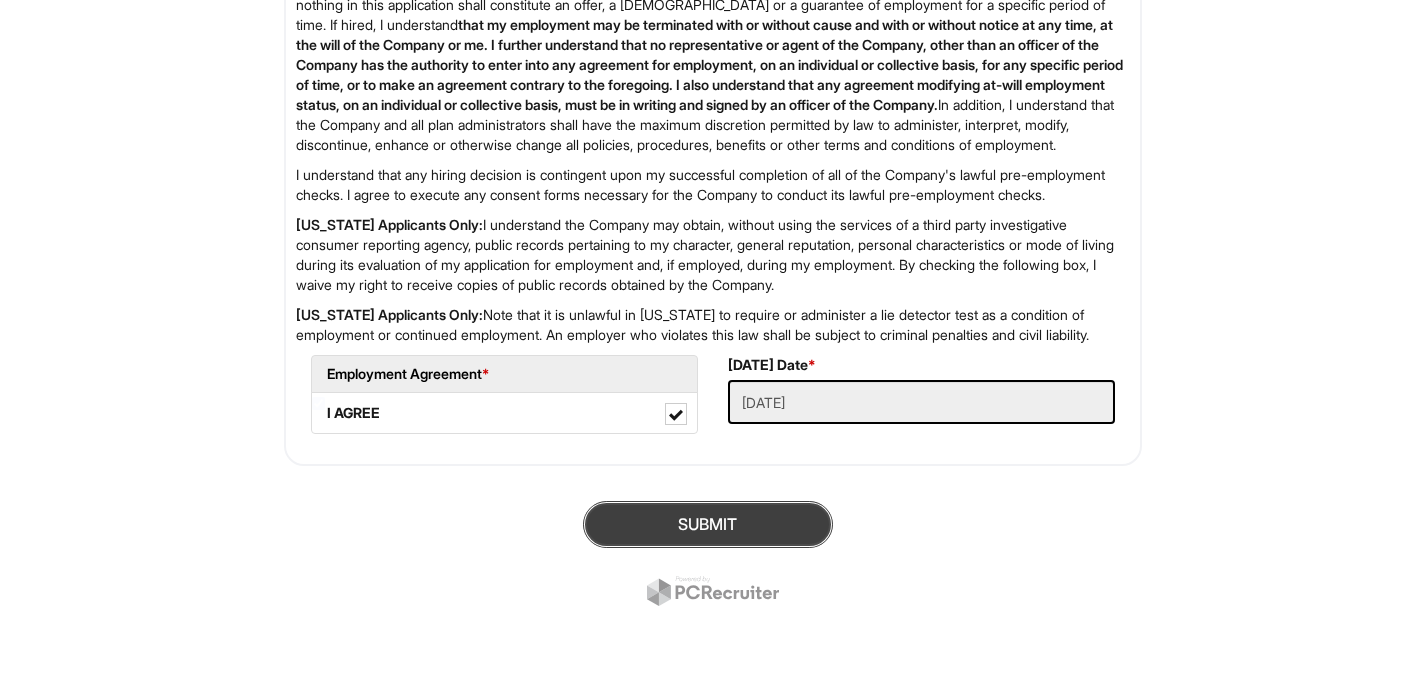 click on "SUBMIT" at bounding box center (708, 524) 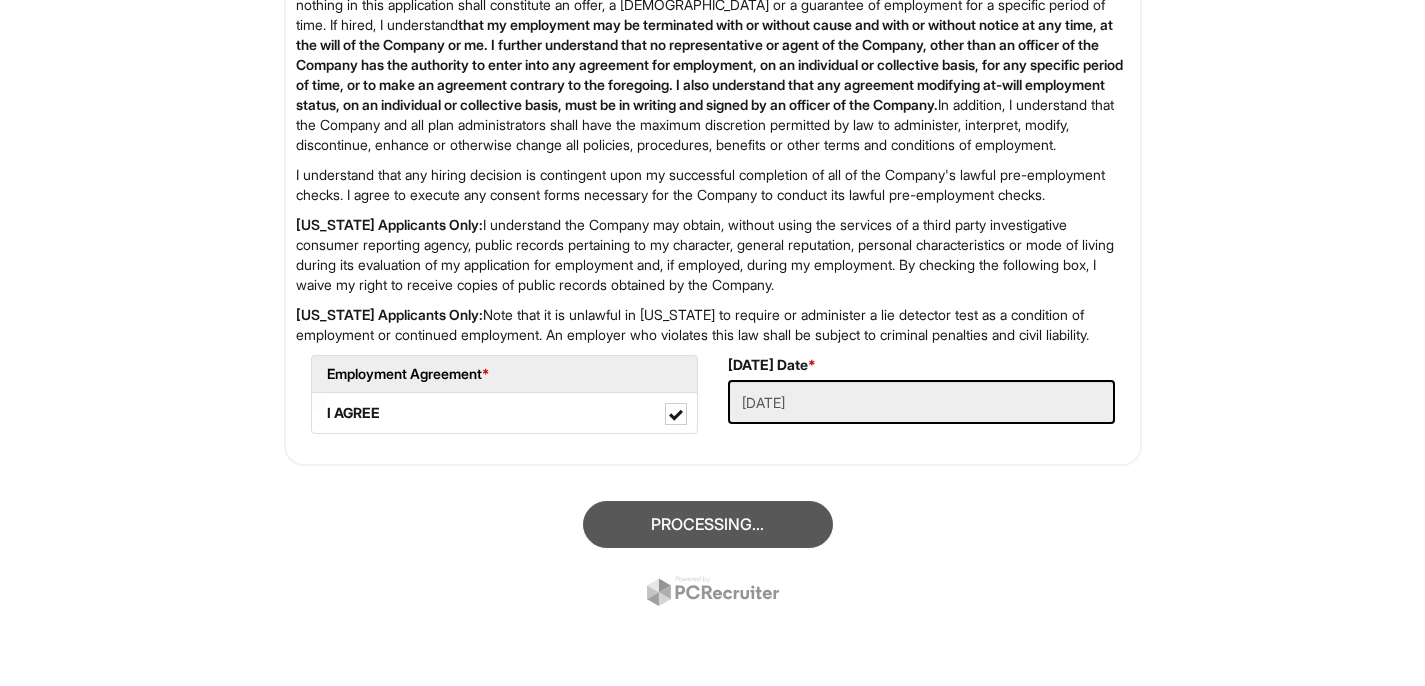 scroll, scrollTop: 122, scrollLeft: 0, axis: vertical 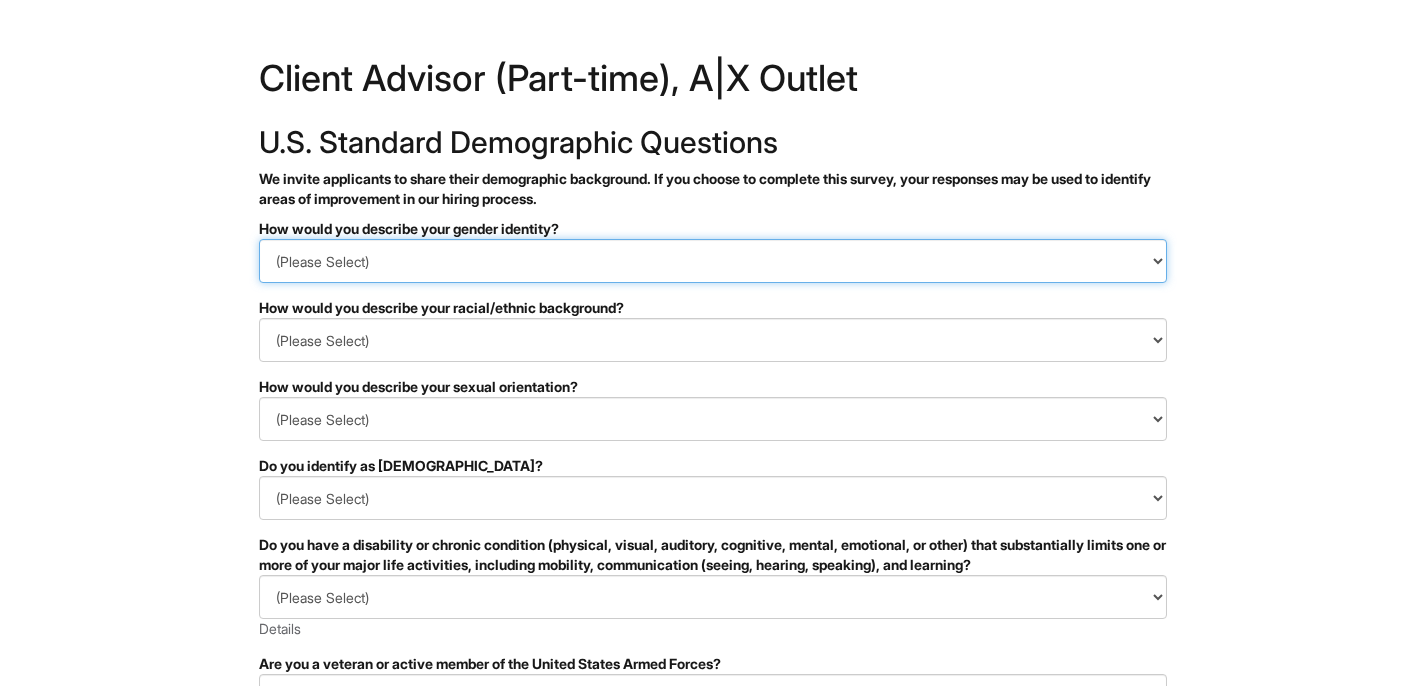 click on "(Please Select) Man Woman Non-binary I prefer to self-describe I don't wish to answer" at bounding box center [713, 261] 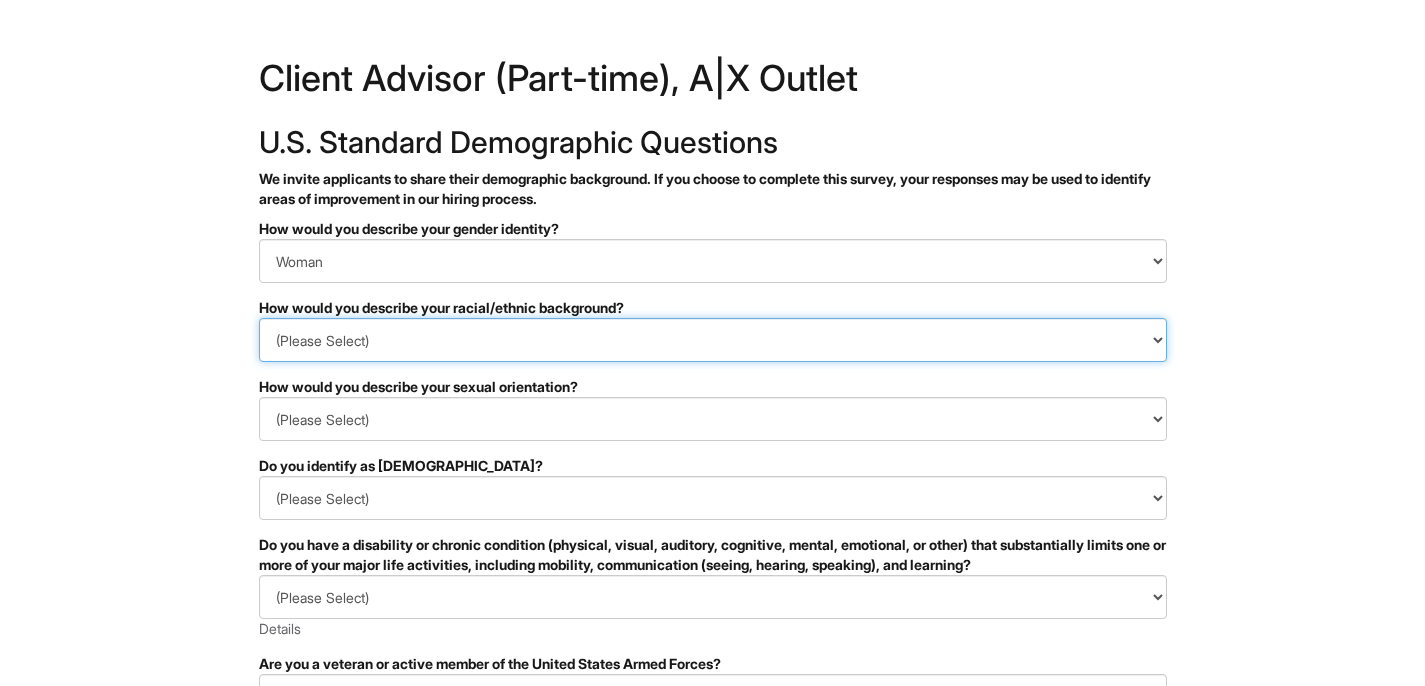 click on "(Please Select) Black or of African descent    East Asian    Hispanic, Latinx or of Spanish Origin    Indigenous, American Indian or Alaska Native    Middle Eastern or North African    Native Hawaiian or Pacific Islander    South Asian    Southeast Asian    White or European    I prefer to self-describe    I don't wish to answer" at bounding box center [713, 340] 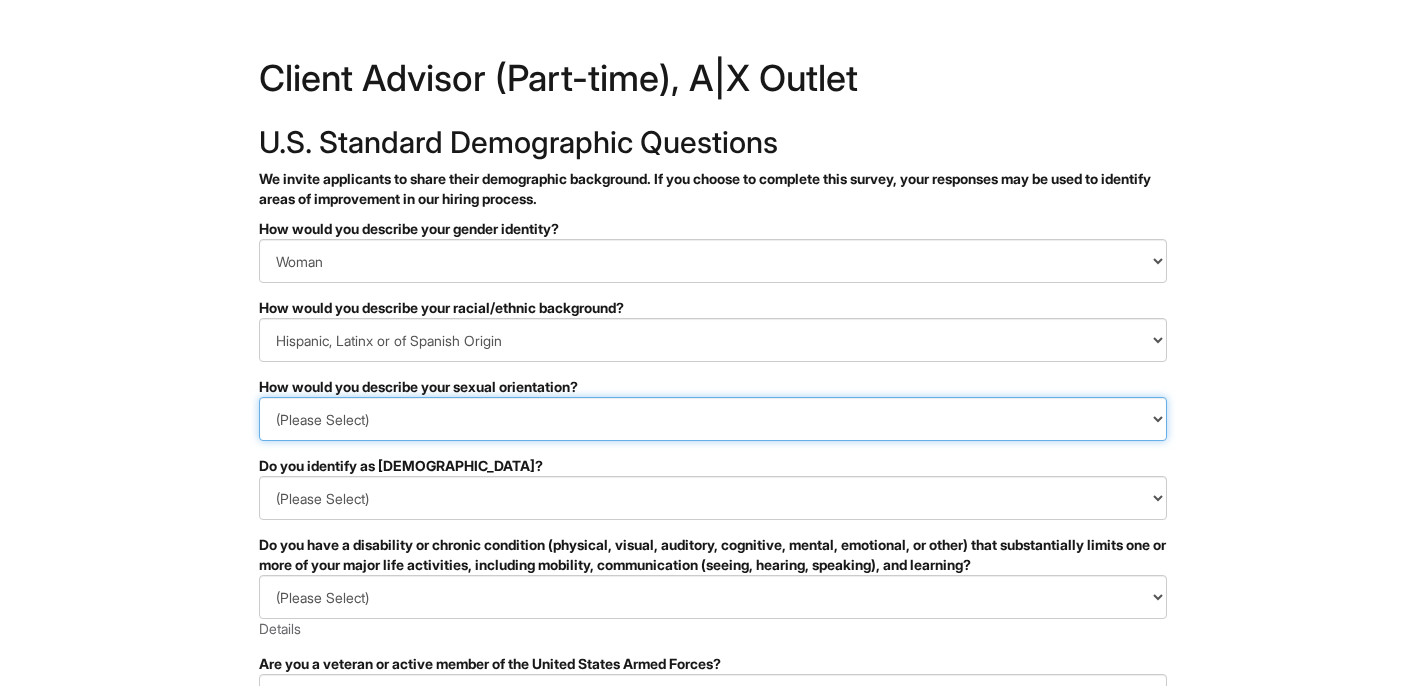 click on "(Please Select) Asexual Bisexual and/or pansexual Gay Heterosexual Lesbian Queer I prefer to self-describe I don't wish to answer" at bounding box center [713, 419] 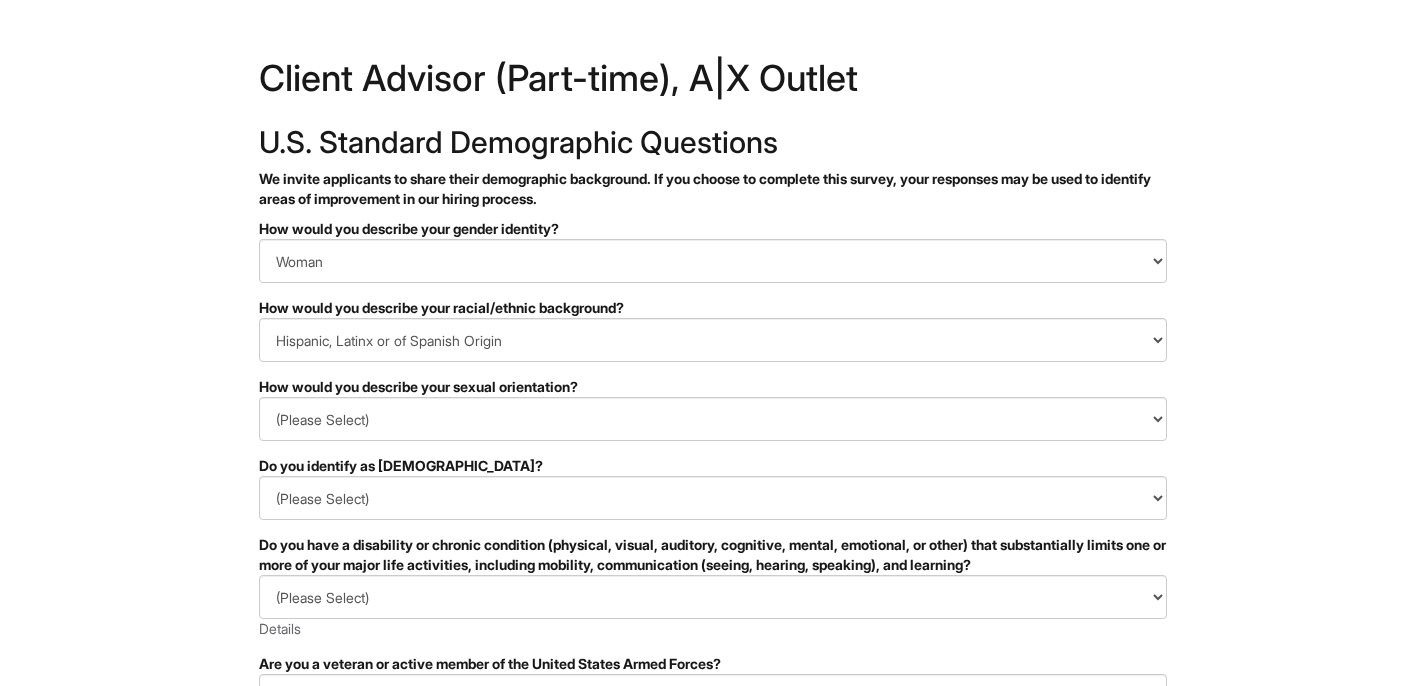 click on "&nbsp; ✔ 2 3 Client Advisor (Part-time), A|X Outlet U.S. Standard Demographic Questions We invite applicants to share their demographic background. If you choose to complete this survey, your responses may be used to identify
areas of improvement in our hiring process. PLEASE COMPLETE ALL REQUIRED FIELDS How would you describe your gender identity? (Please Select) Man Woman Non-binary I prefer to self-describe I don't wish to answer How would you describe your racial/ethnic background? (Please Select) Black or of African descent    East Asian    Hispanic, Latinx or of Spanish Origin    Indigenous, American Indian or Alaska Native    Middle Eastern or North African    Native Hawaiian or Pacific Islander    South Asian    Southeast Asian    White or European    I prefer to self-describe    I don't wish to answer How would you describe your sexual orientation? (Please Select) Asexual Bisexual and/or pansexual Gay Heterosexual Lesbian Queer I prefer to self-describe I don't wish to answer Yes No Other" at bounding box center (712, 563) 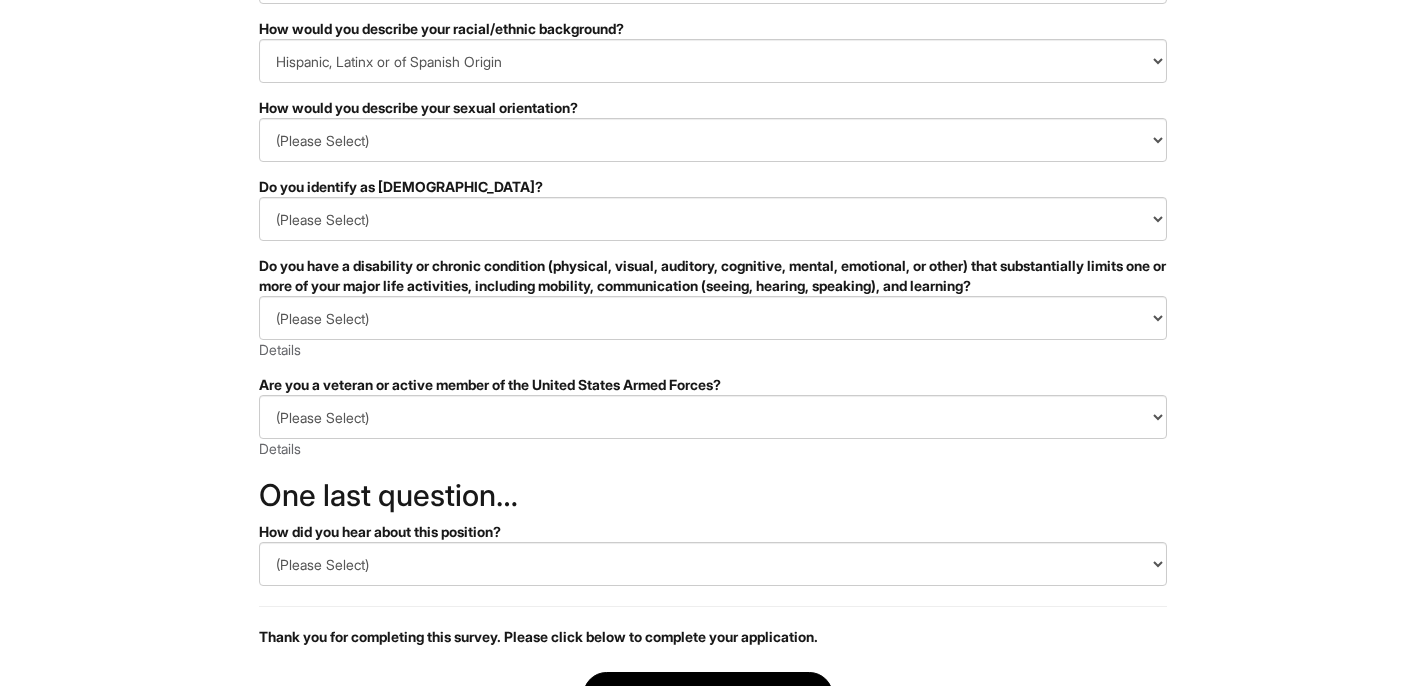 scroll, scrollTop: 280, scrollLeft: 0, axis: vertical 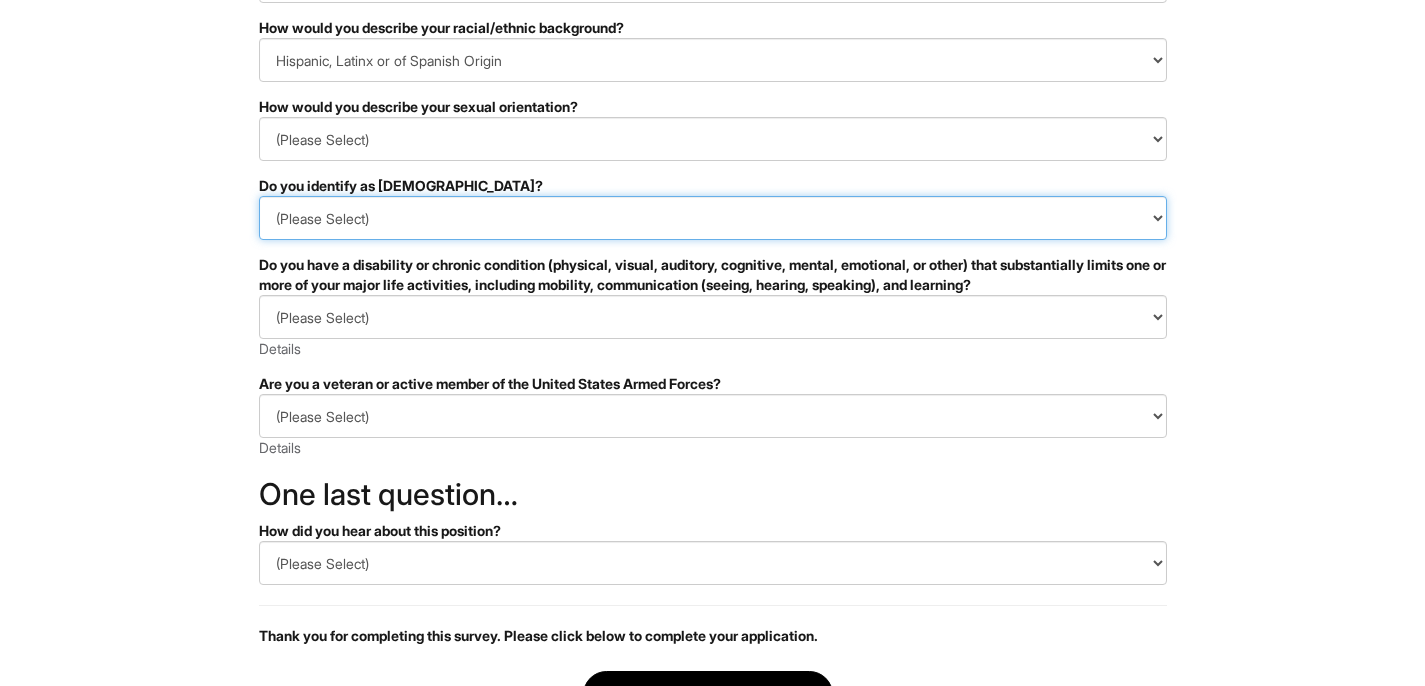 click on "(Please Select) Yes No I prefer to self-describe I don't wish to answer" at bounding box center [713, 218] 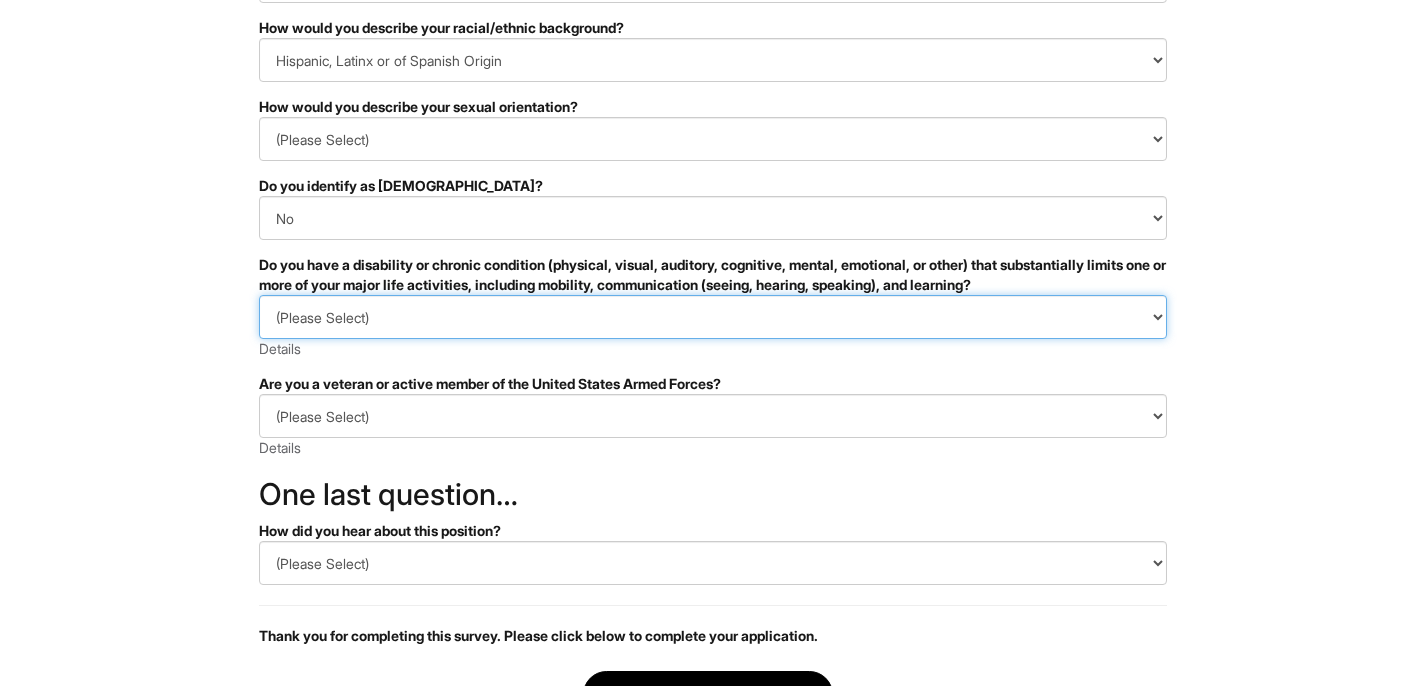 click on "(Please Select) YES, I HAVE A DISABILITY (or previously had a disability) NO, I DON'T HAVE A DISABILITY I DON'T WISH TO ANSWER" at bounding box center [713, 317] 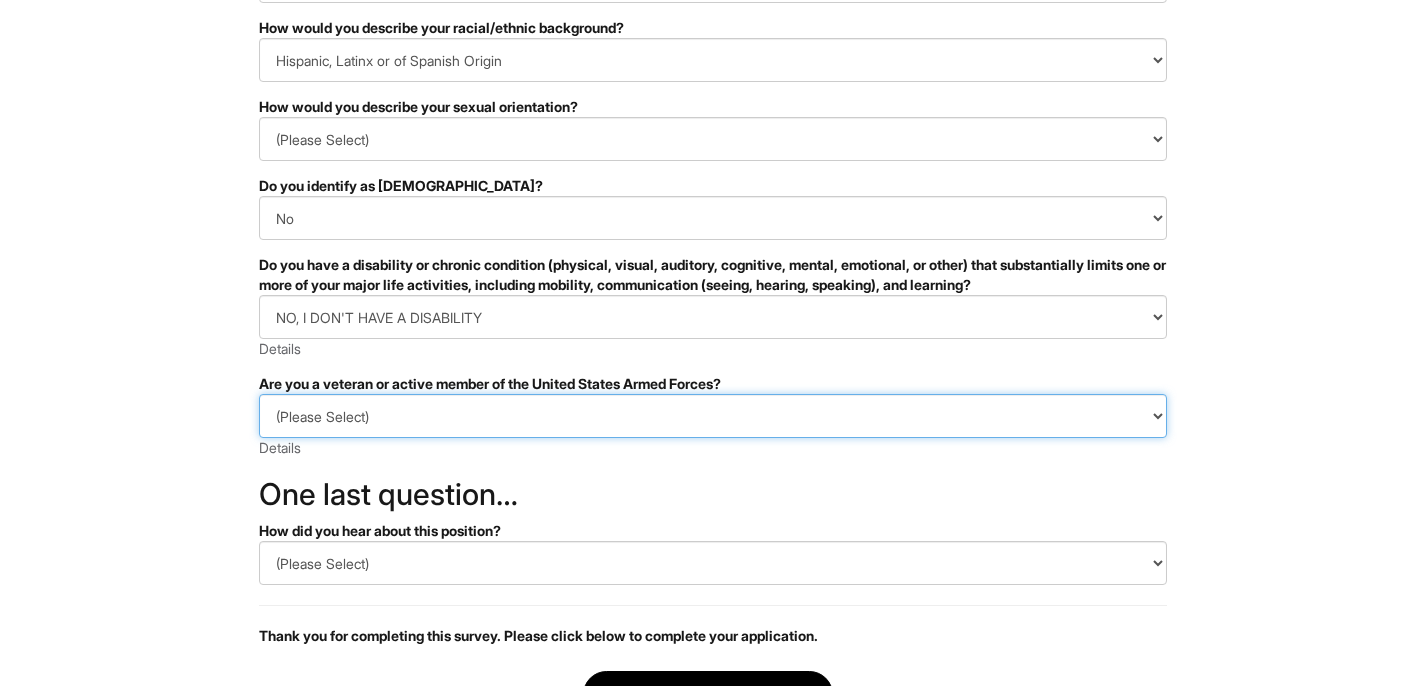 click on "(Please Select) I IDENTIFY AS ONE OR MORE OF THE CLASSIFICATIONS OF PROTECTED VETERANS LISTED I AM NOT A PROTECTED VETERAN I PREFER NOT TO ANSWER" at bounding box center [713, 416] 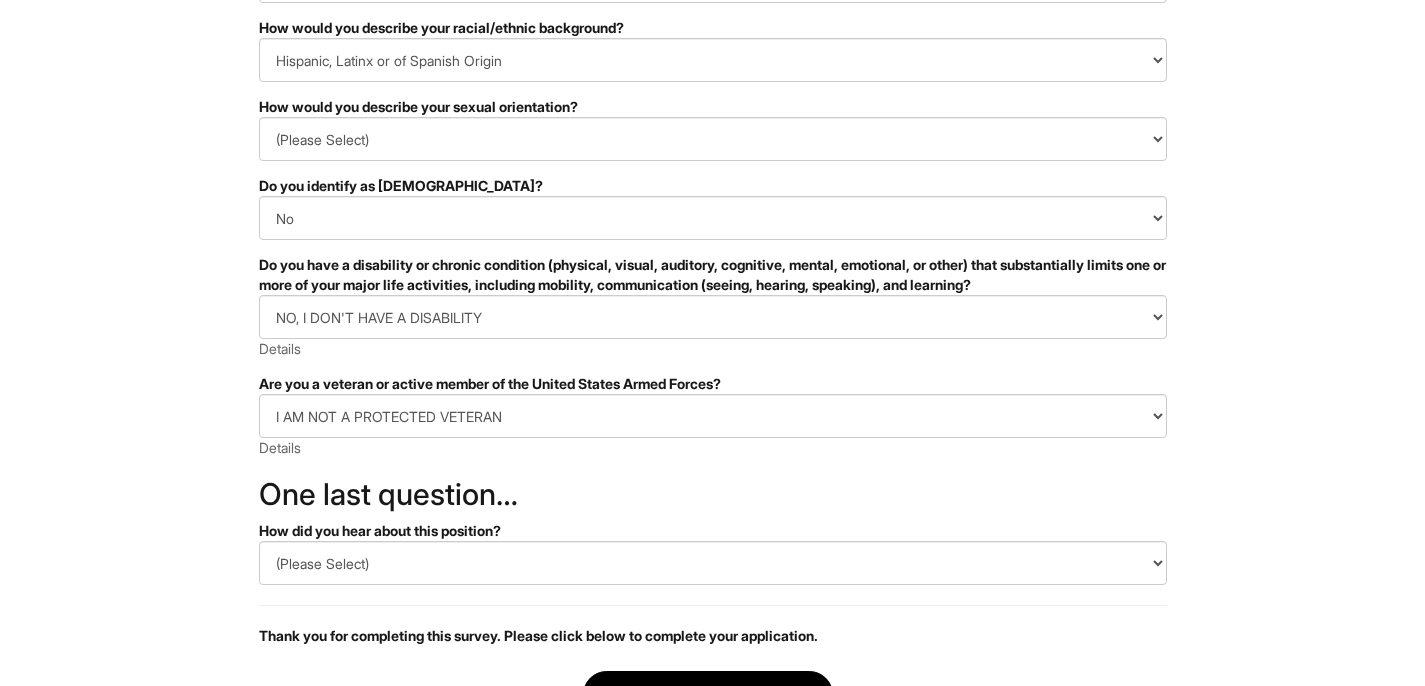 click on "&nbsp; ✔ 2 3 Client Advisor (Part-time), A|X Outlet U.S. Standard Demographic Questions We invite applicants to share their demographic background. If you choose to complete this survey, your responses may be used to identify
areas of improvement in our hiring process. PLEASE COMPLETE ALL REQUIRED FIELDS How would you describe your gender identity? (Please Select) Man Woman Non-binary I prefer to self-describe I don't wish to answer How would you describe your racial/ethnic background? (Please Select) Black or of African descent    East Asian    Hispanic, Latinx or of Spanish Origin    Indigenous, American Indian or Alaska Native    Middle Eastern or North African    Native Hawaiian or Pacific Islander    South Asian    Southeast Asian    White or European    I prefer to self-describe    I don't wish to answer How would you describe your sexual orientation? (Please Select) Asexual Bisexual and/or pansexual Gay Heterosexual Lesbian Queer I prefer to self-describe I don't wish to answer Yes No Other" at bounding box center (712, 283) 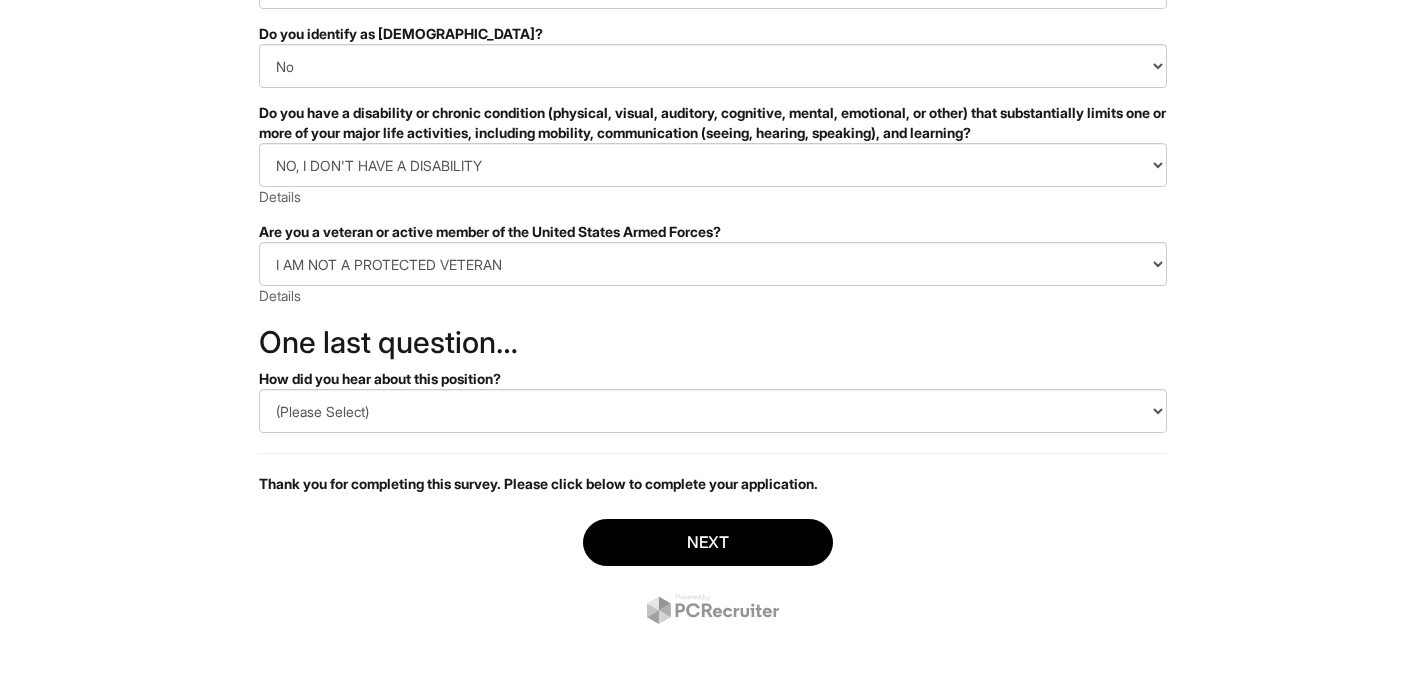 scroll, scrollTop: 440, scrollLeft: 0, axis: vertical 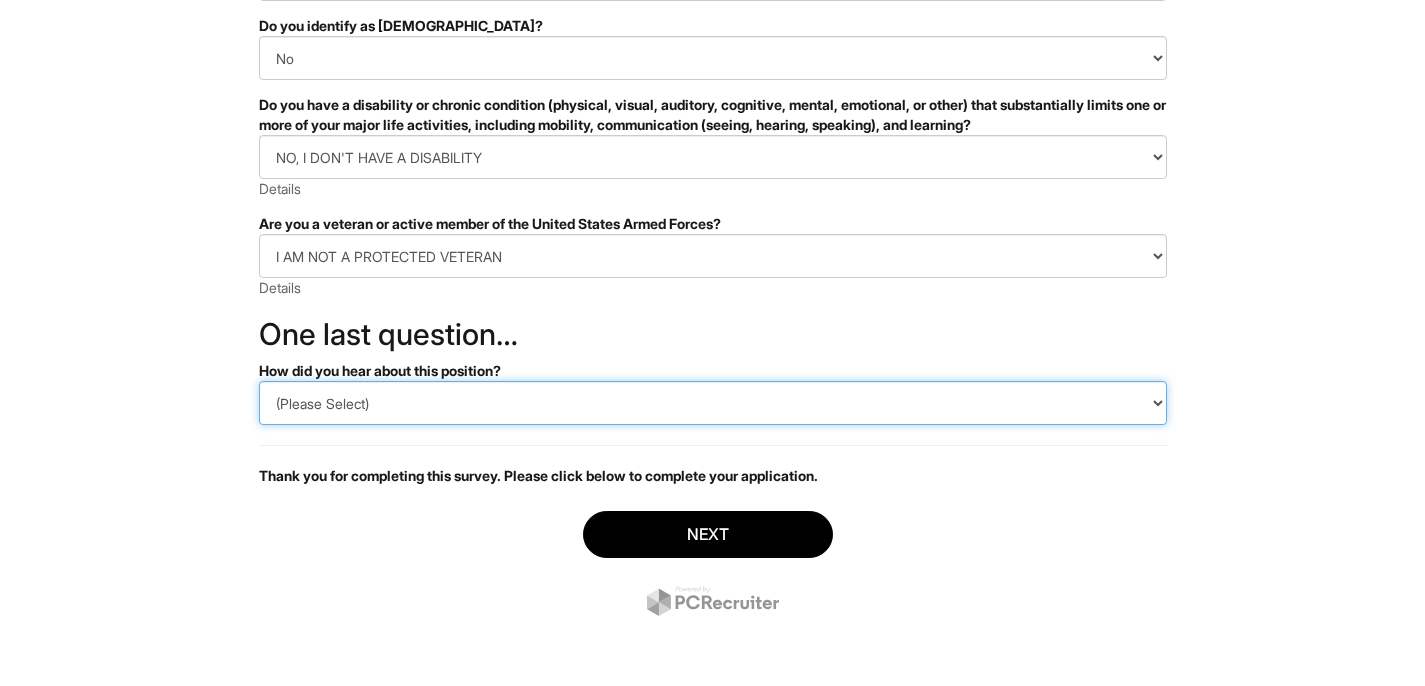 click on "(Please Select) CareerBuilder Indeed LinkedIn Monster Referral Other" at bounding box center (713, 403) 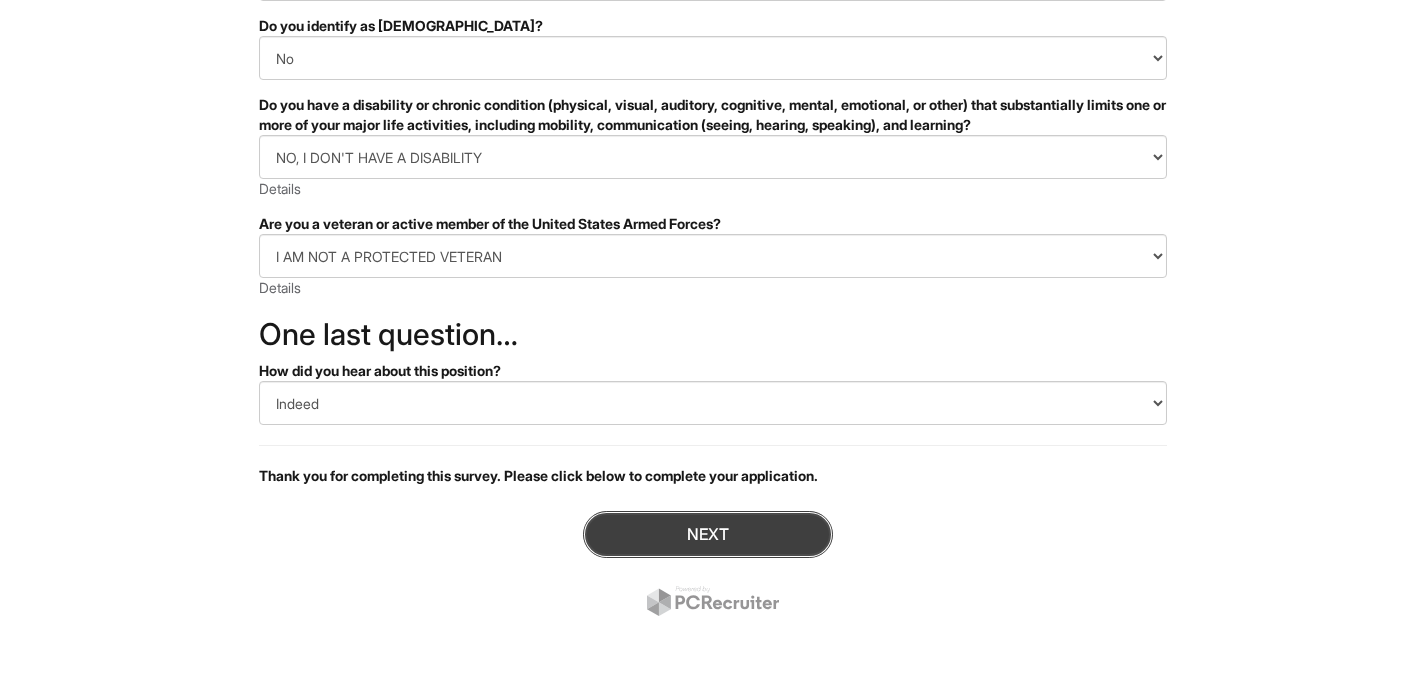 click on "Next" at bounding box center [708, 534] 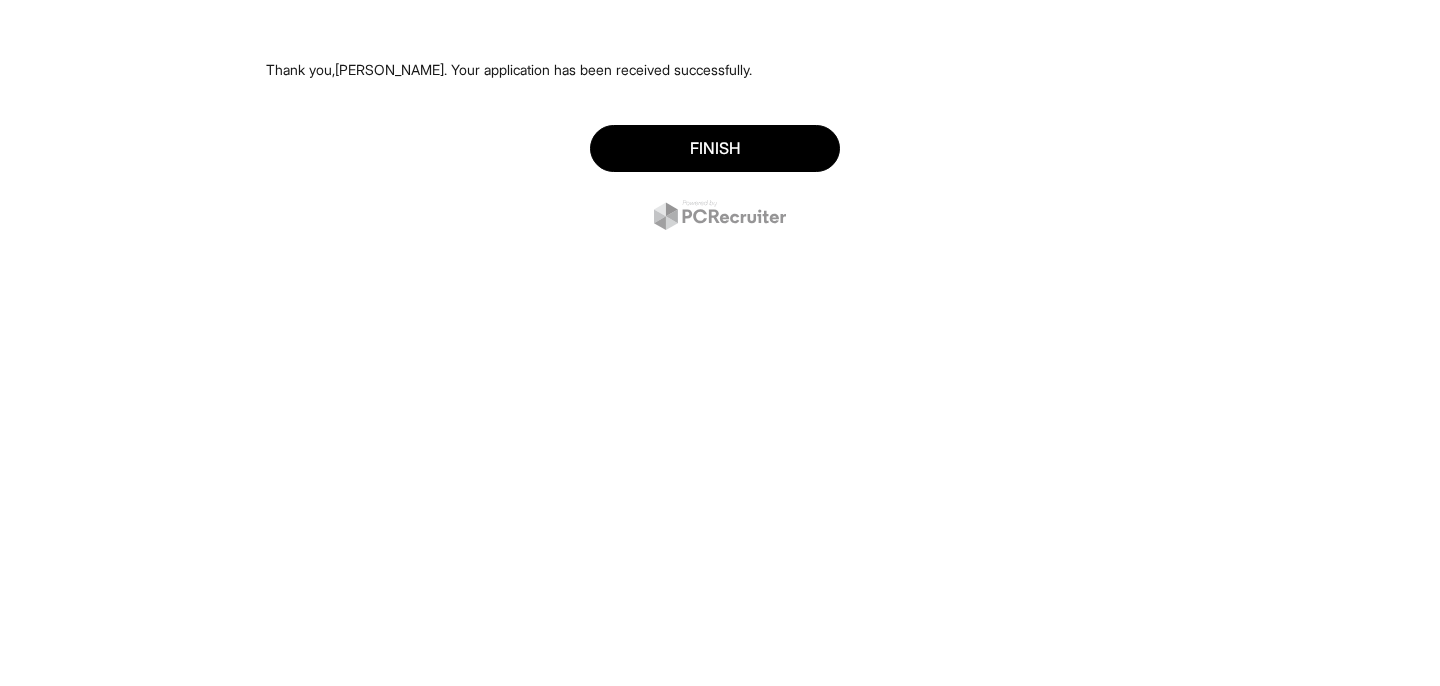 scroll, scrollTop: 0, scrollLeft: 0, axis: both 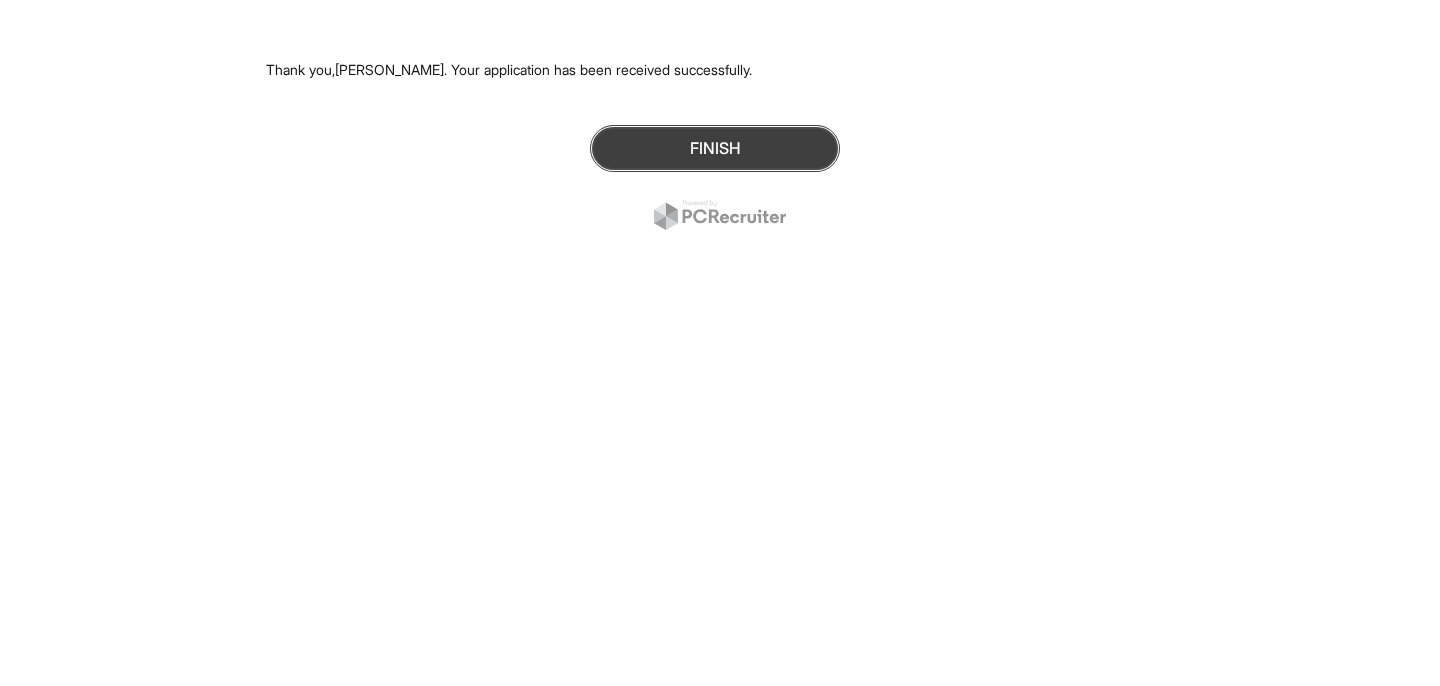 click on "Finish" at bounding box center (715, 148) 